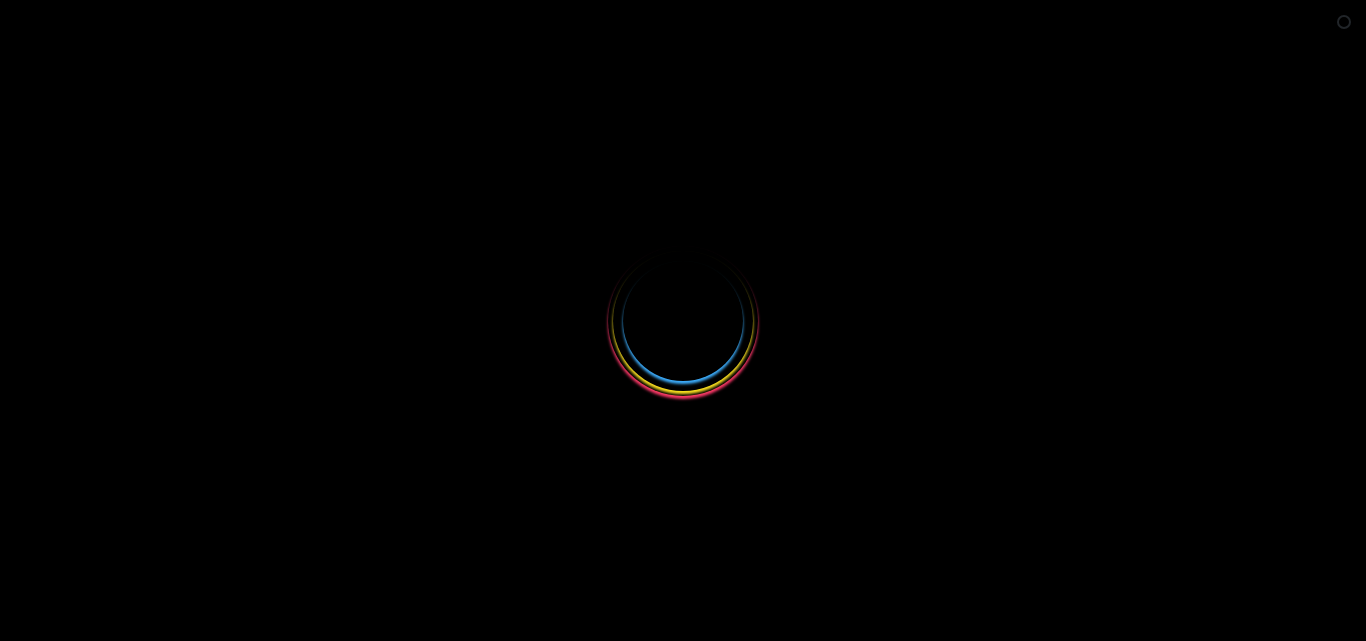 scroll, scrollTop: 0, scrollLeft: 0, axis: both 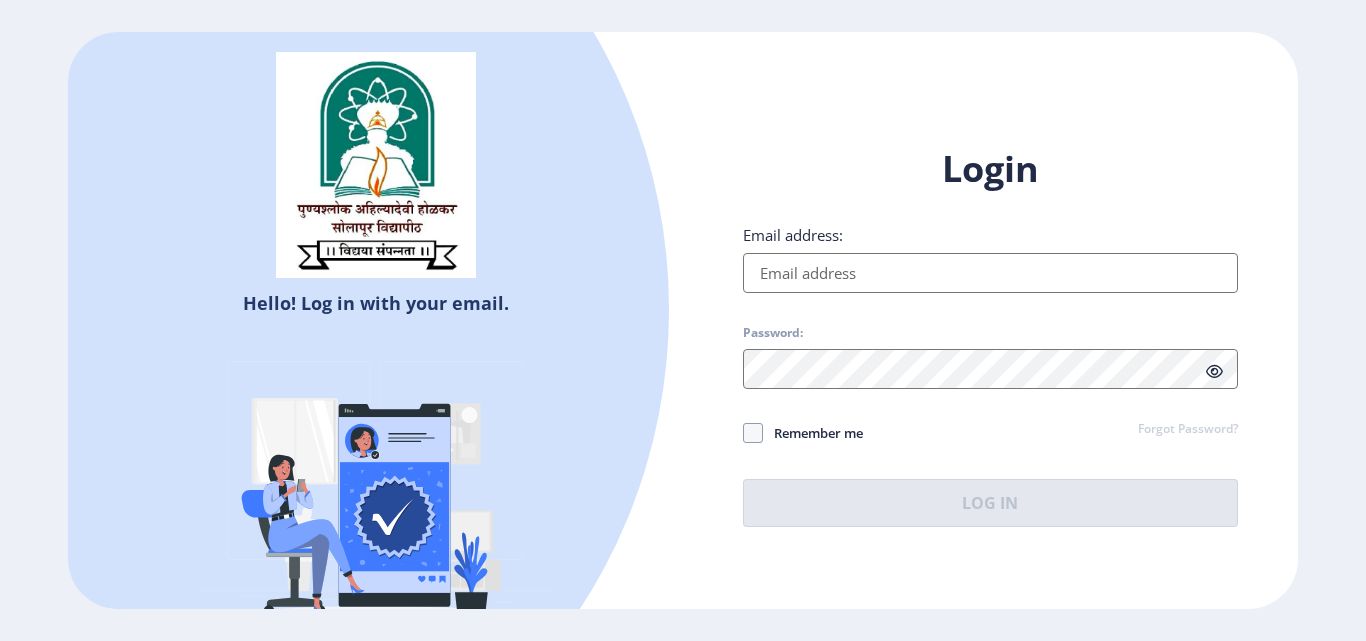 type on "[EMAIL_ADDRESS][DOMAIN_NAME]" 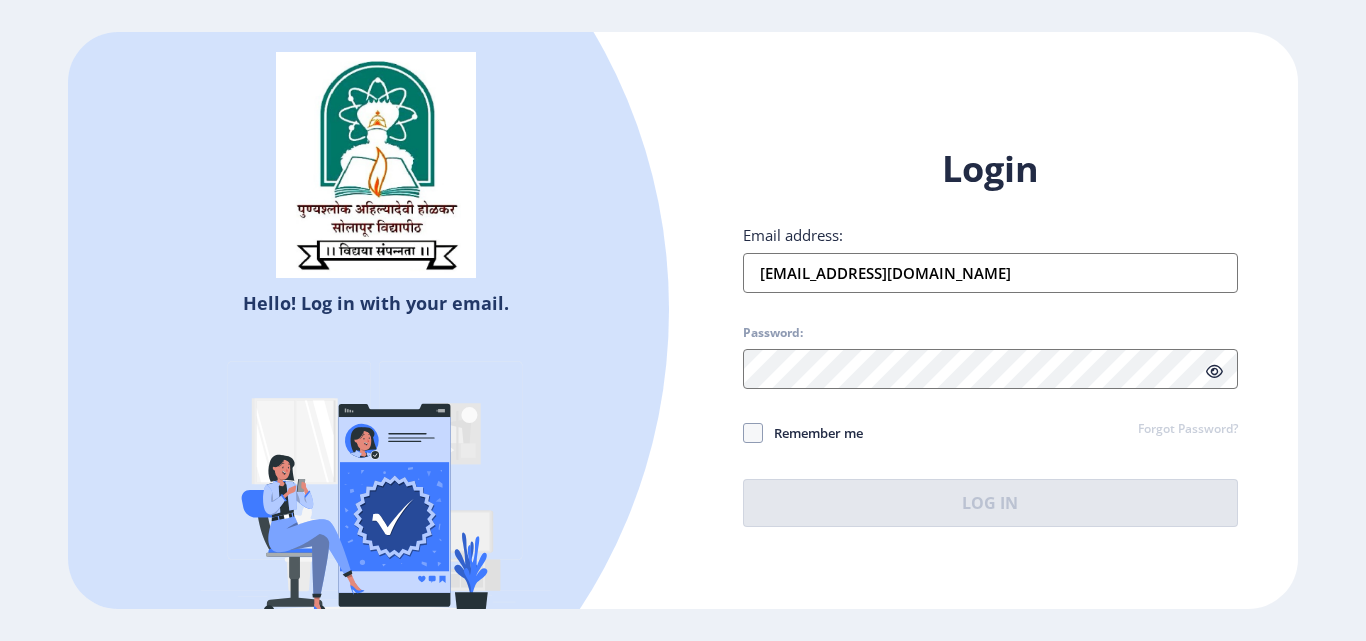 click on "Remember me" 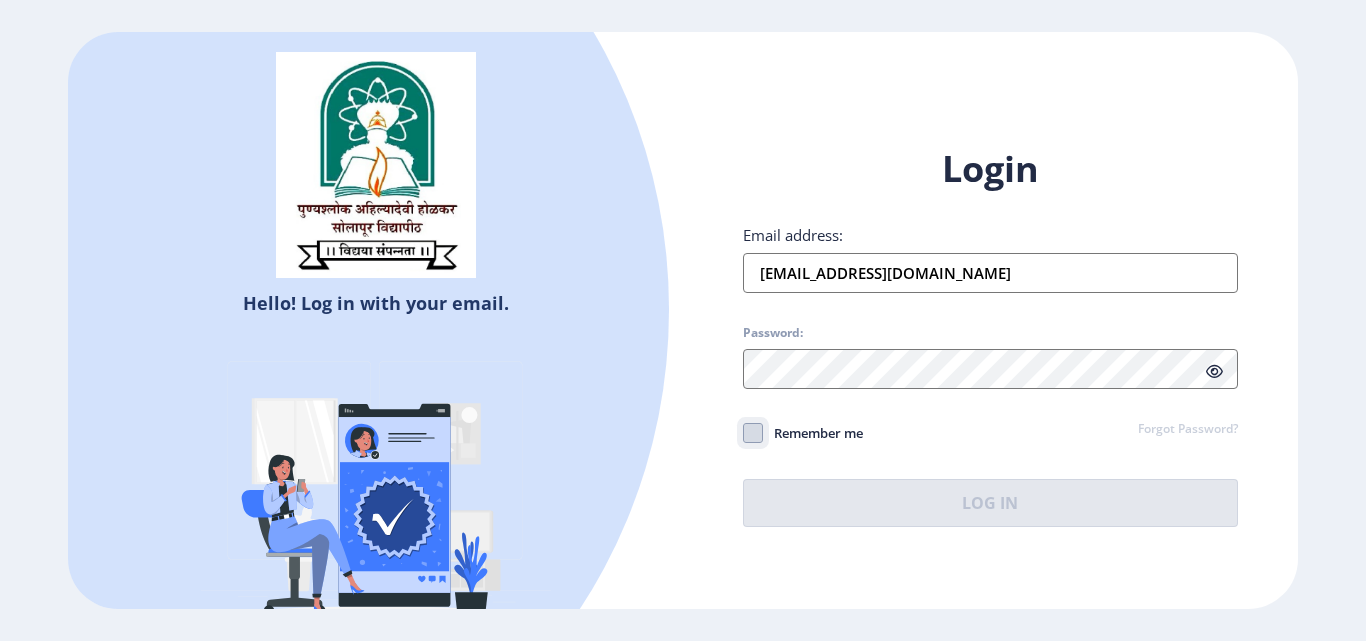 click on "Remember me" 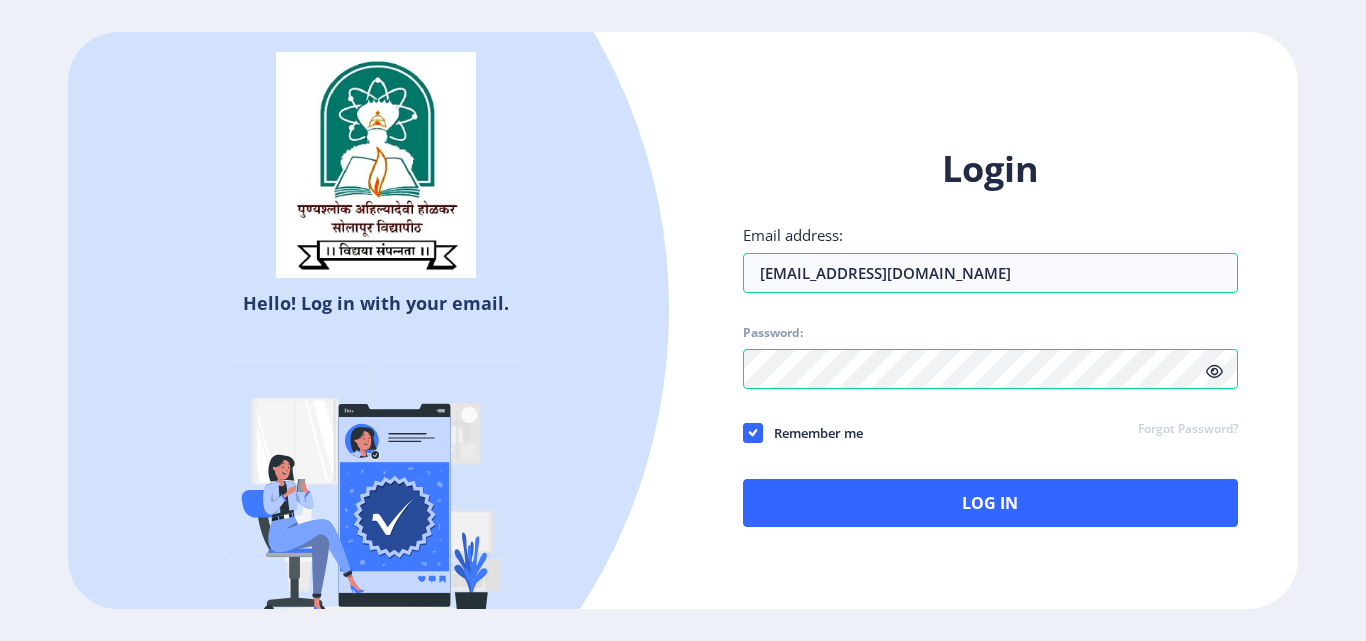 click on "Remember me" 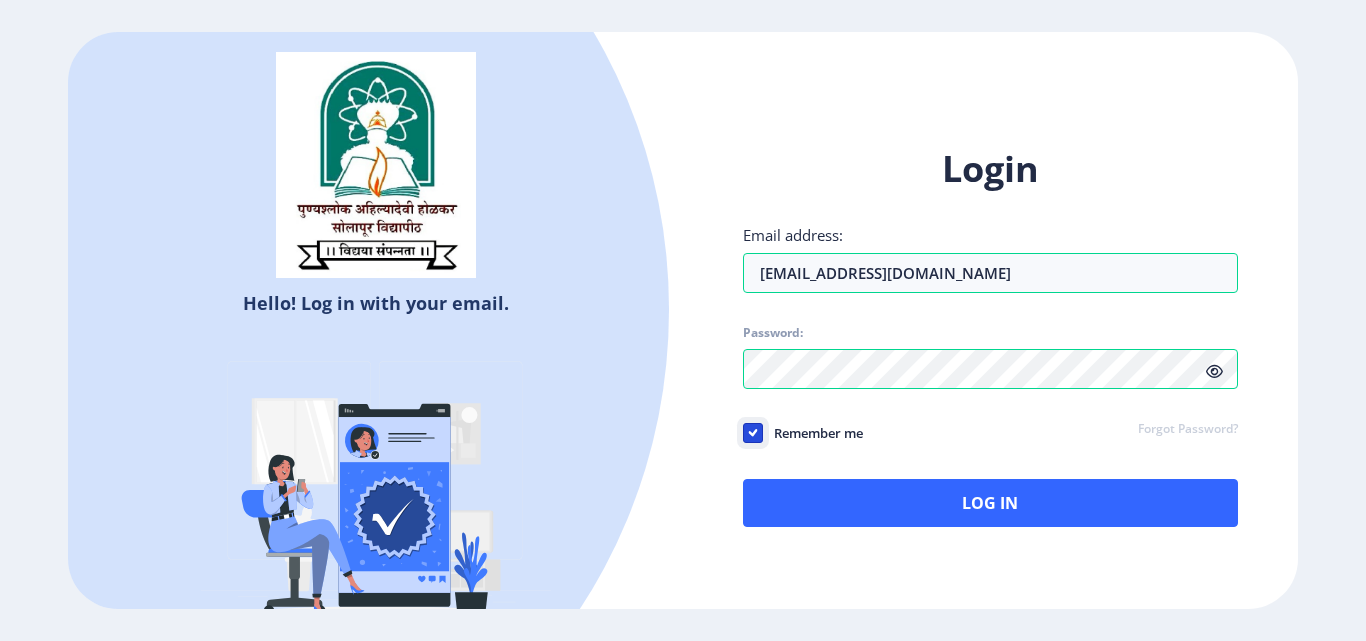 click on "Remember me" 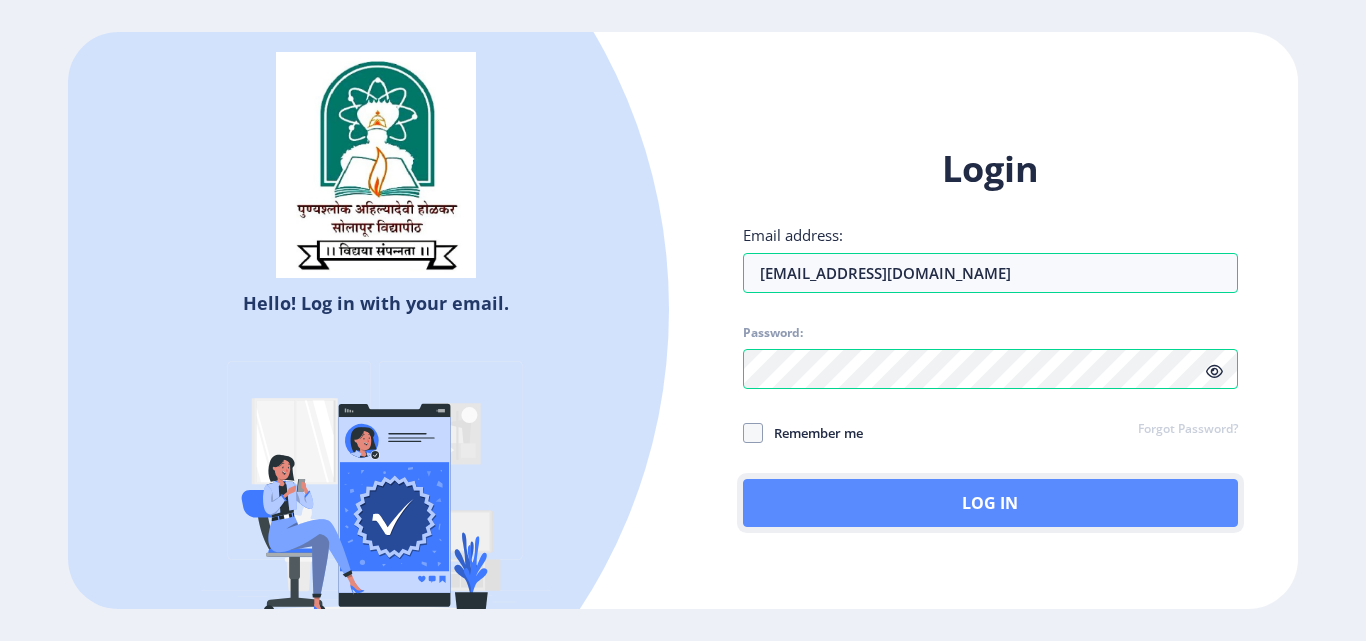 click on "Log In" 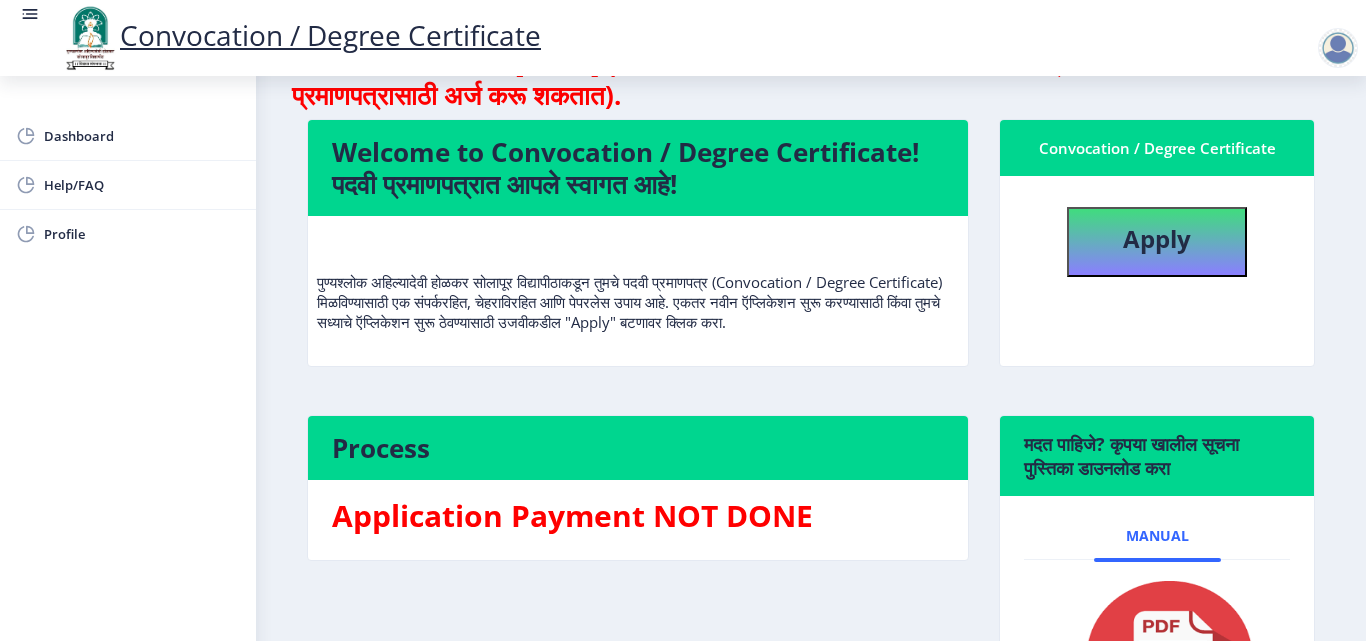 scroll, scrollTop: 0, scrollLeft: 0, axis: both 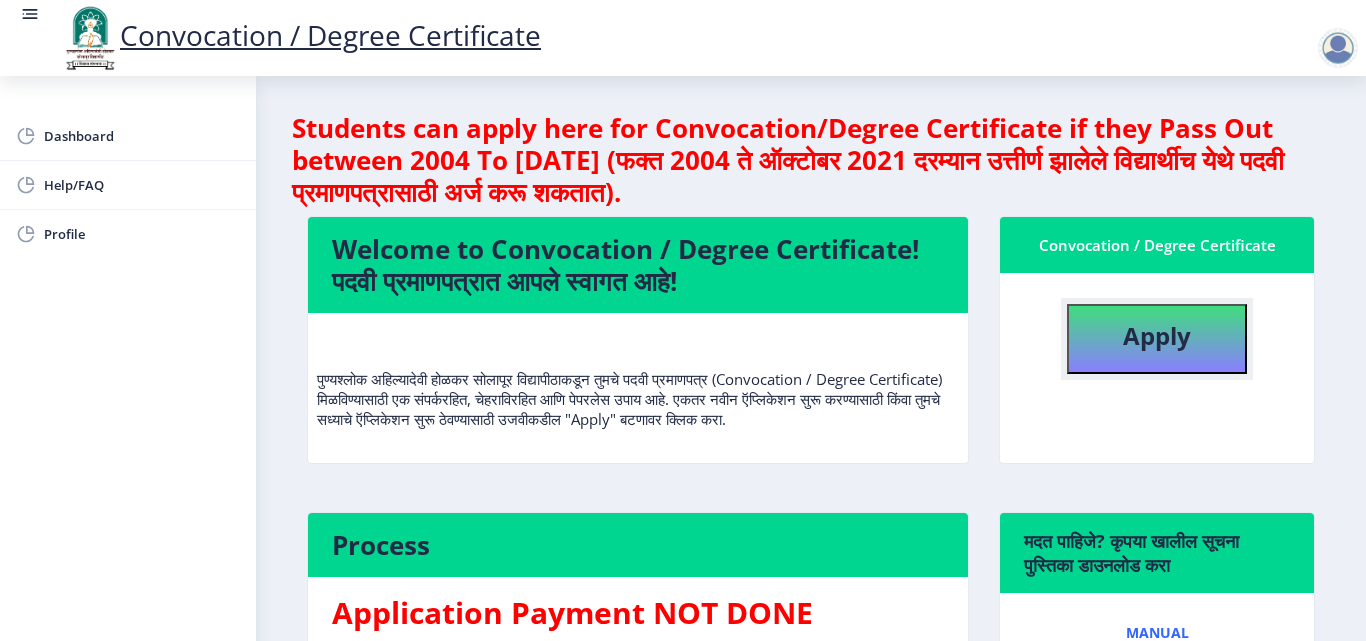 click on "Apply" 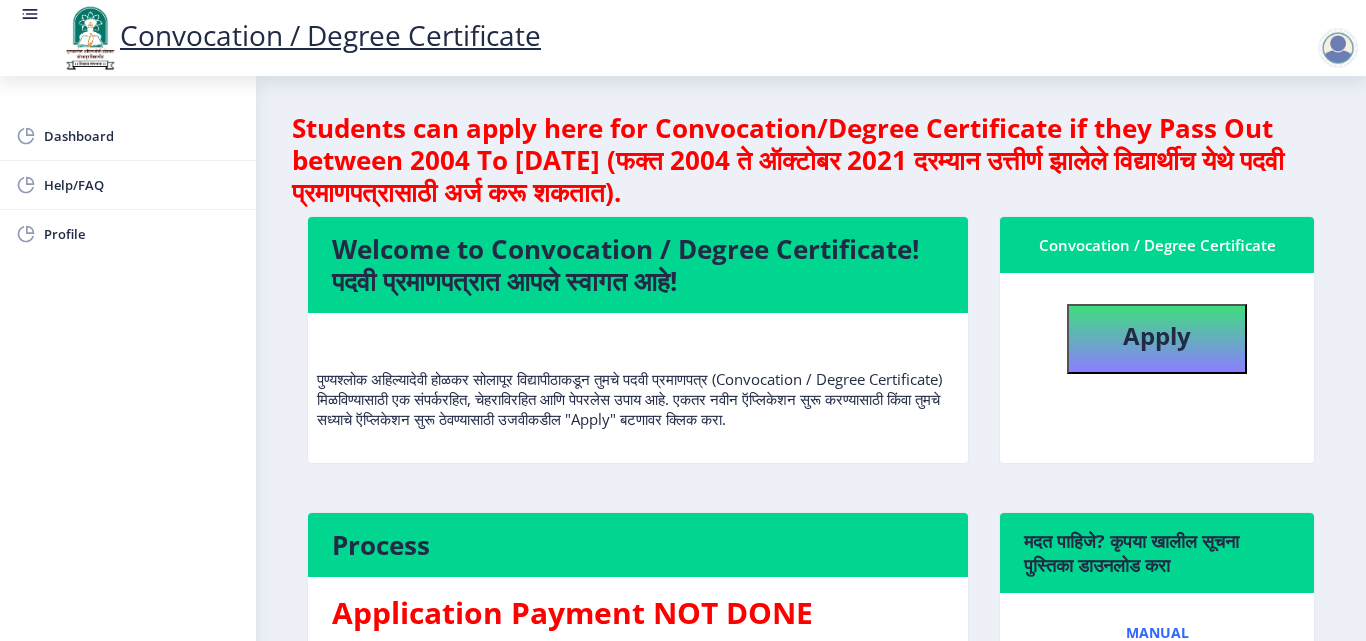 select 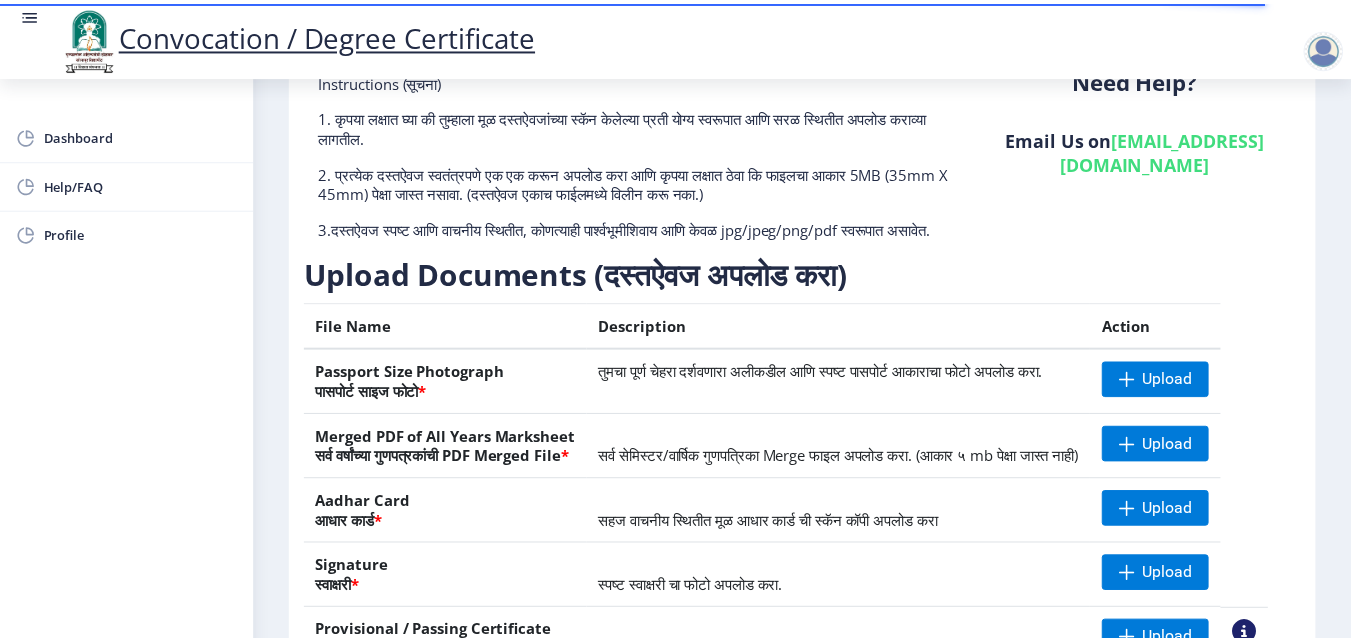 scroll, scrollTop: 167, scrollLeft: 0, axis: vertical 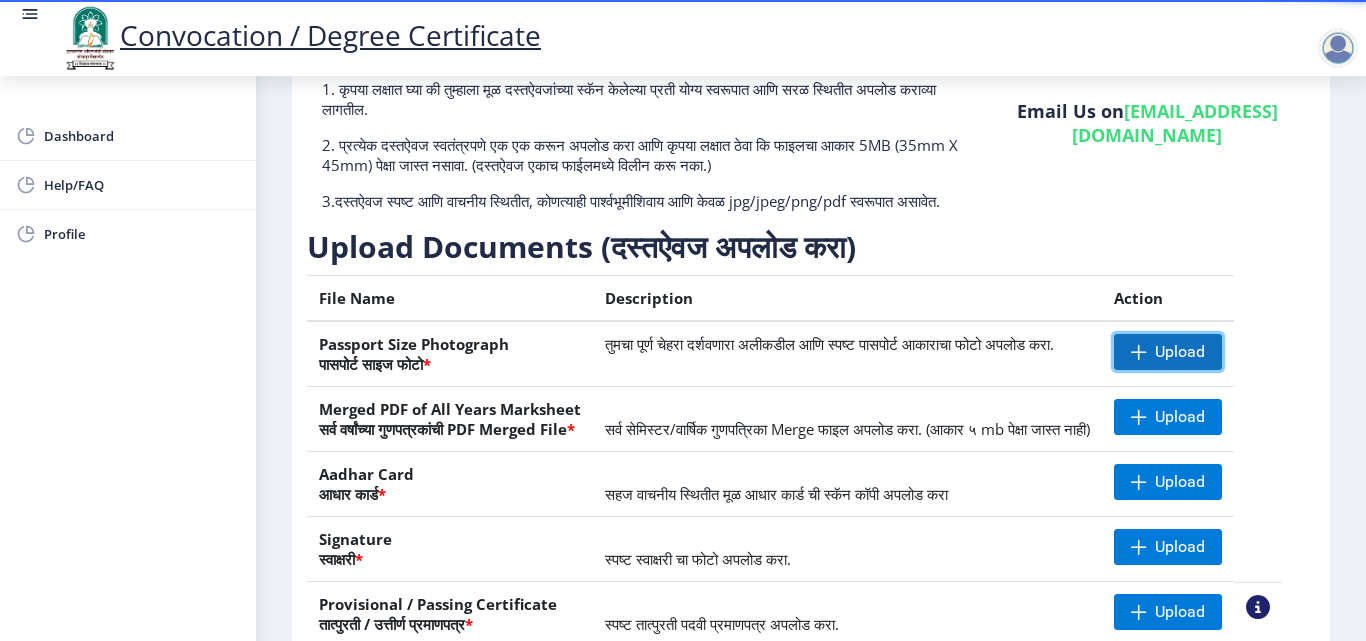 click 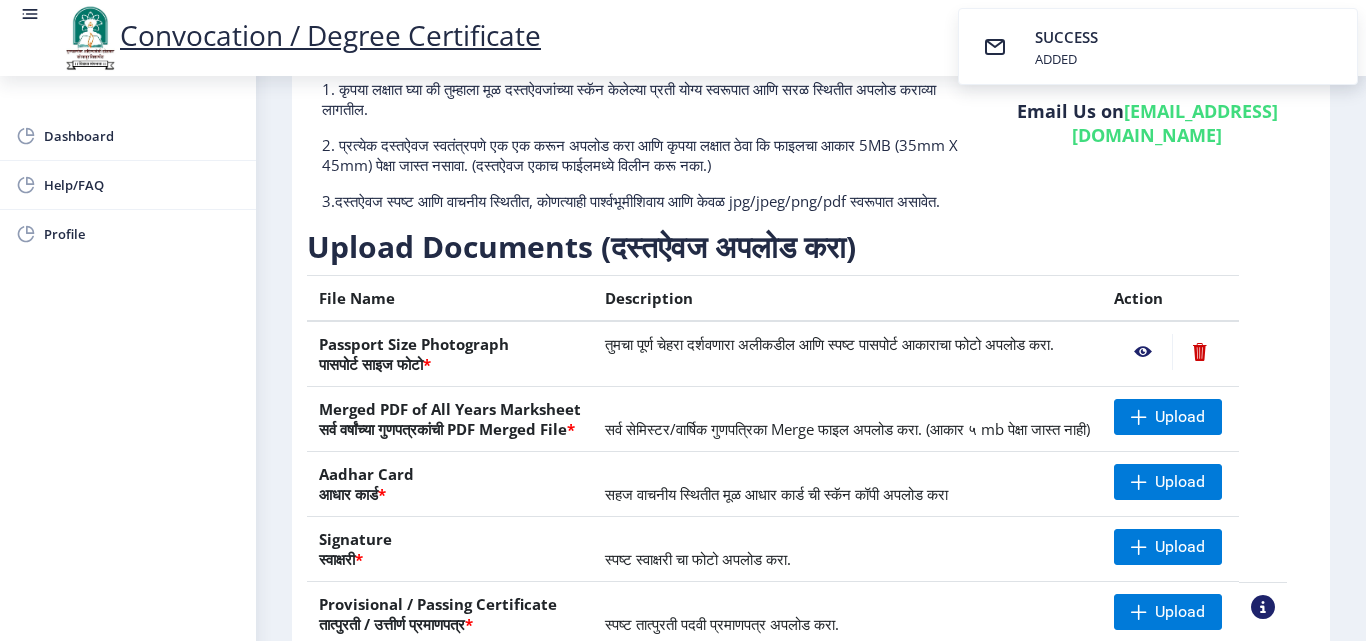 click 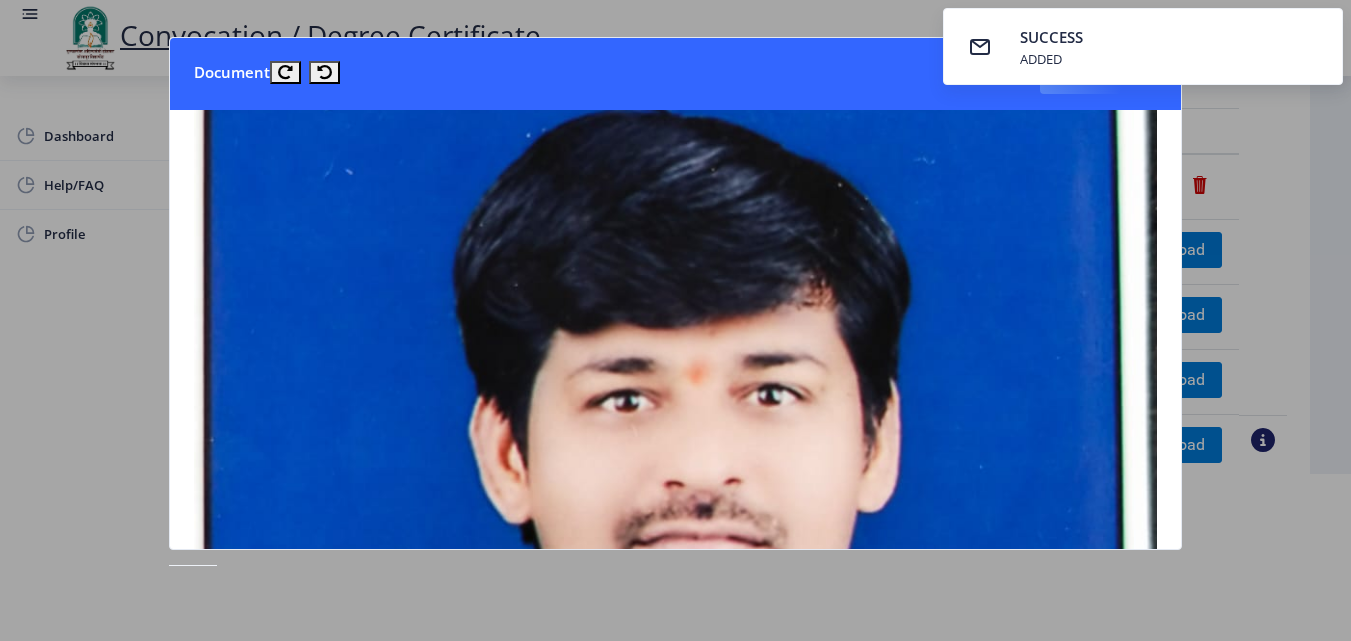 scroll, scrollTop: 0, scrollLeft: 0, axis: both 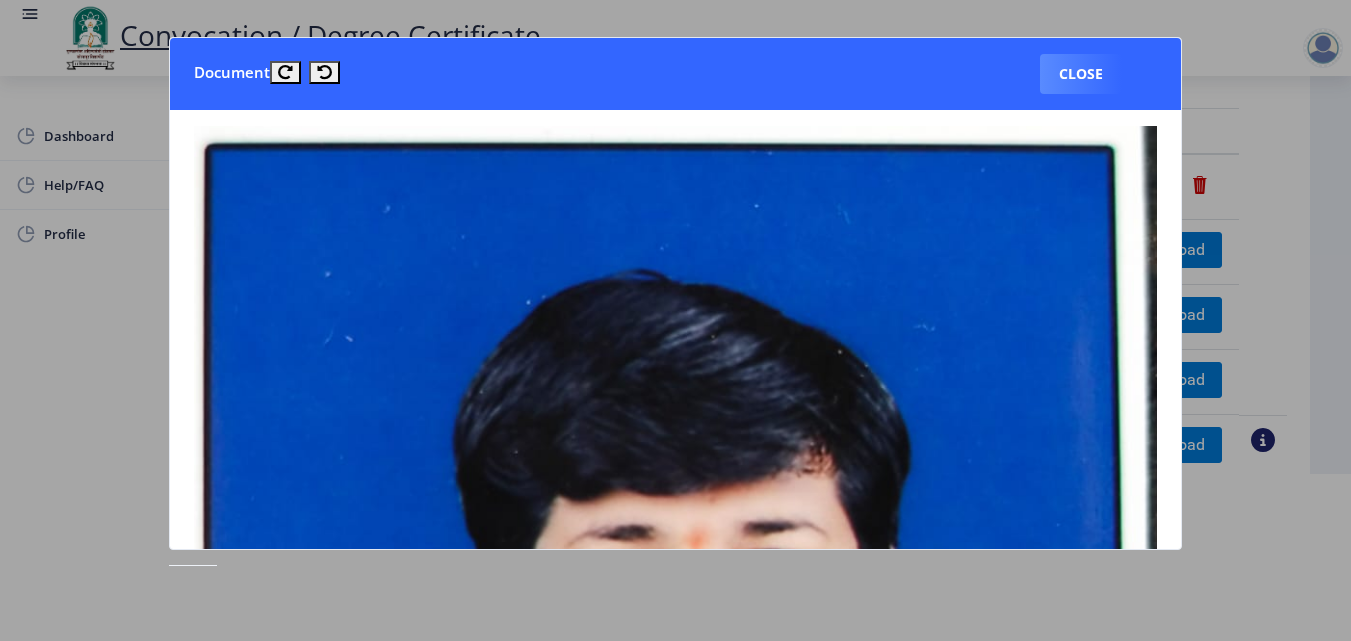 click on "Document     Close" at bounding box center (675, 74) 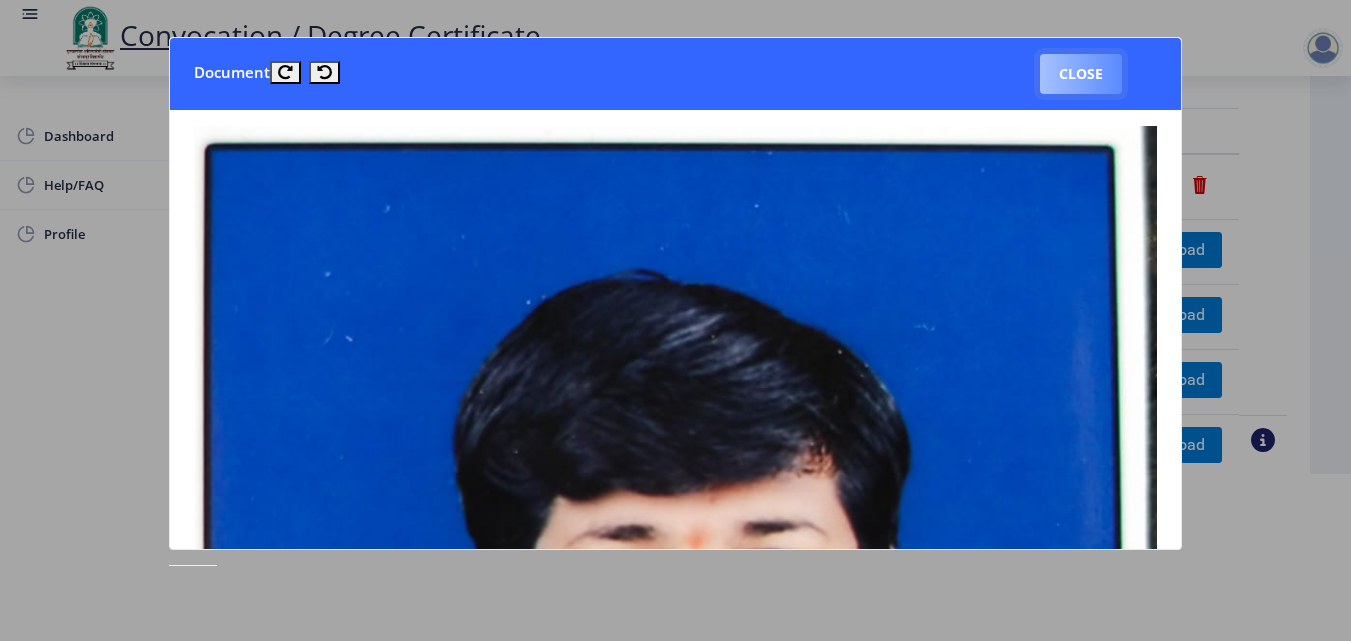 click on "Close" at bounding box center (1081, 74) 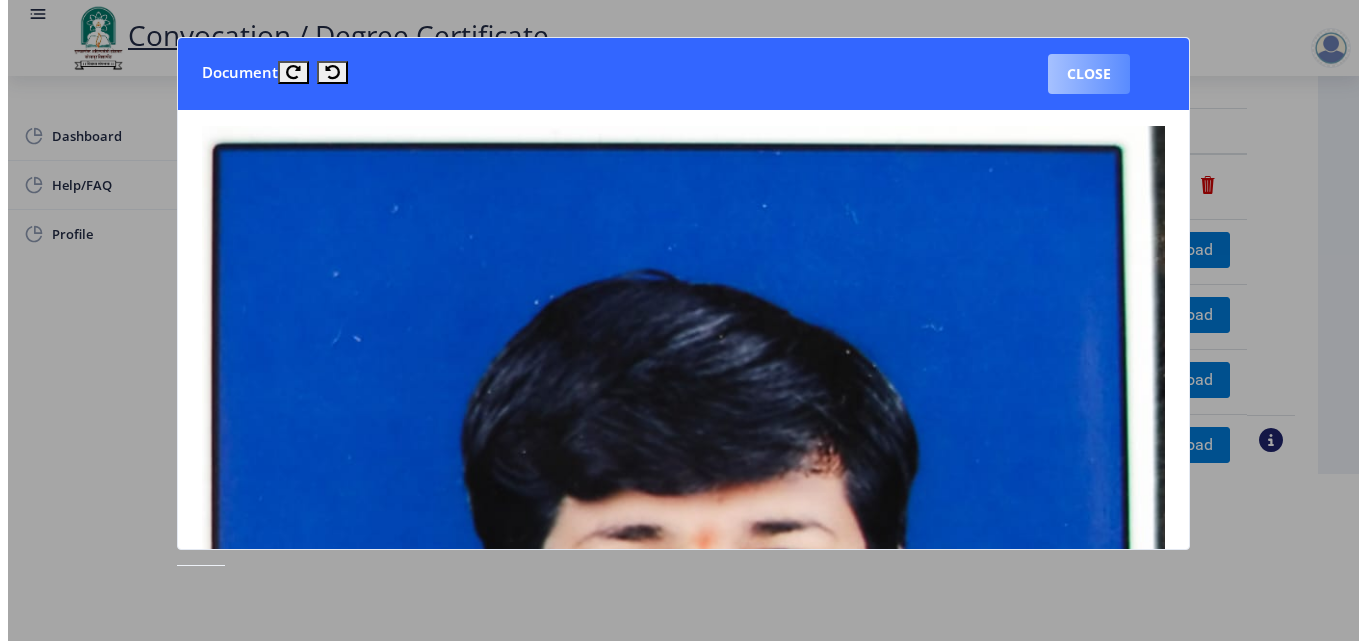 scroll, scrollTop: 167, scrollLeft: 0, axis: vertical 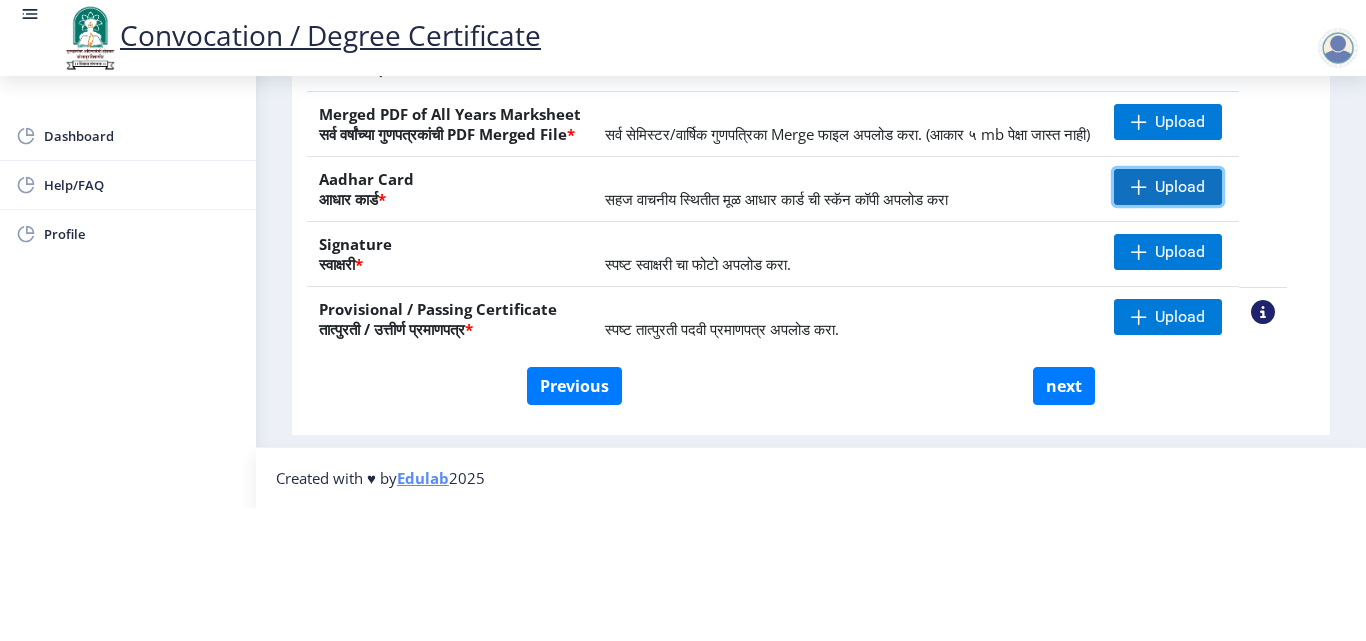 click 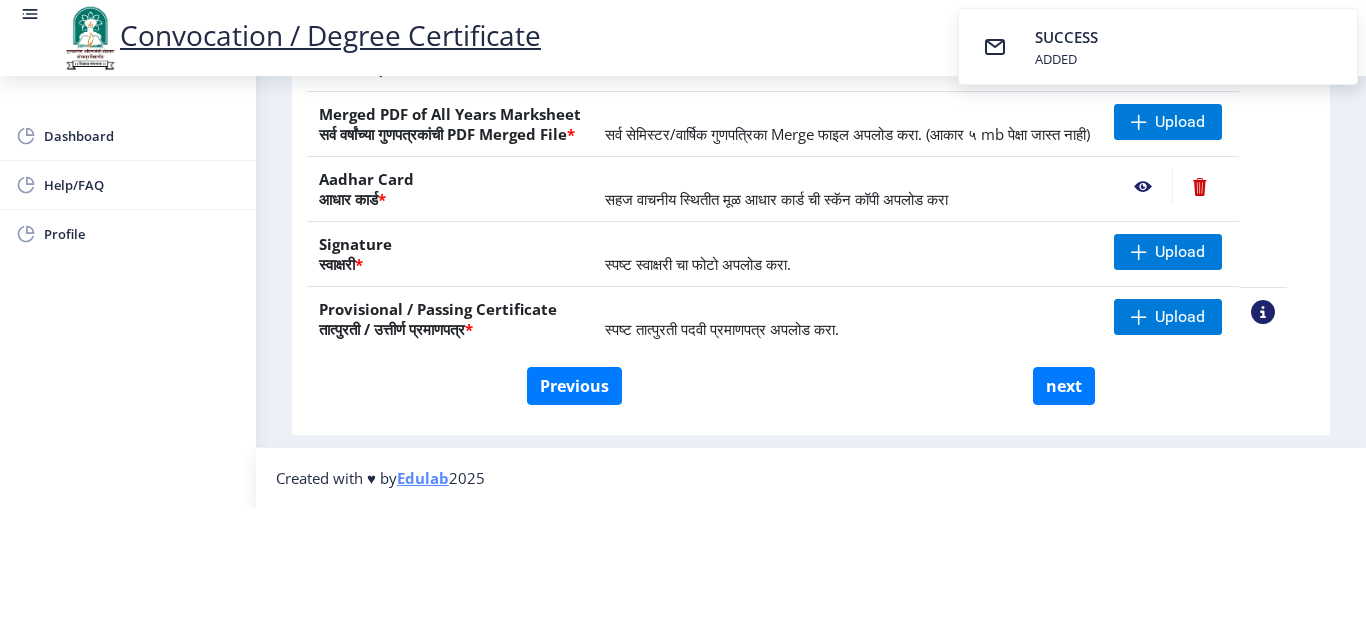 click 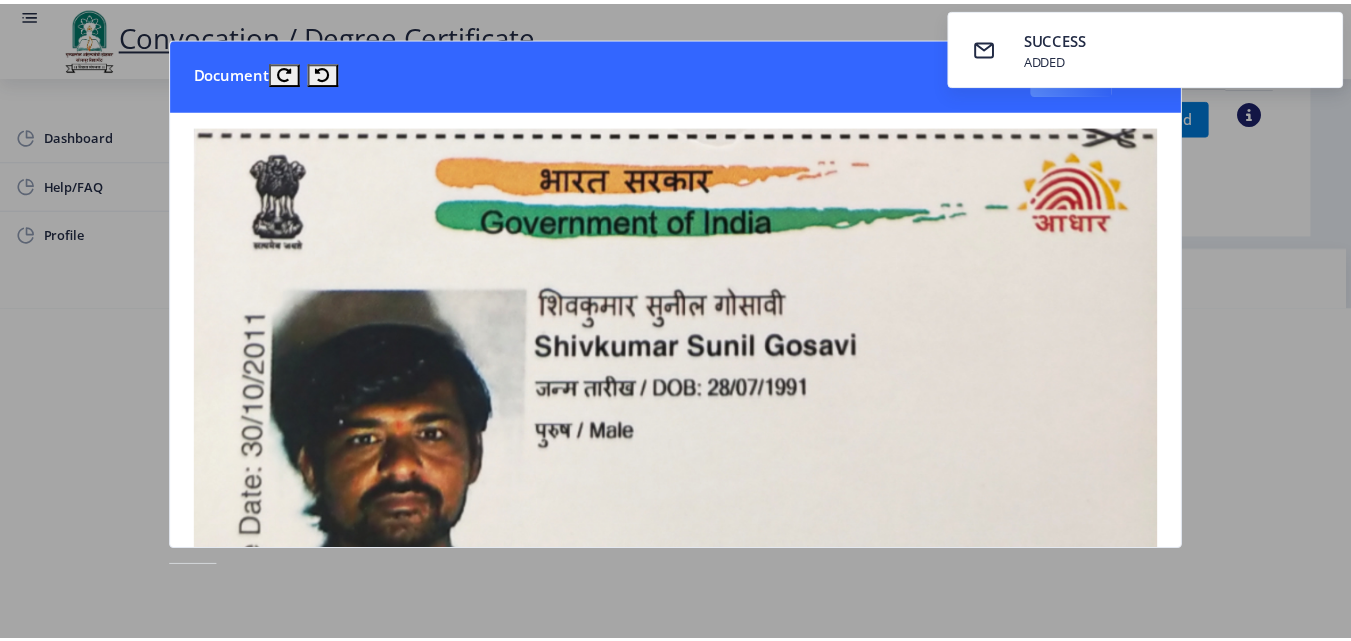 scroll, scrollTop: 0, scrollLeft: 0, axis: both 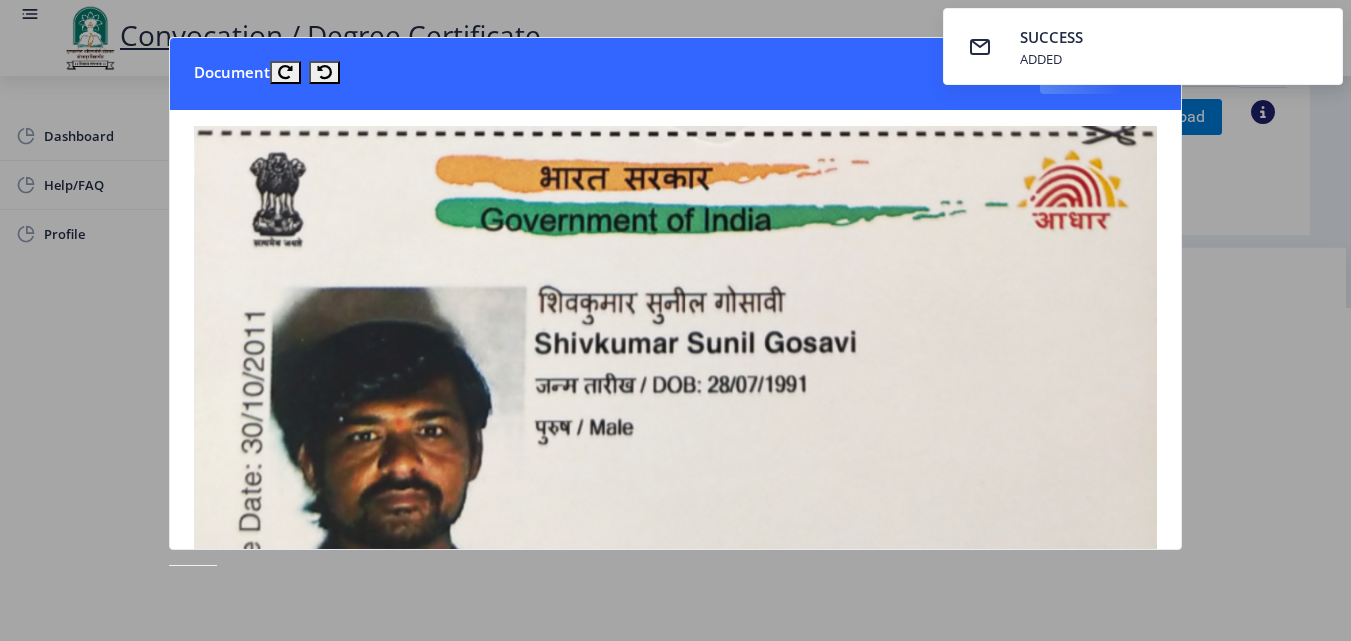 click on "SUCCESS  ADDED" at bounding box center [1143, 46] 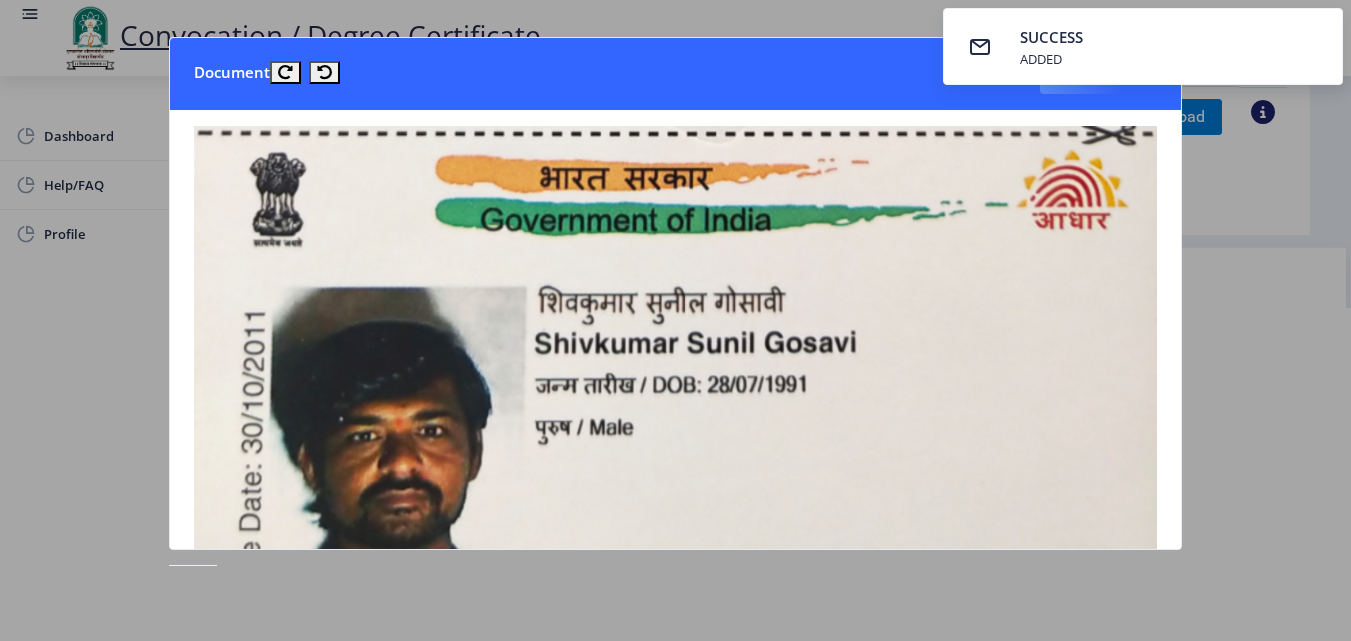 click on "Document     Close" at bounding box center [675, 74] 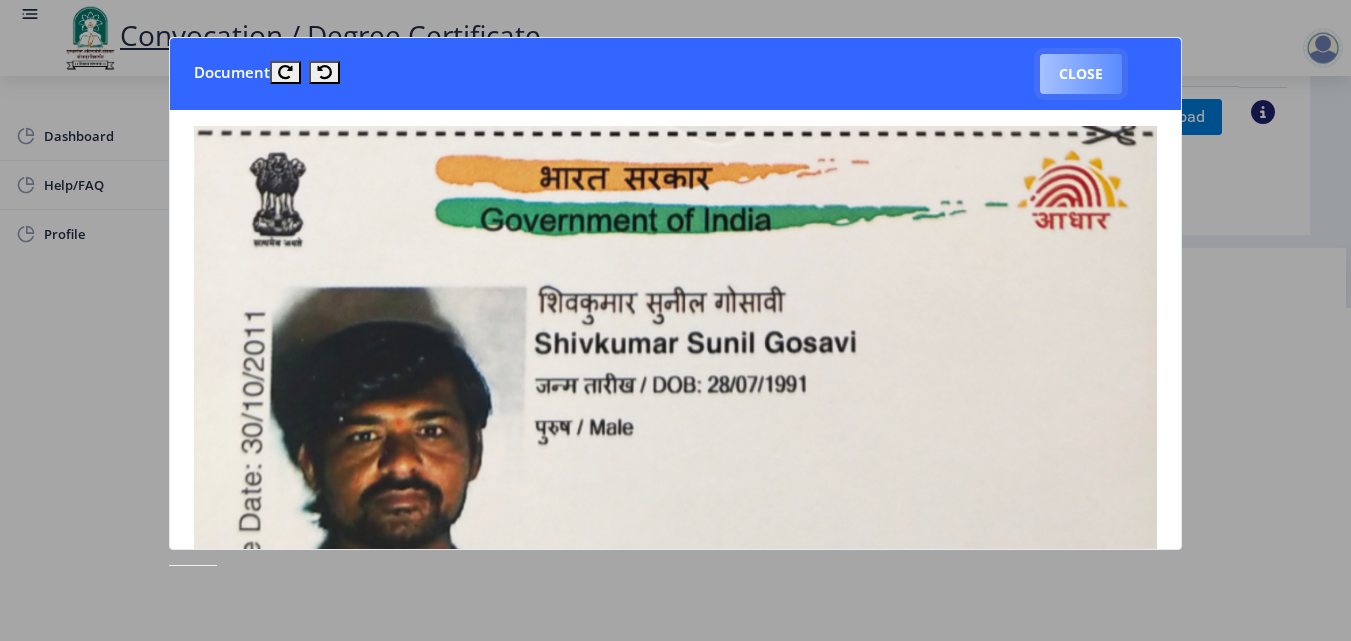 click on "Close" at bounding box center [1081, 74] 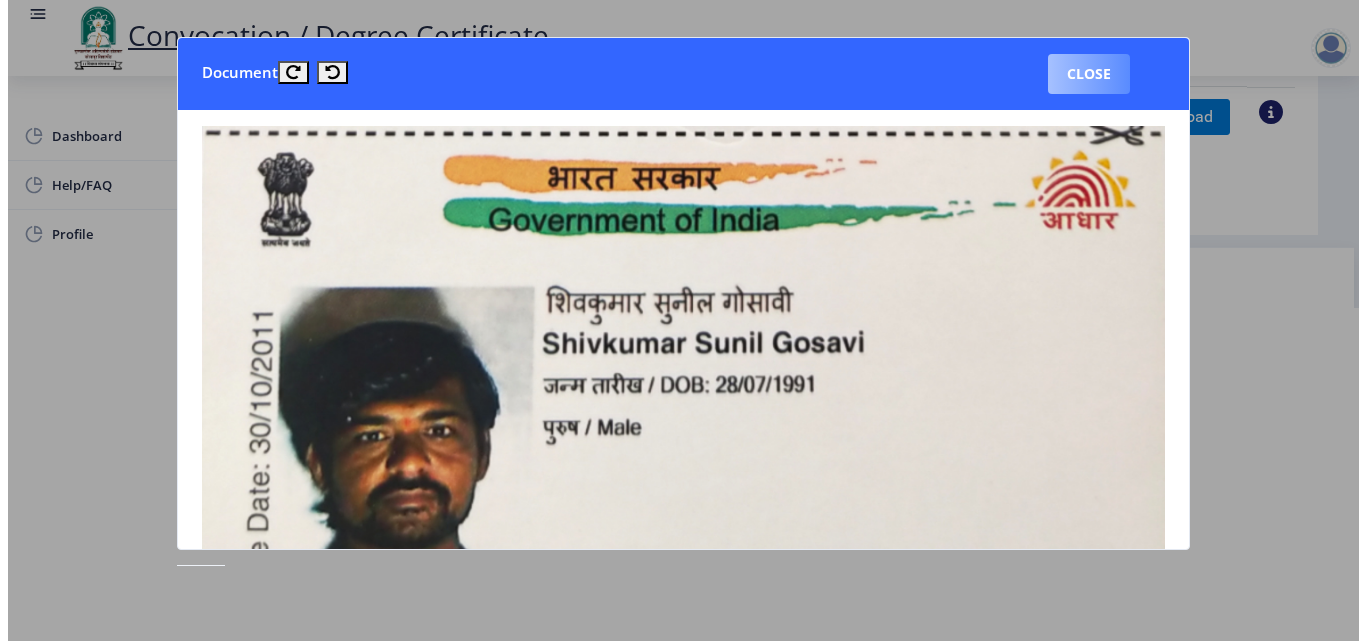 scroll, scrollTop: 173, scrollLeft: 0, axis: vertical 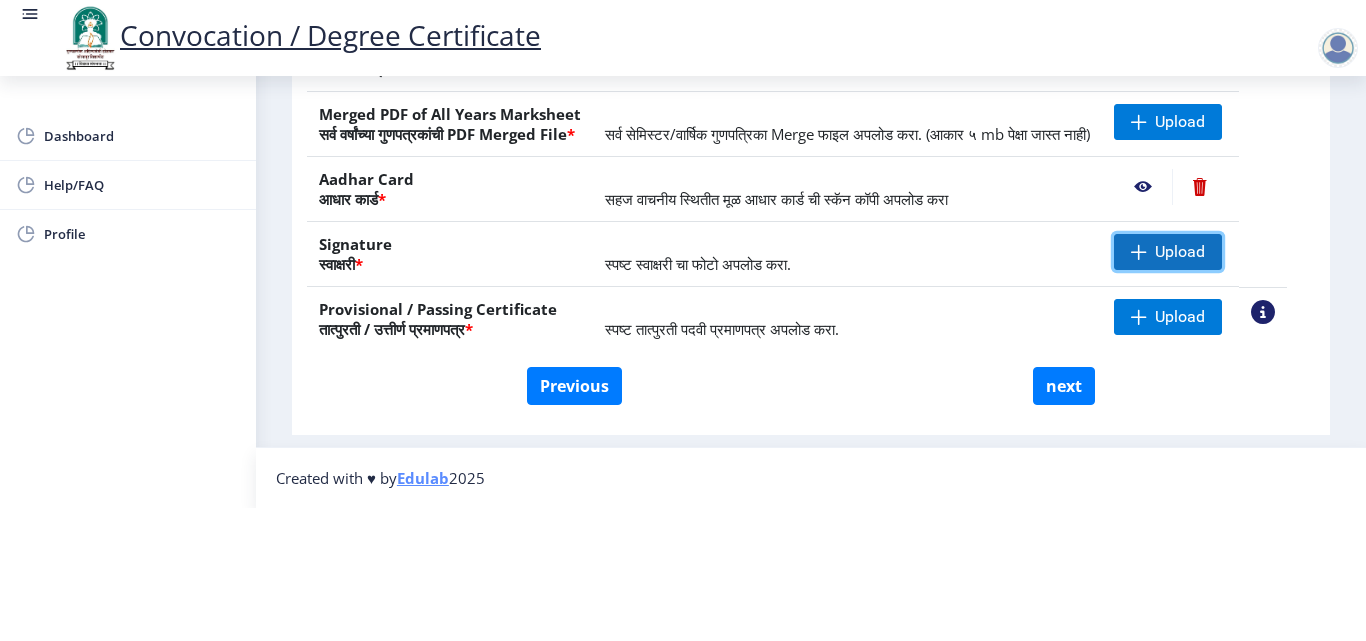 click 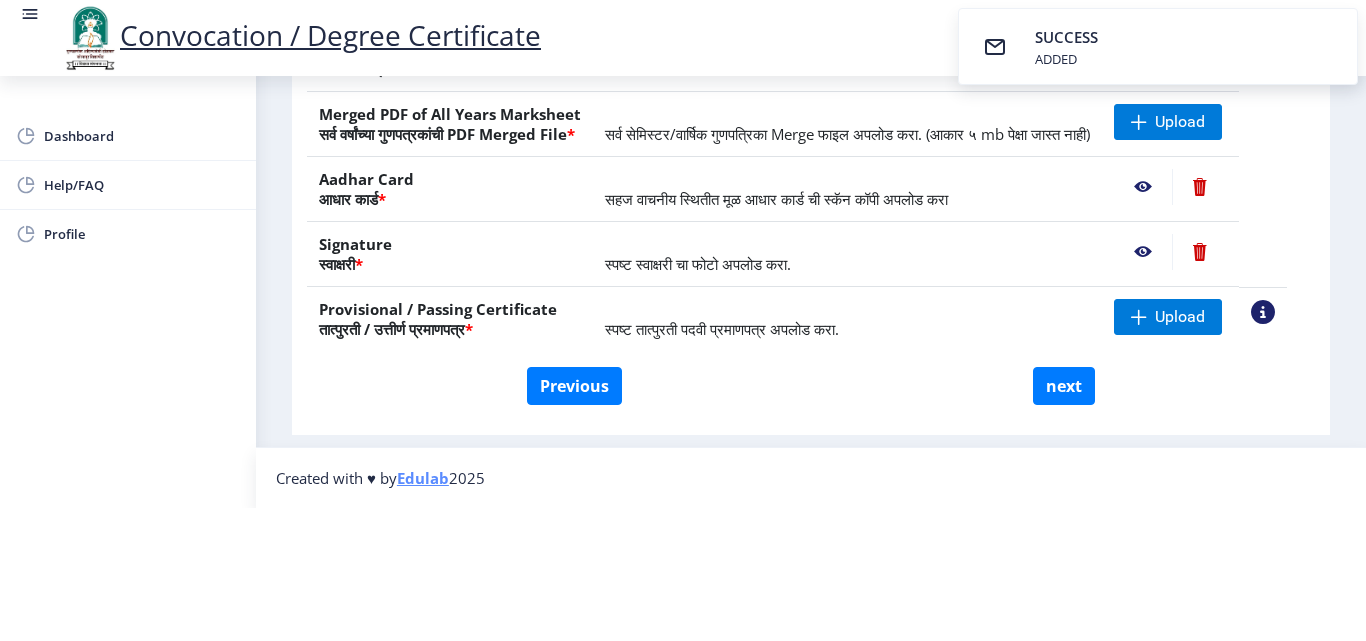 click 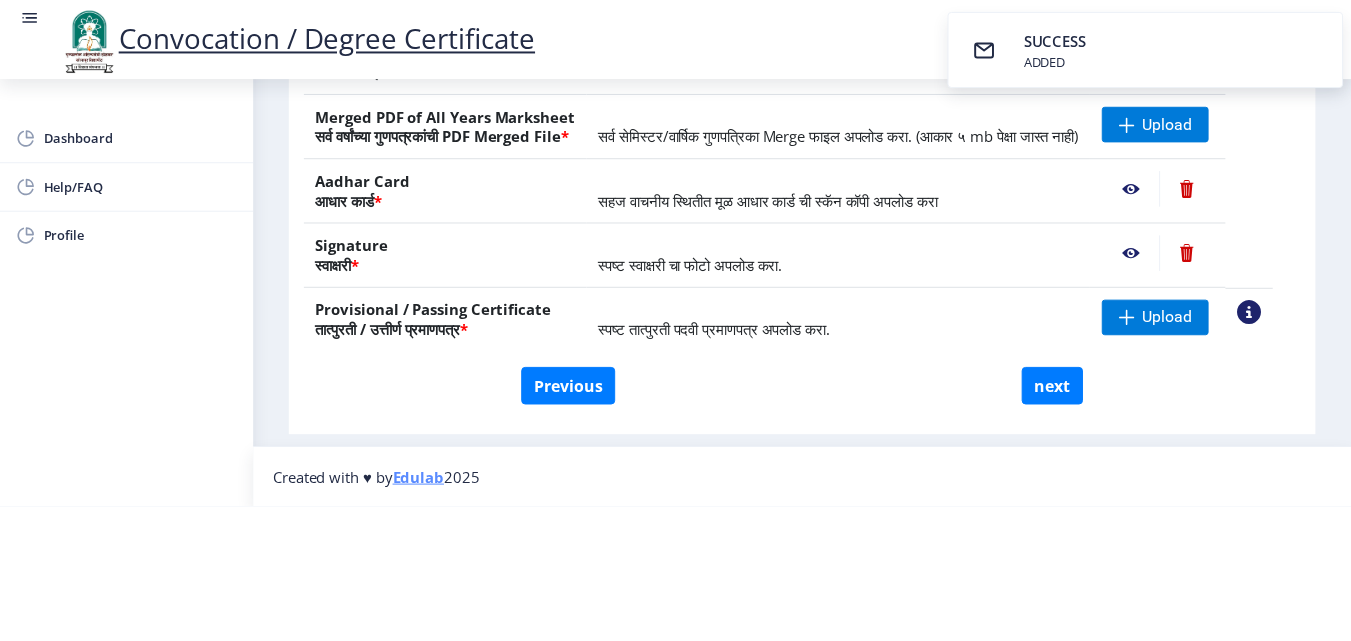 scroll, scrollTop: 0, scrollLeft: 0, axis: both 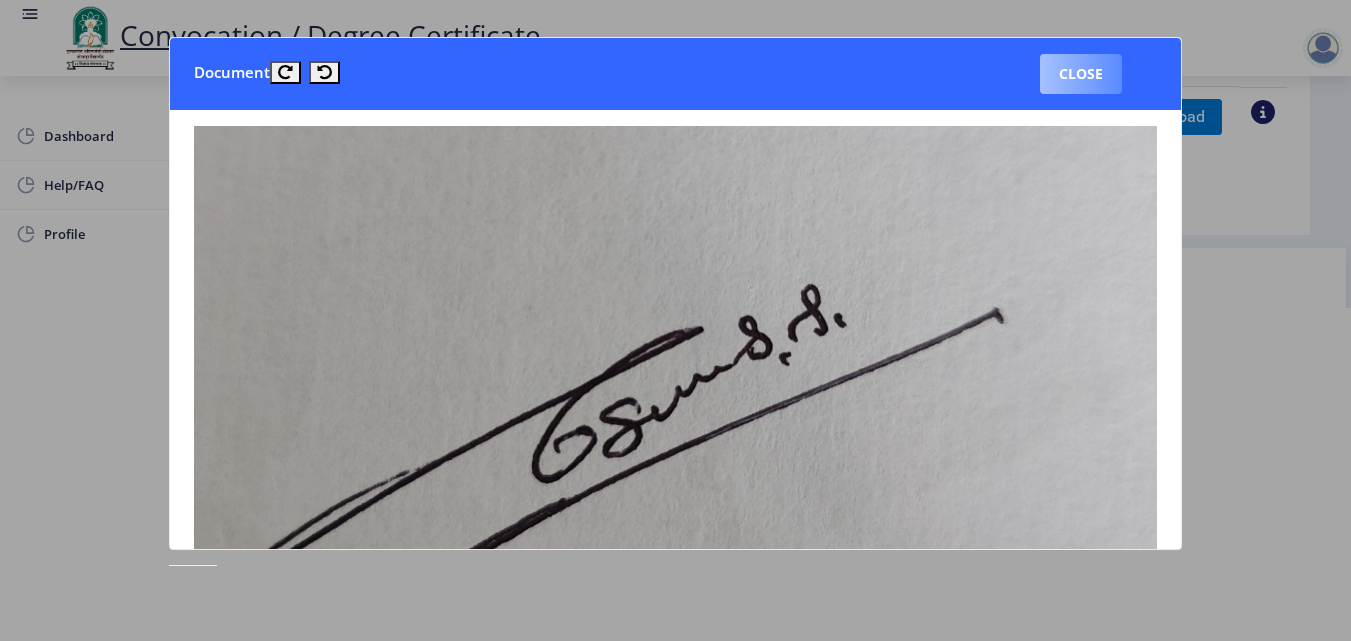click on "Close" at bounding box center [1081, 74] 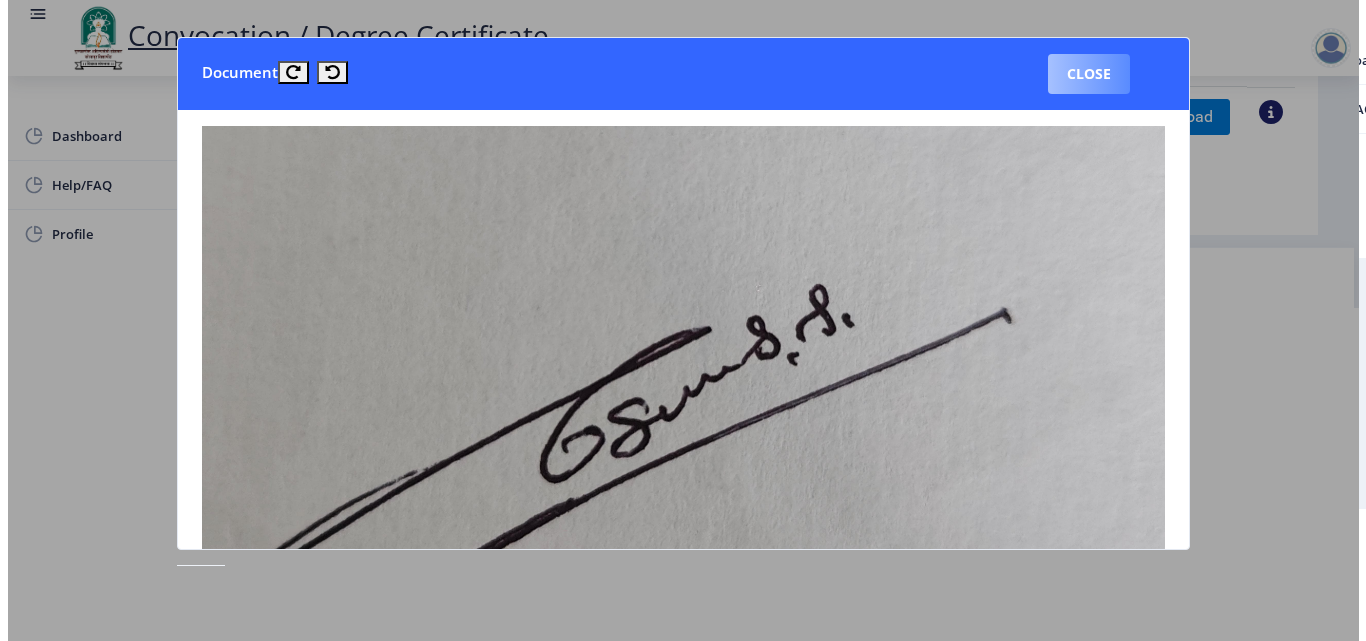 scroll, scrollTop: 173, scrollLeft: 0, axis: vertical 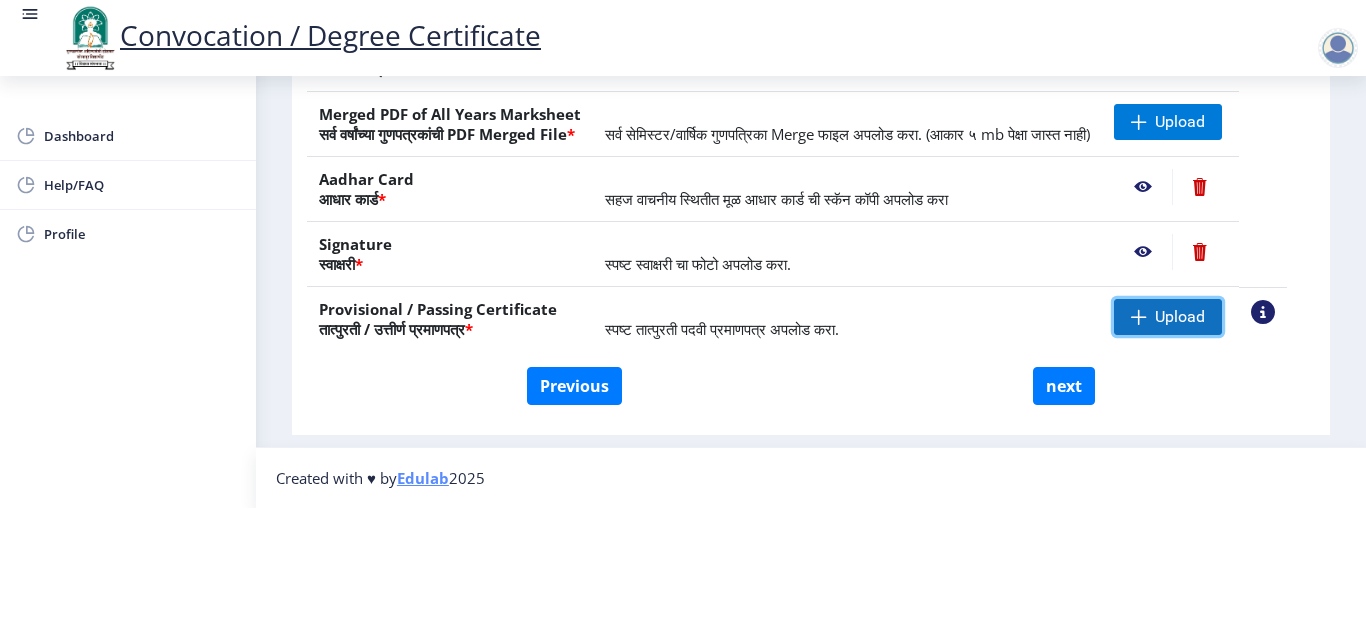 click 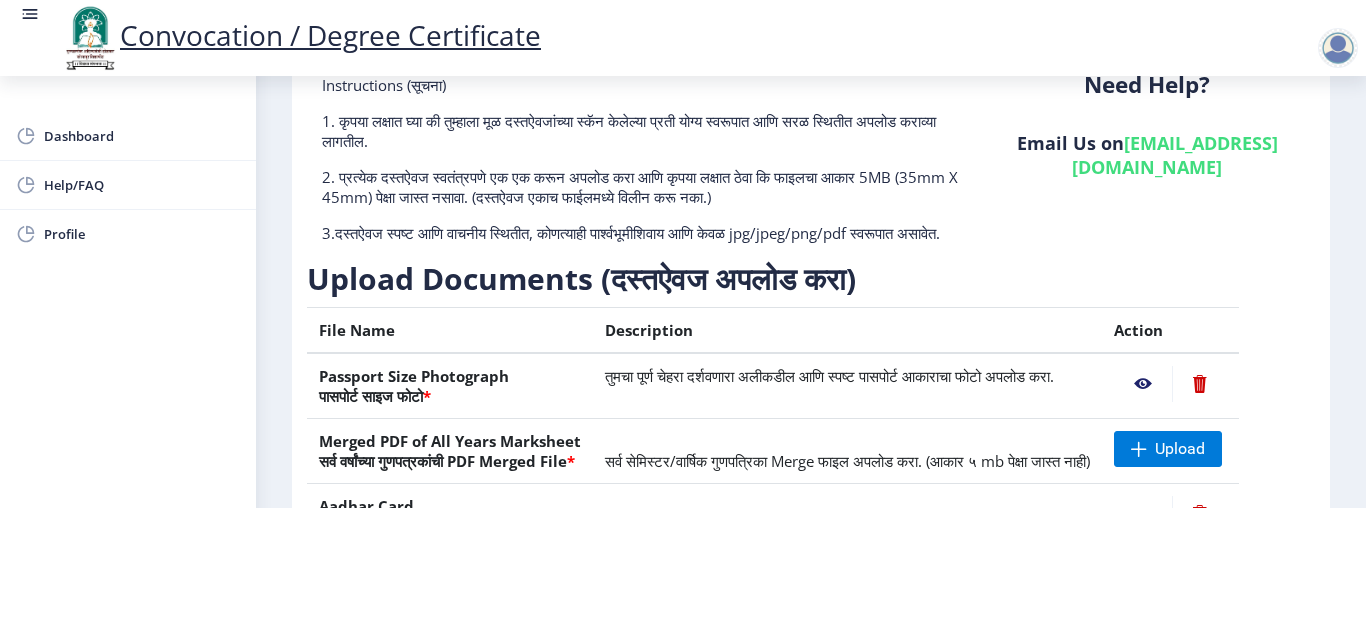 scroll, scrollTop: 0, scrollLeft: 0, axis: both 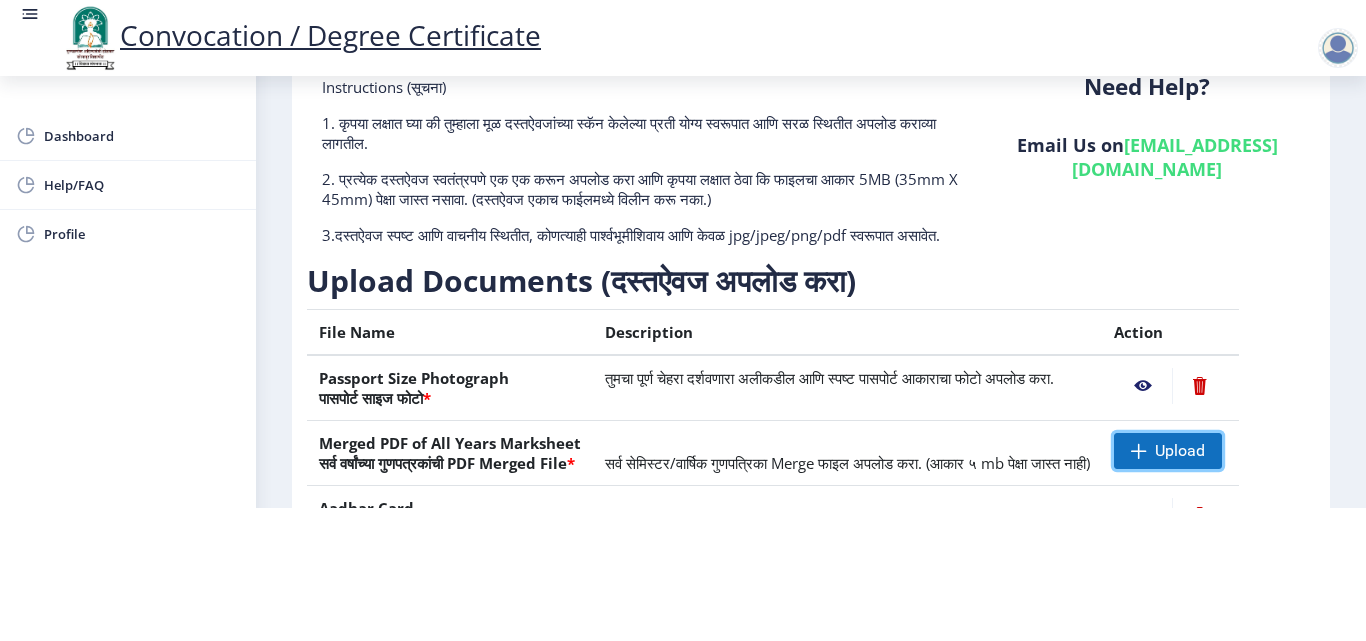 click 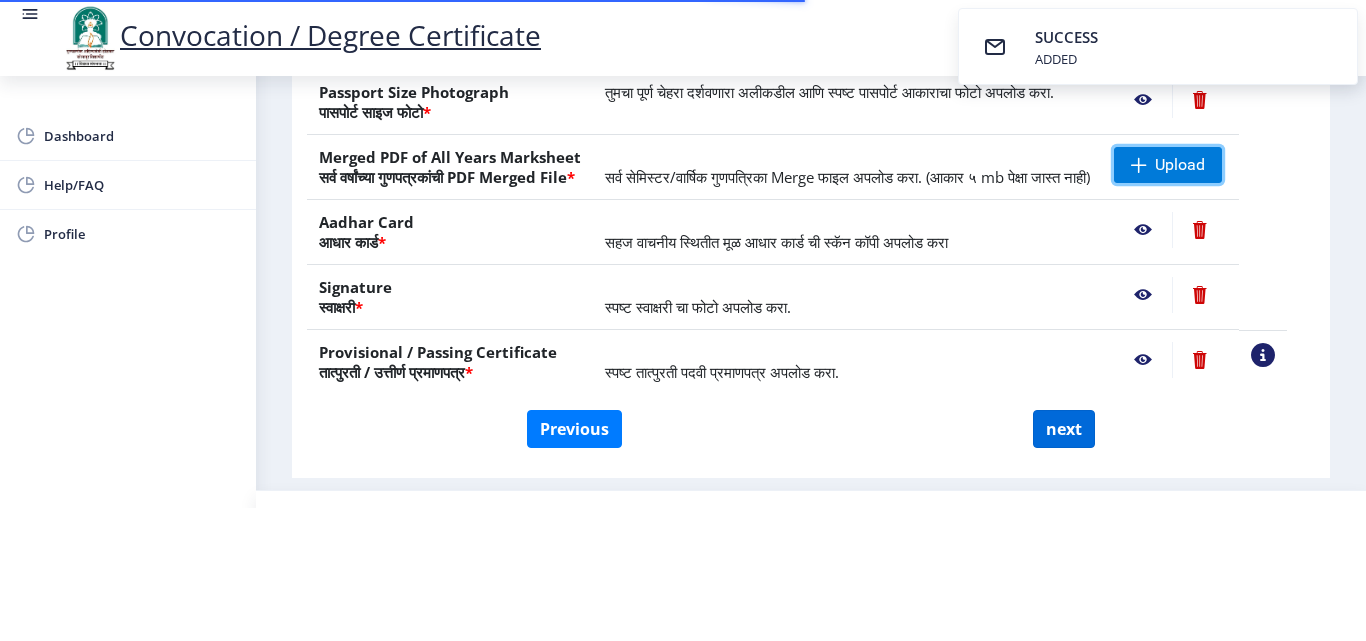 scroll, scrollTop: 369, scrollLeft: 0, axis: vertical 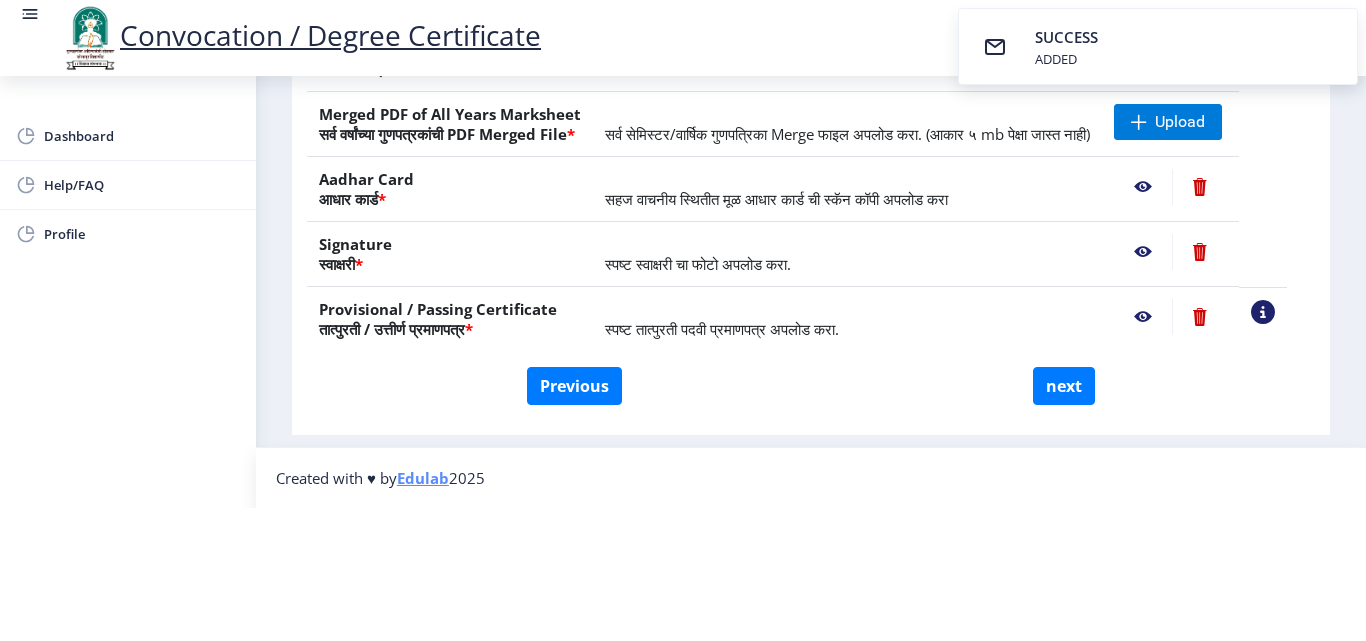 click 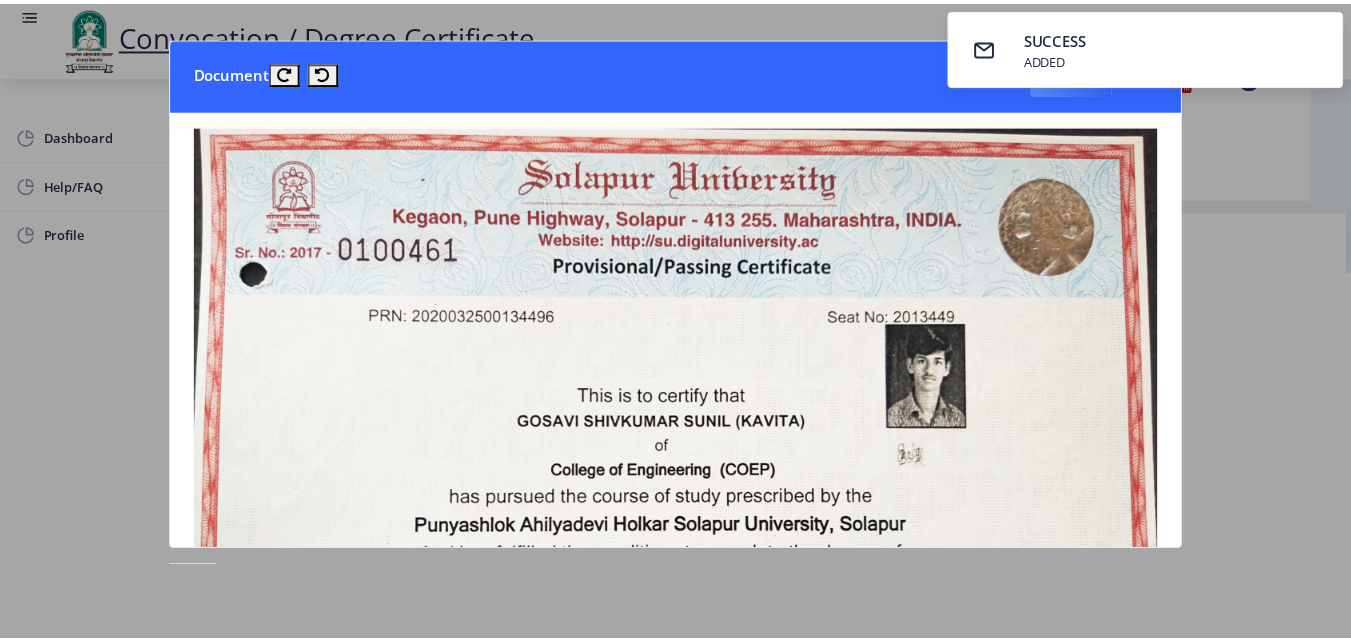 scroll, scrollTop: 0, scrollLeft: 0, axis: both 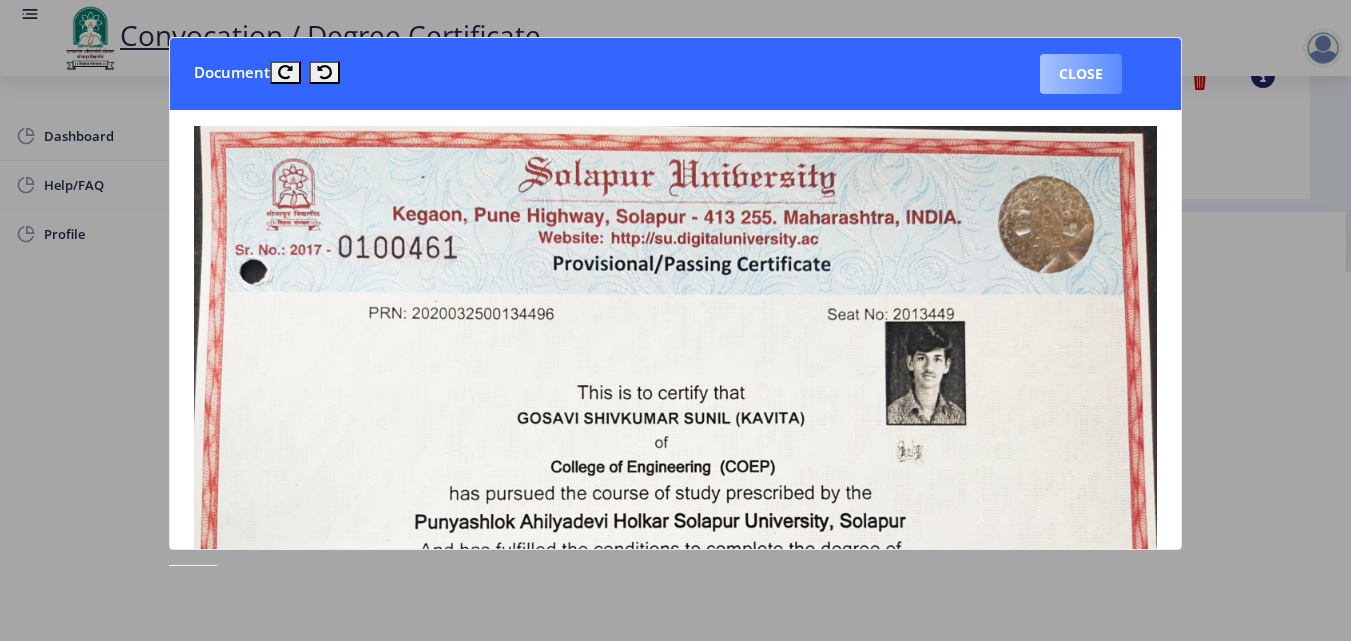 click on "Close" at bounding box center [1081, 74] 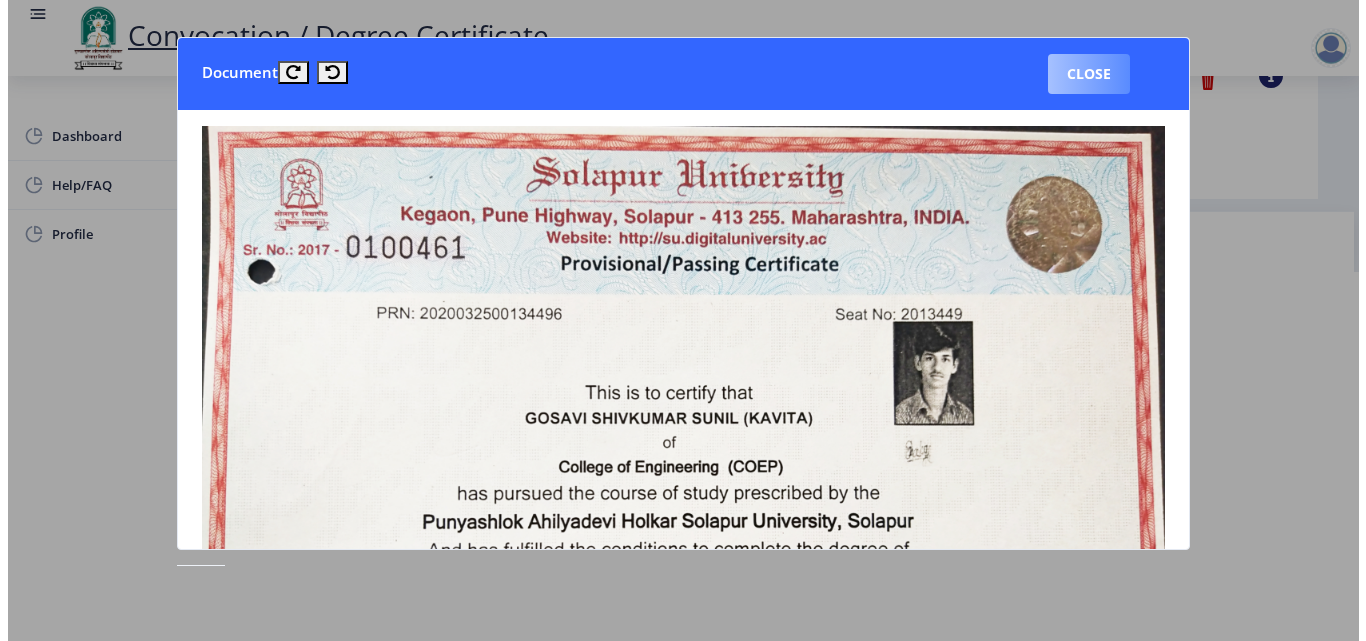 scroll, scrollTop: 173, scrollLeft: 0, axis: vertical 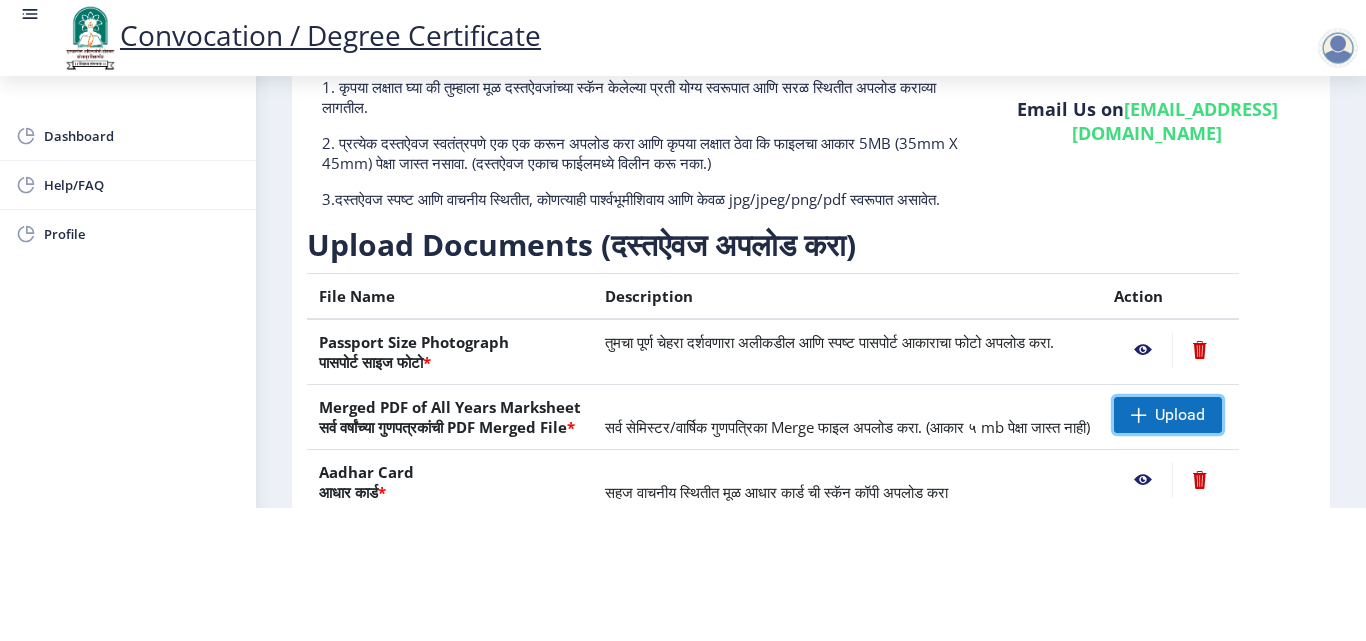 click on "Upload" 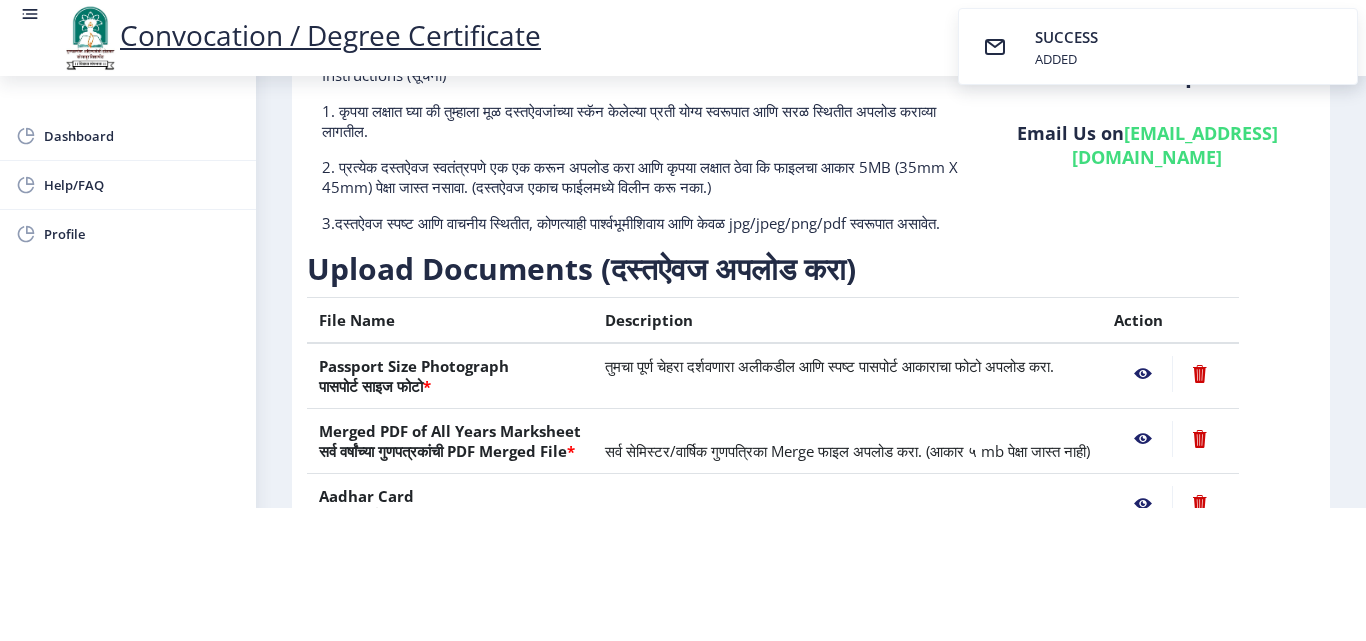 scroll, scrollTop: 0, scrollLeft: 0, axis: both 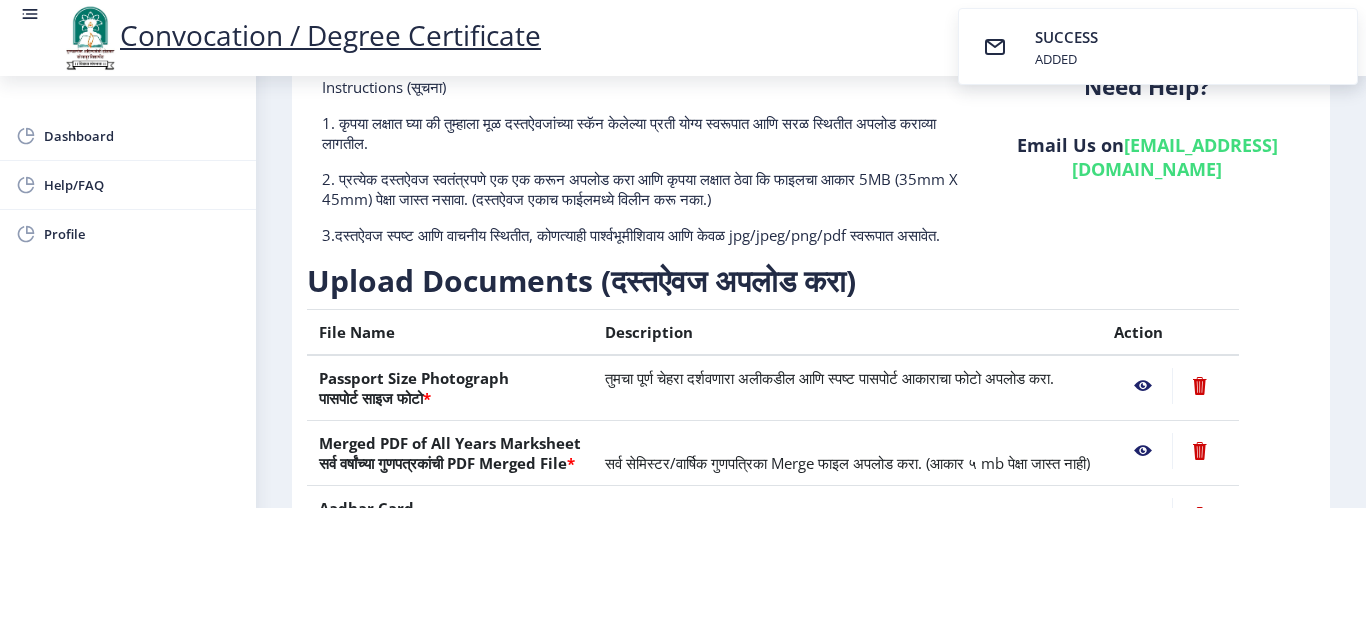 click 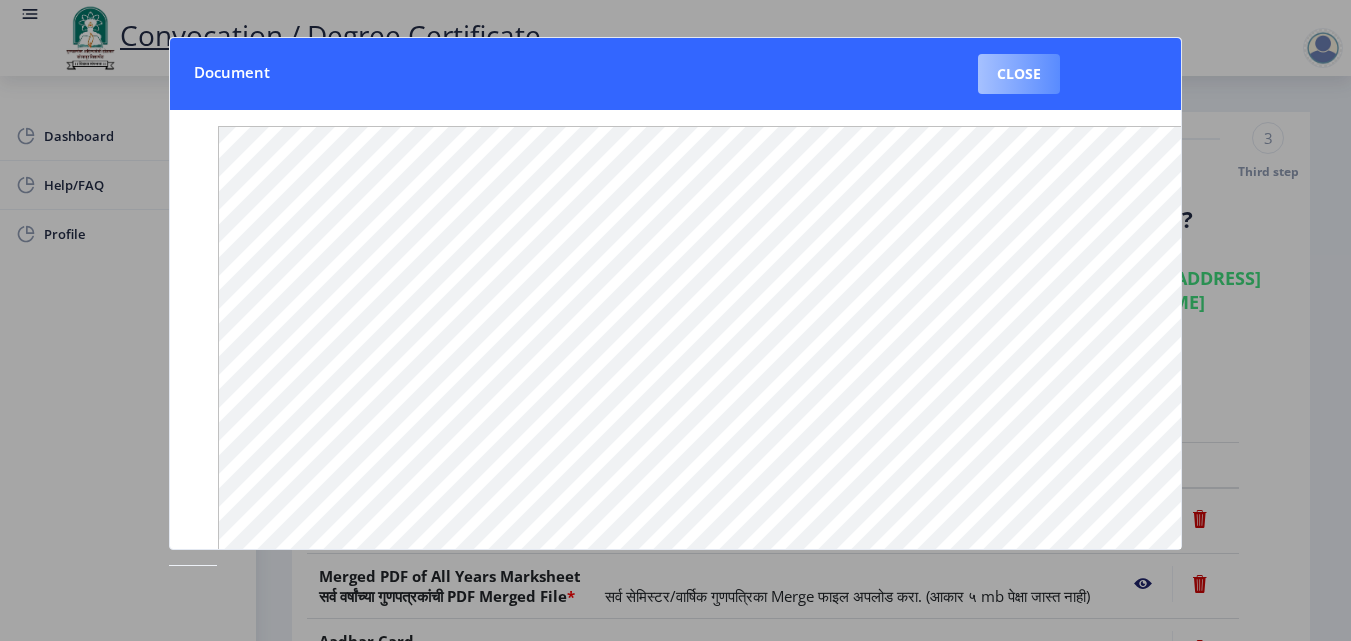 click on "Close" at bounding box center [1019, 74] 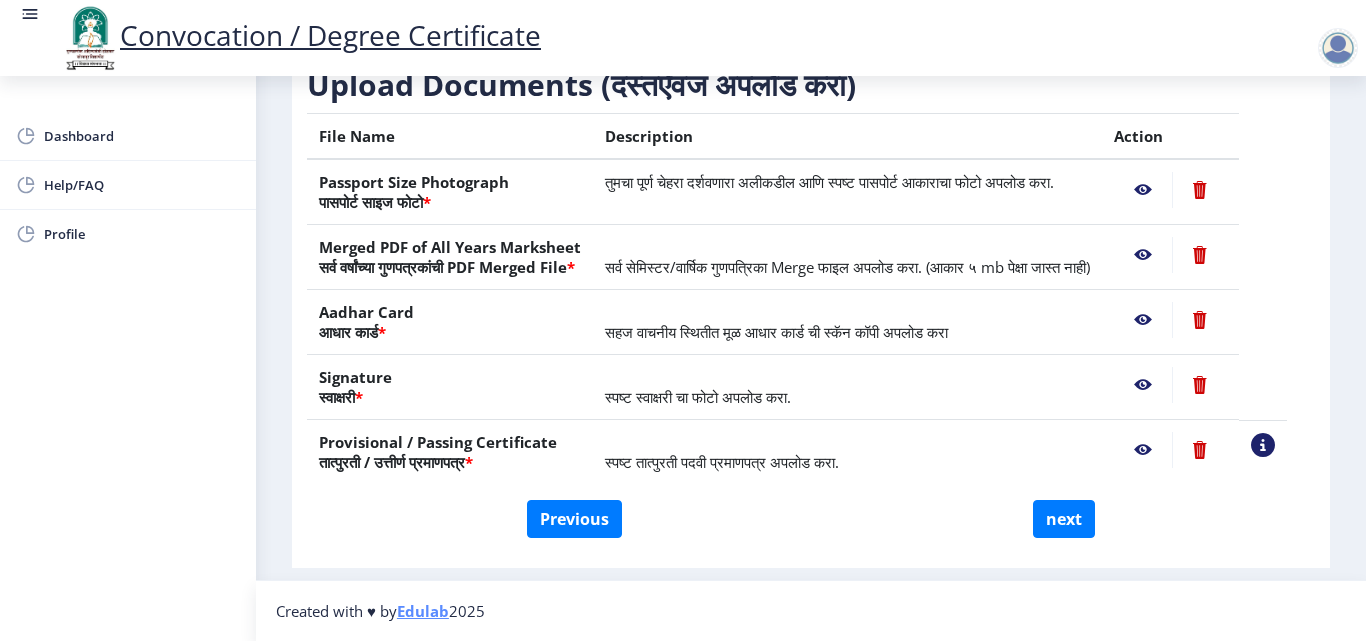 scroll, scrollTop: 369, scrollLeft: 0, axis: vertical 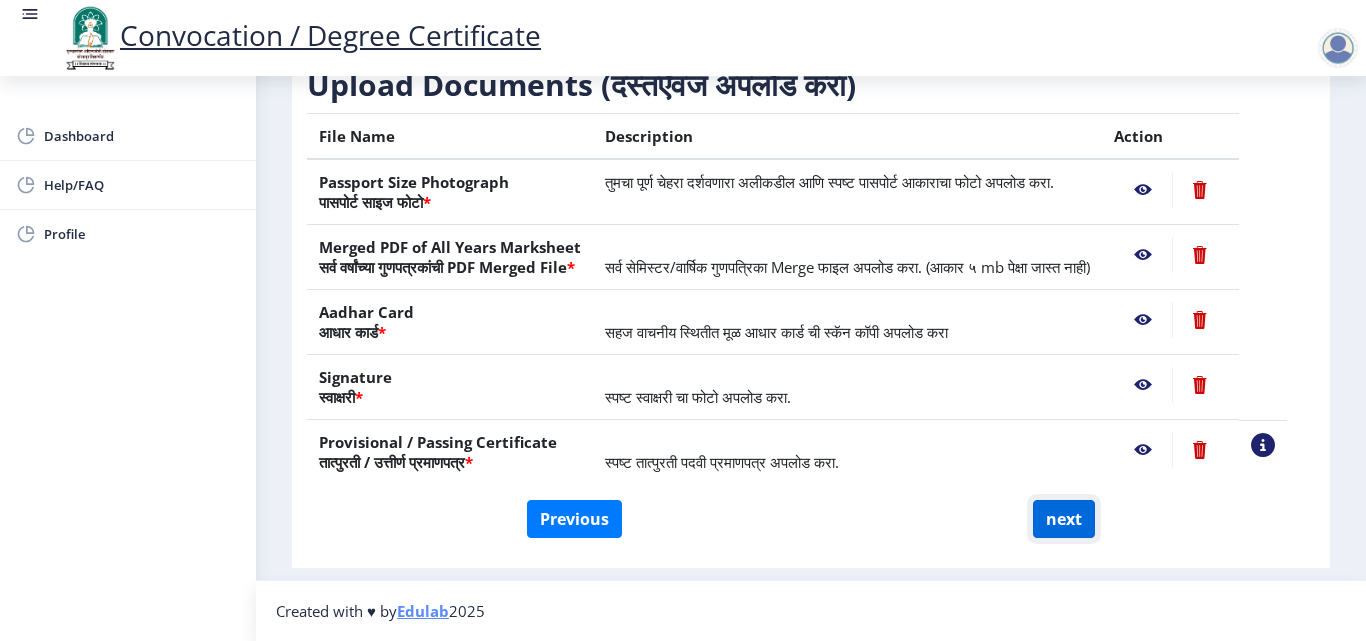 click on "next" 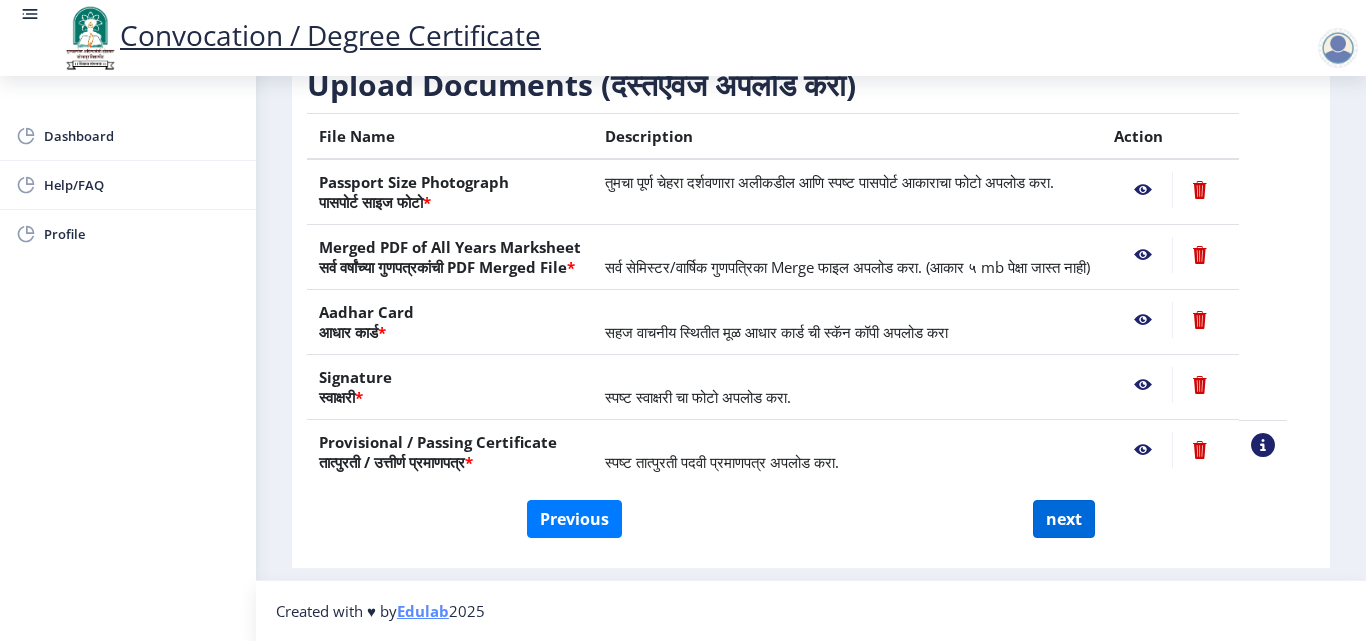 select 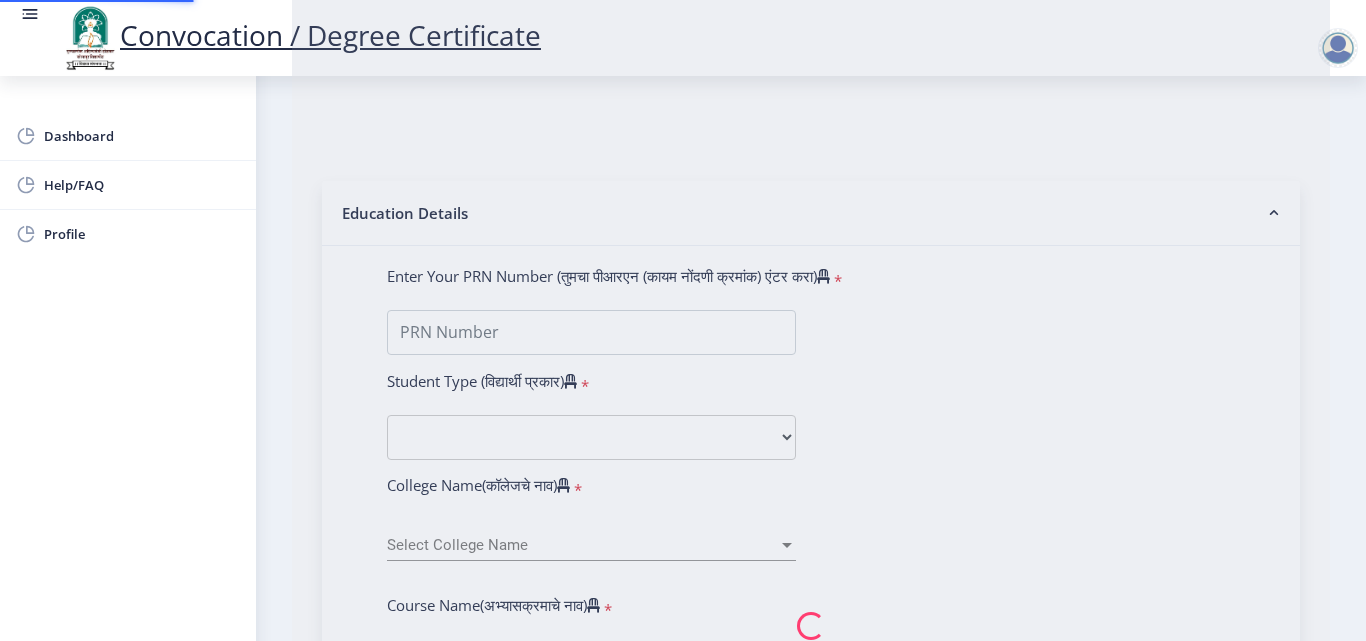 scroll, scrollTop: 0, scrollLeft: 0, axis: both 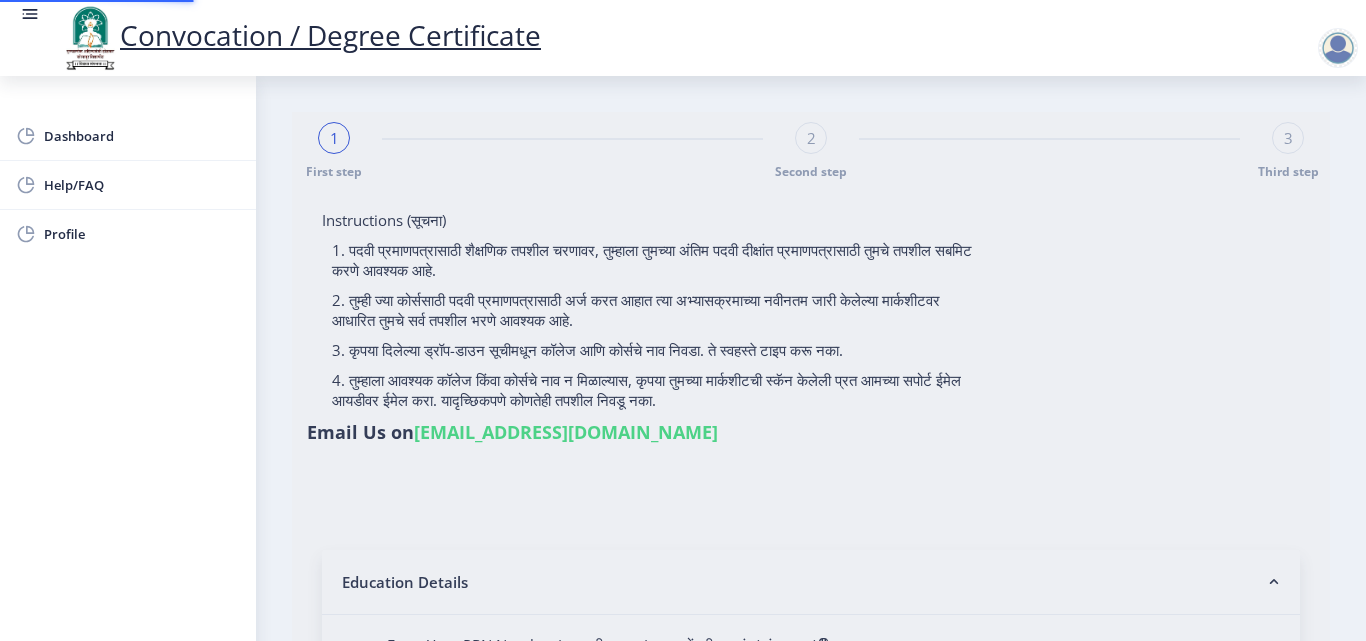 select 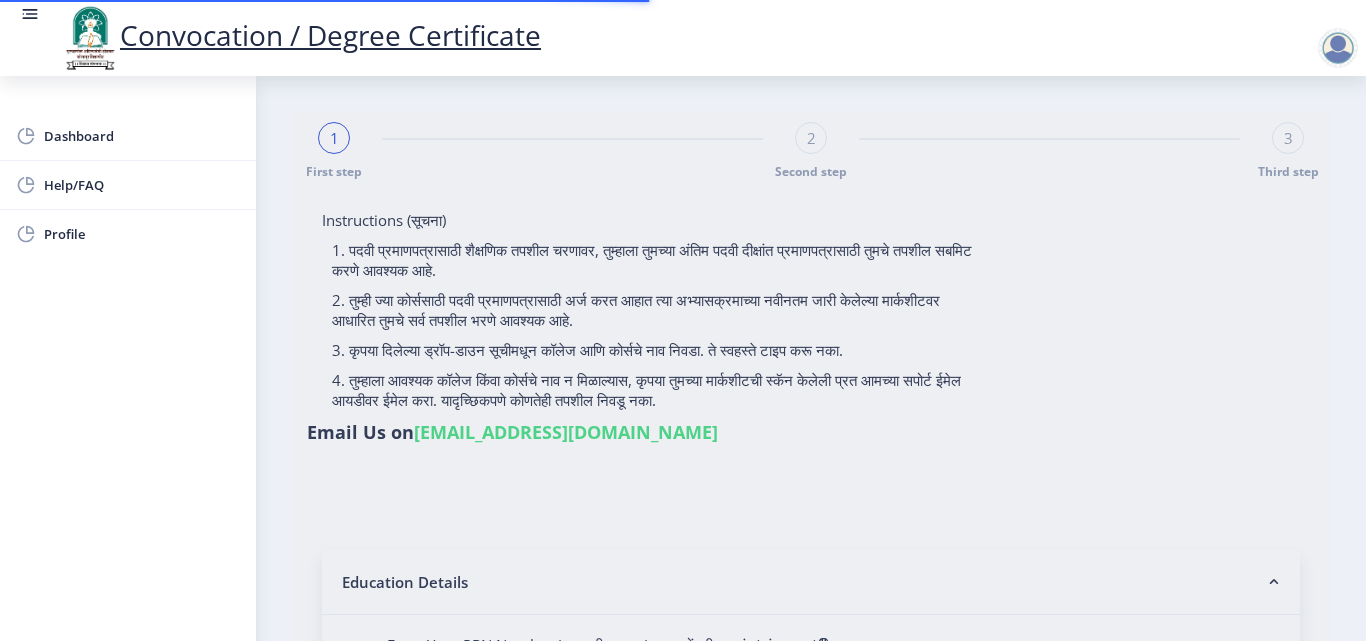 type on "[PERSON_NAME] [PERSON_NAME]" 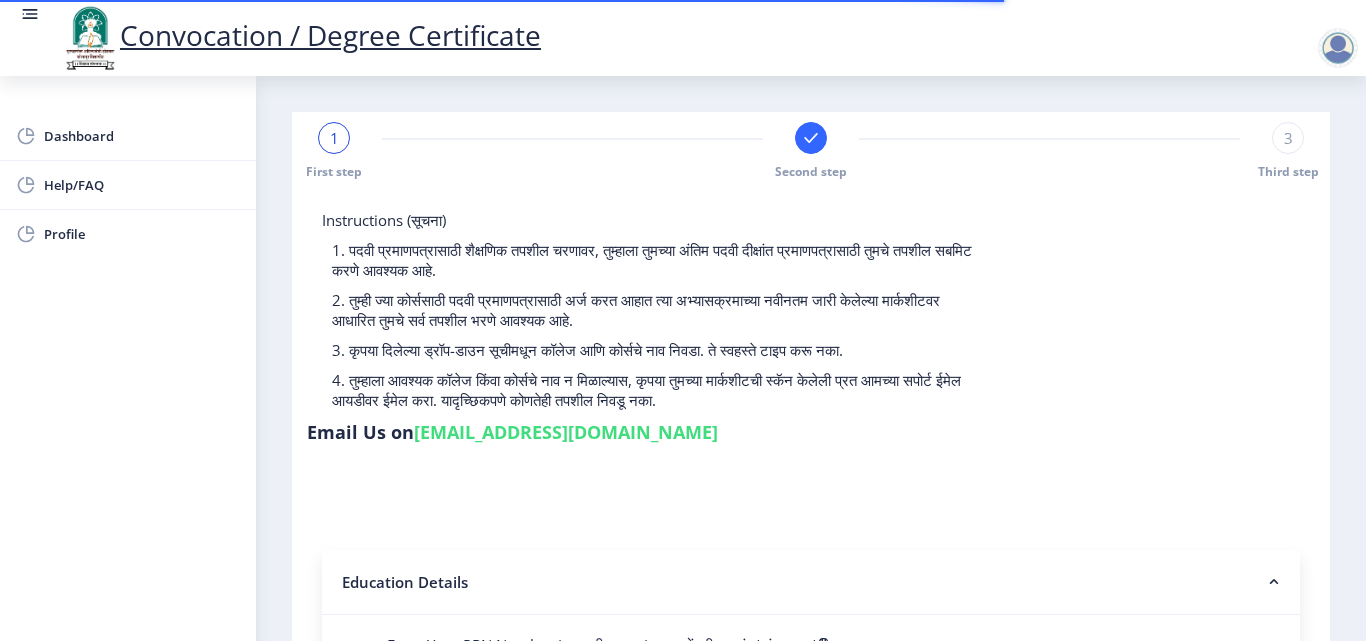 select 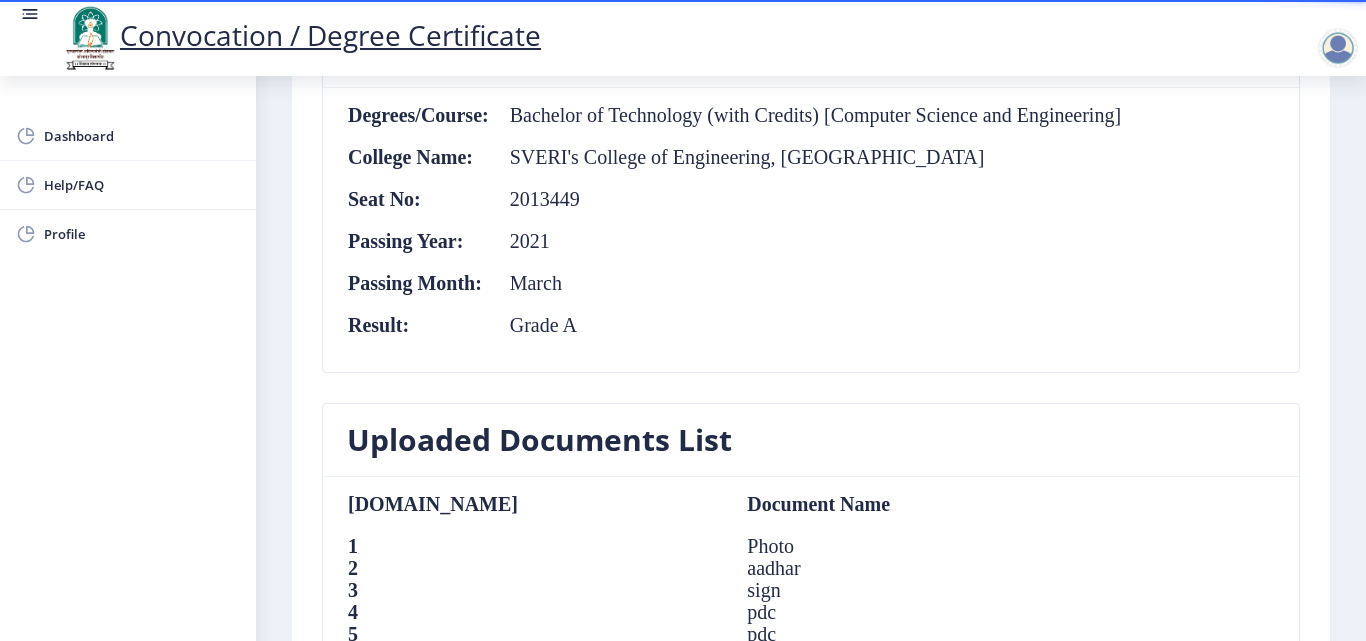 scroll, scrollTop: 1167, scrollLeft: 0, axis: vertical 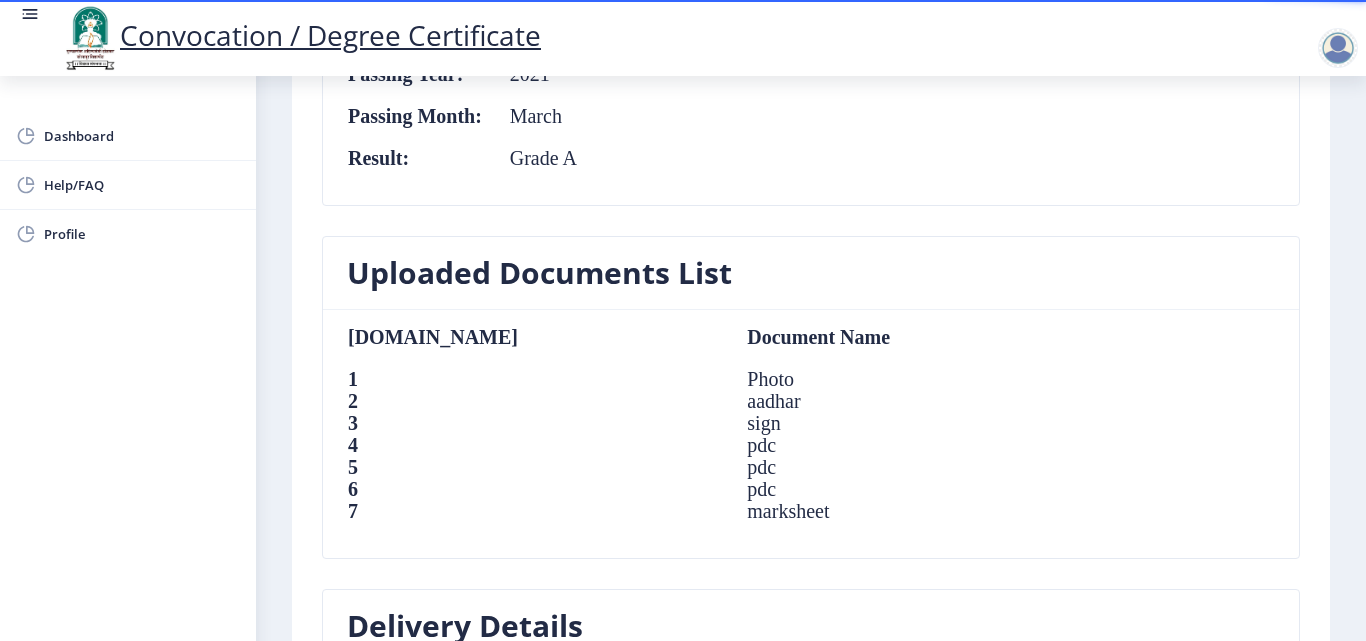 drag, startPoint x: 404, startPoint y: 380, endPoint x: 601, endPoint y: 393, distance: 197.42847 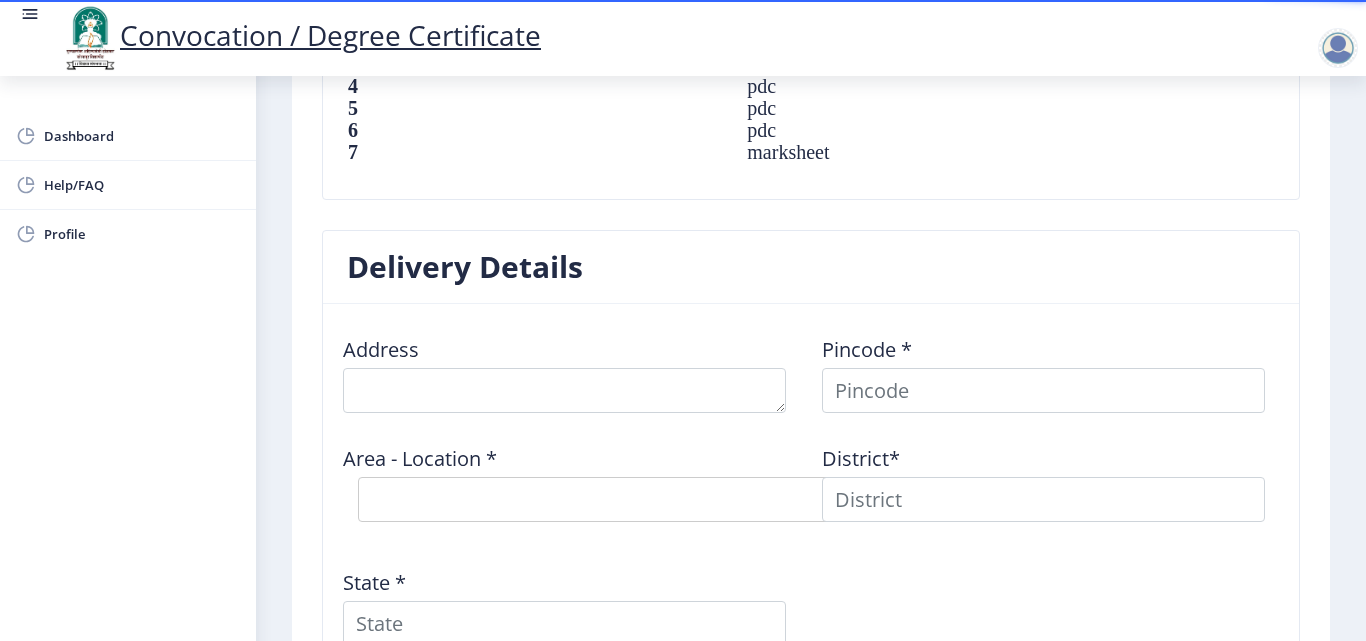 scroll, scrollTop: 1460, scrollLeft: 0, axis: vertical 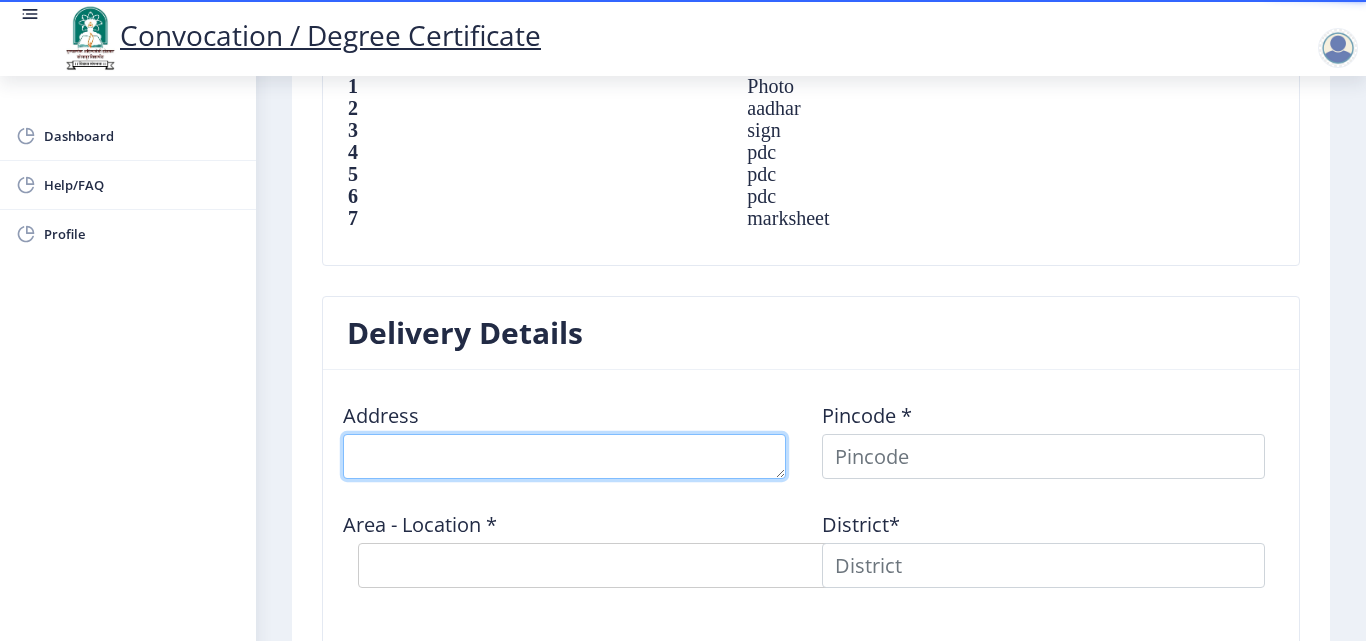 click at bounding box center [564, 456] 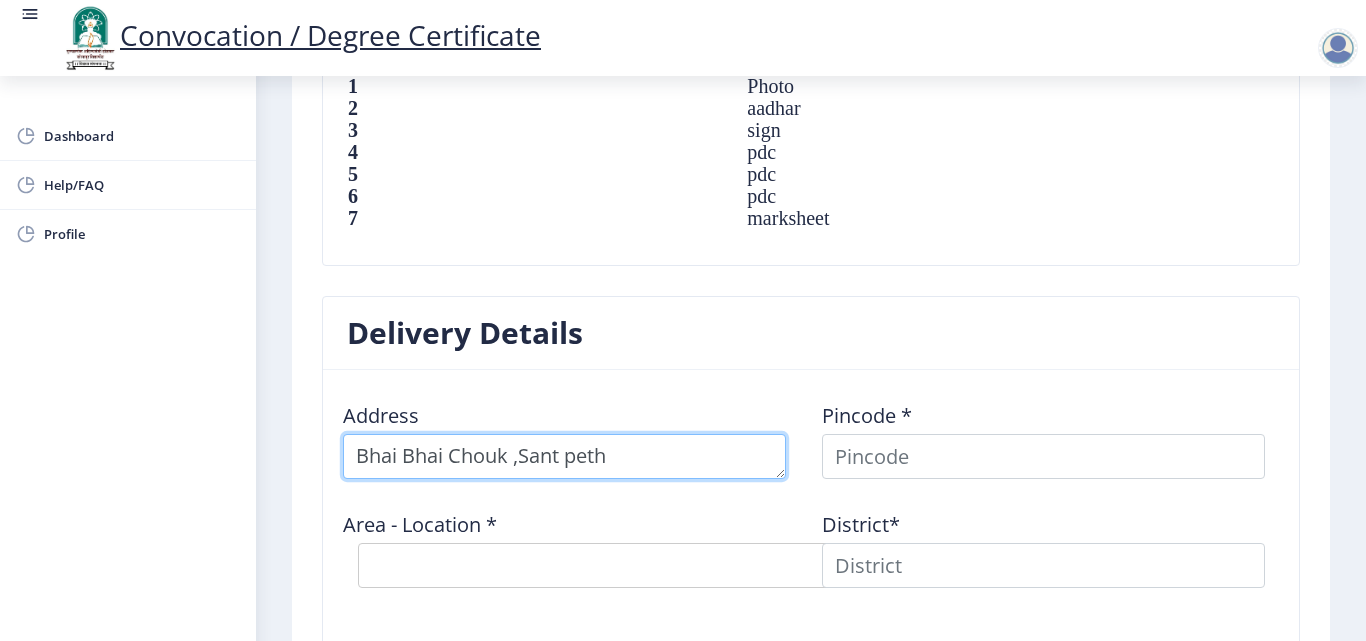 type on "Bhai Bhai Chouk ,Sant peth" 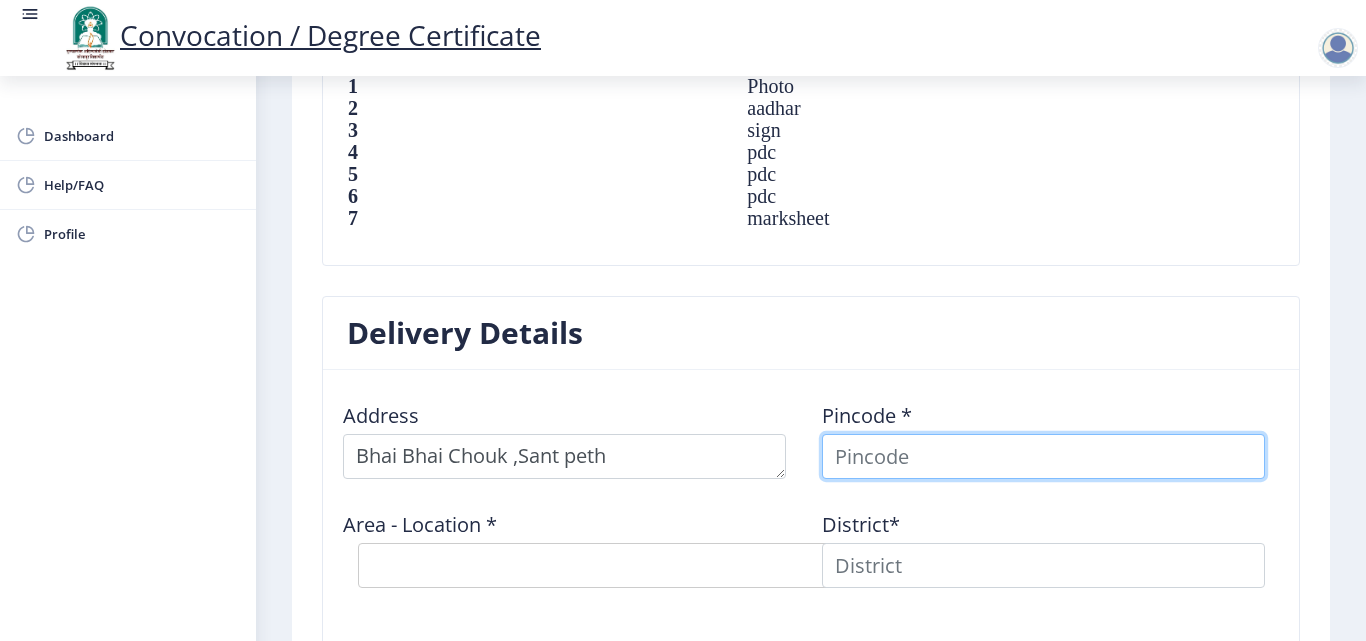 click at bounding box center (1043, 456) 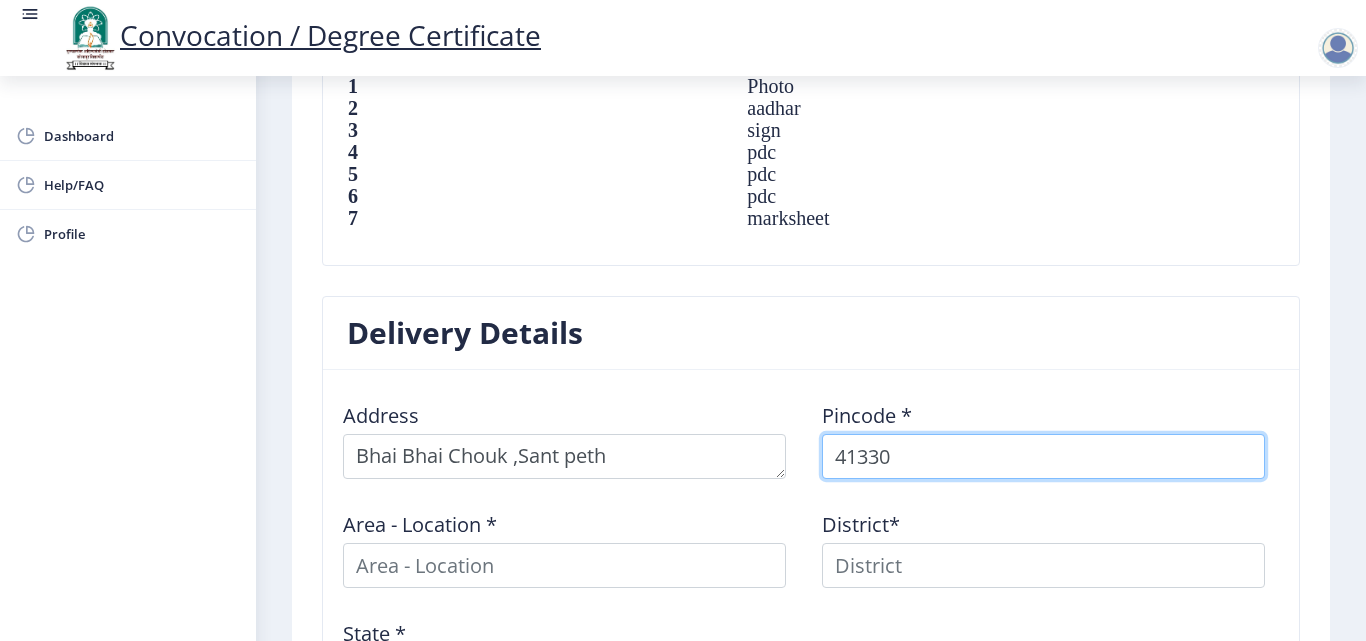 type on "413304" 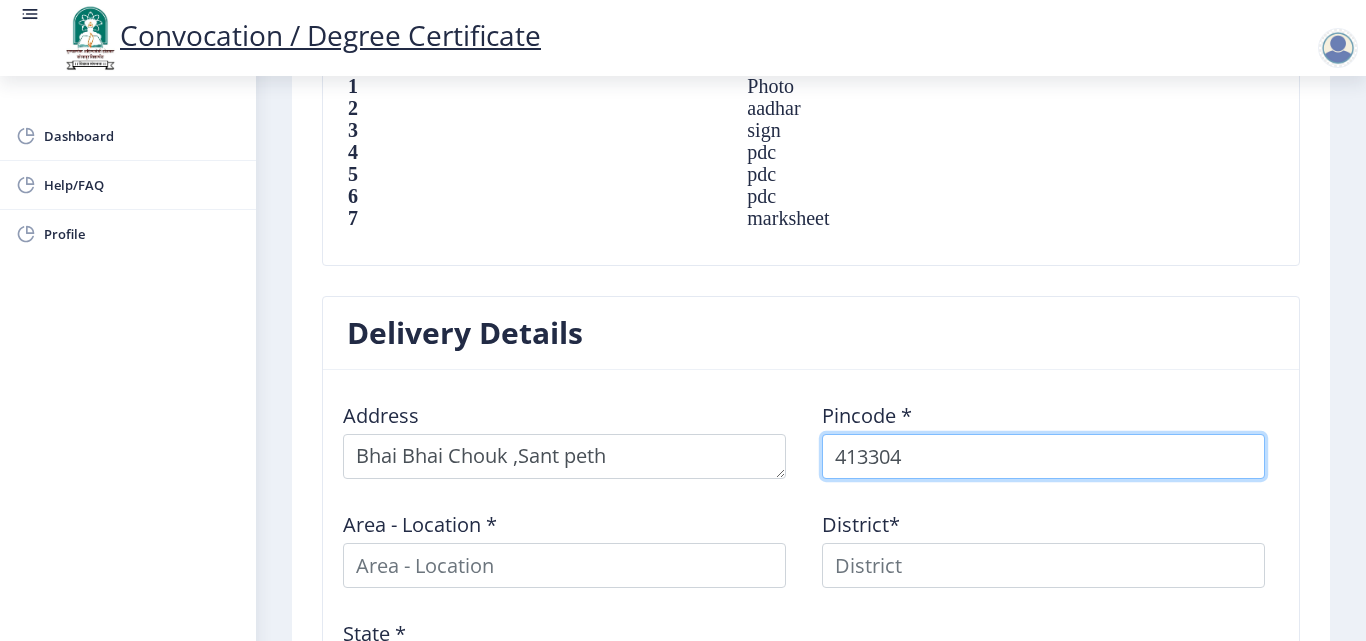 select 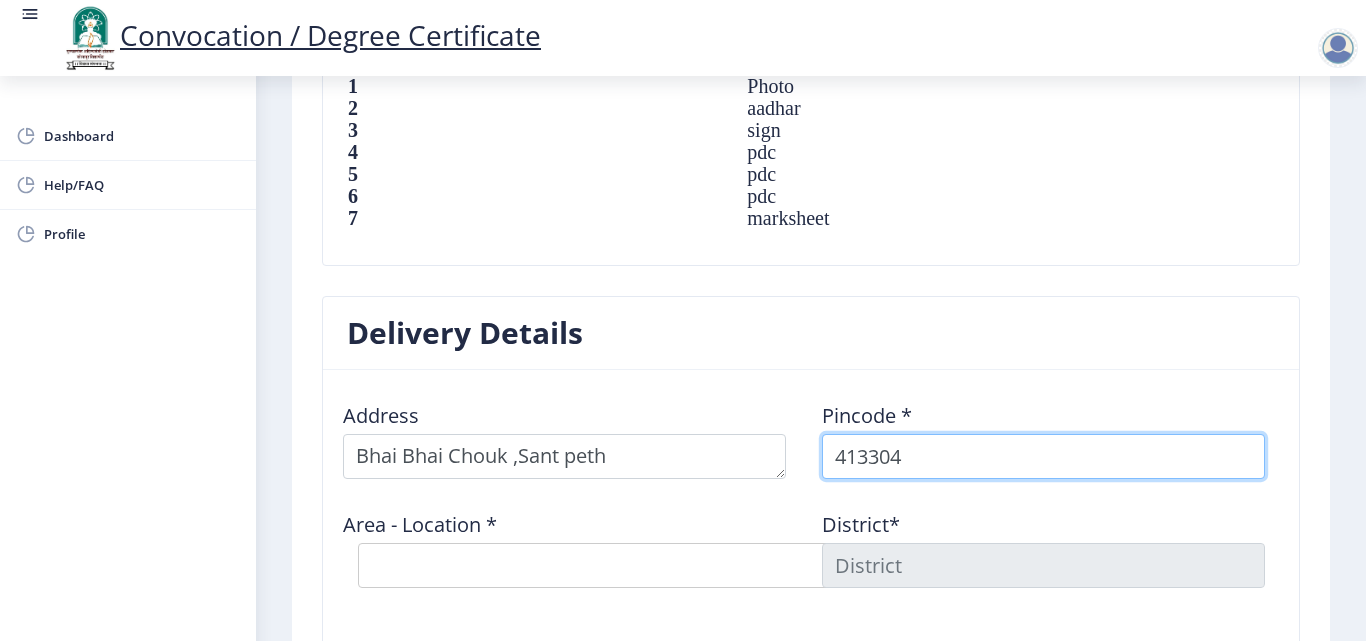 type on "413304" 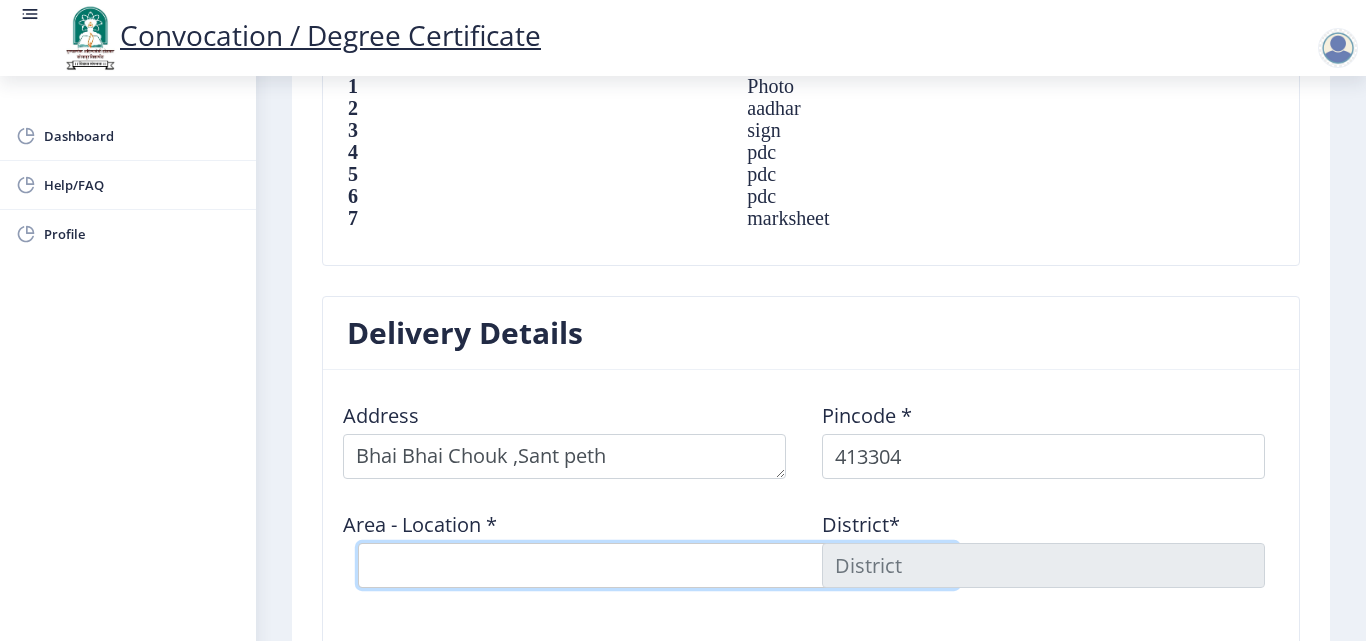 click on "Select Area Location Adhiv BO Ambe B.O Anawali B.O Babhulgaon B.O Bhandishegaon B.O Chale B.O Degaon (PPR) B.O Gadegaon B.O Gopalpur B.O Gursale B.O Kasegaon B.O Korti B.O Mahadawar( Pandharpur) S.O Manishanagar(Pandharpur) S.O Mendhapur B.O Mundhewadi B.O Navi Peth (Pandharpur) S.O Ozewadi B.O Pandharechiwadi B.O Pandharpur H.O Phulchincholi B.O Puluj B.O Ranjani B.O Rople BK B.O Sarkoli B.O Shelve B.O Siddhewadi B.O Sonka B.O Suste B.O Tarapur B.O Tawashi B.O Tungat B.O Wakhari B.O" at bounding box center [658, 565] 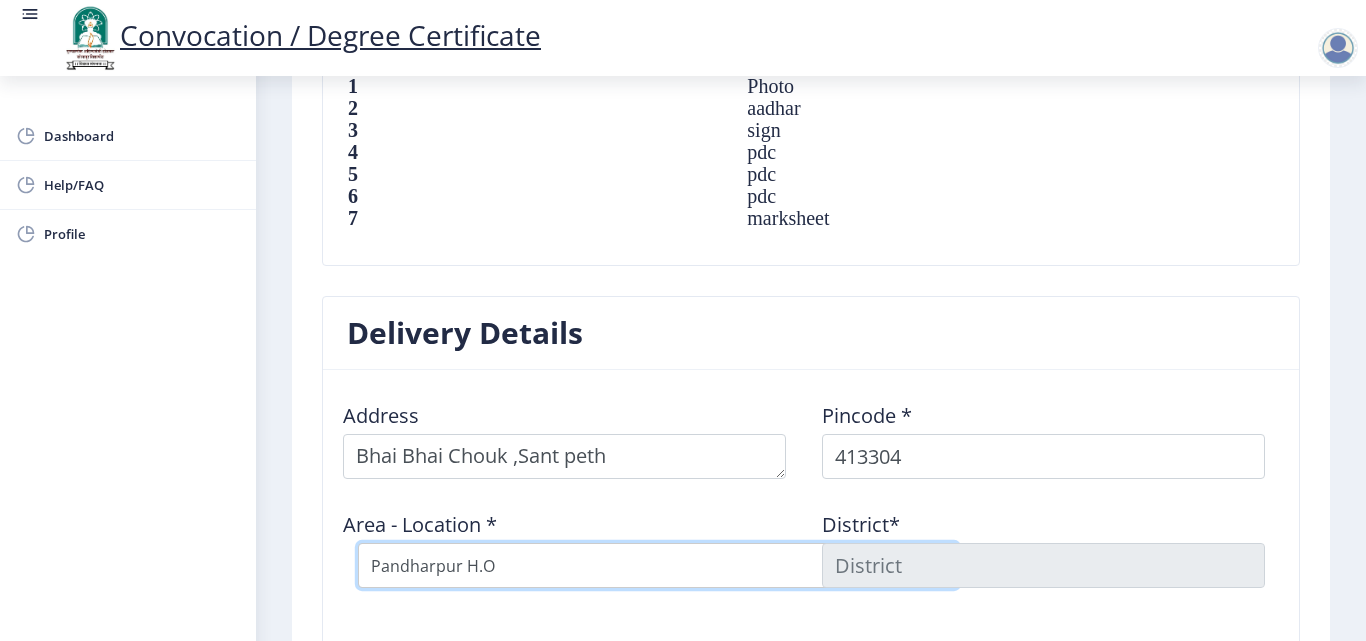 click on "Select Area Location Adhiv BO Ambe B.O Anawali B.O Babhulgaon B.O Bhandishegaon B.O Chale B.O Degaon (PPR) B.O Gadegaon B.O Gopalpur B.O Gursale B.O Kasegaon B.O Korti B.O Mahadawar( Pandharpur) S.O Manishanagar(Pandharpur) S.O Mendhapur B.O Mundhewadi B.O Navi Peth (Pandharpur) S.O Ozewadi B.O Pandharechiwadi B.O Pandharpur H.O Phulchincholi B.O Puluj B.O Ranjani B.O Rople BK B.O Sarkoli B.O Shelve B.O Siddhewadi B.O Sonka B.O Suste B.O Tarapur B.O Tawashi B.O Tungat B.O Wakhari B.O" at bounding box center (658, 565) 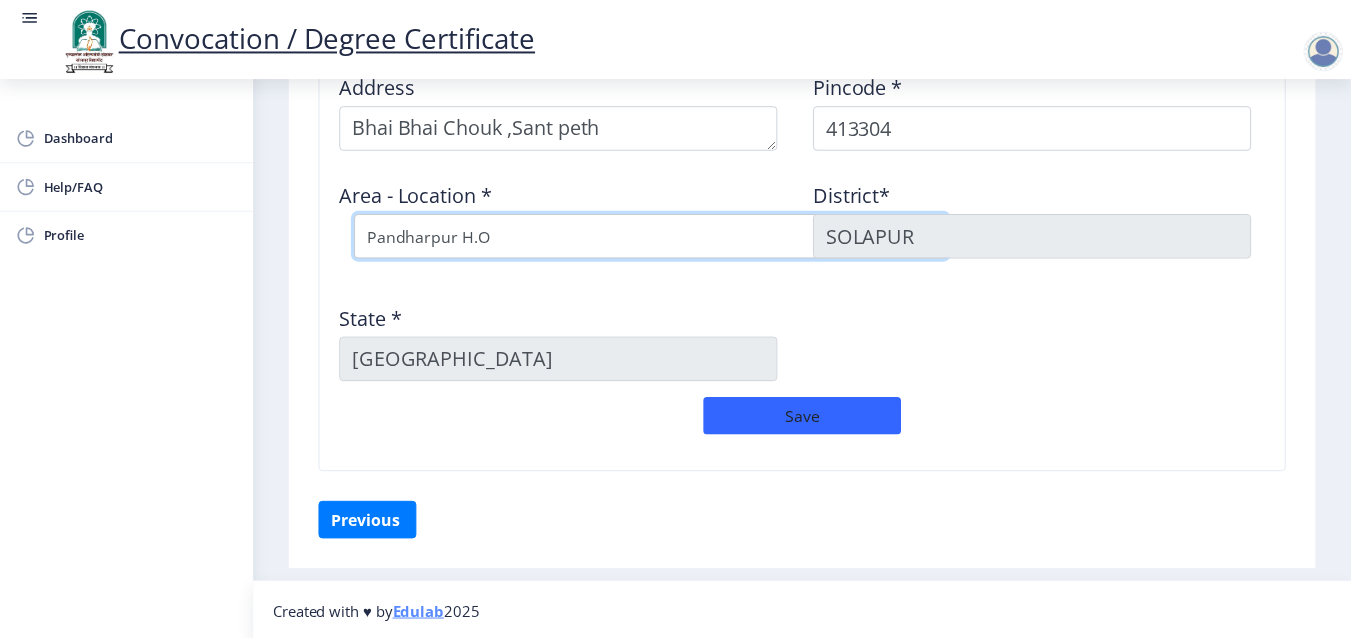 scroll, scrollTop: 1793, scrollLeft: 0, axis: vertical 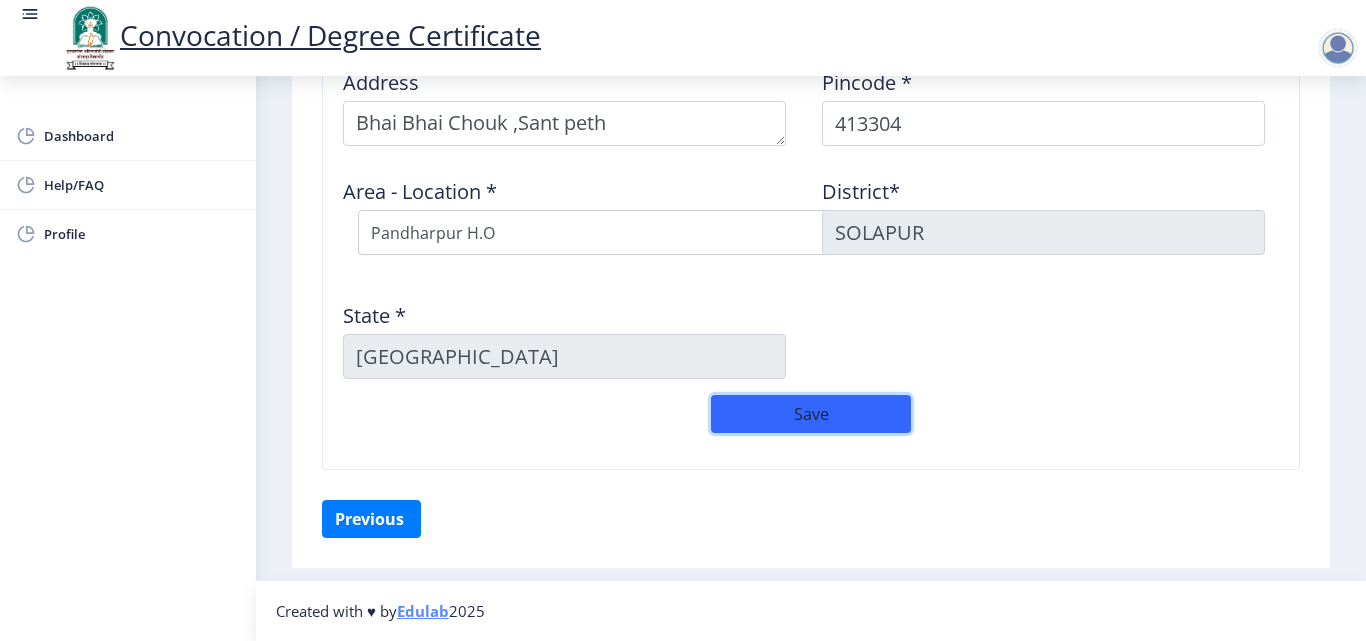 click on "Save" 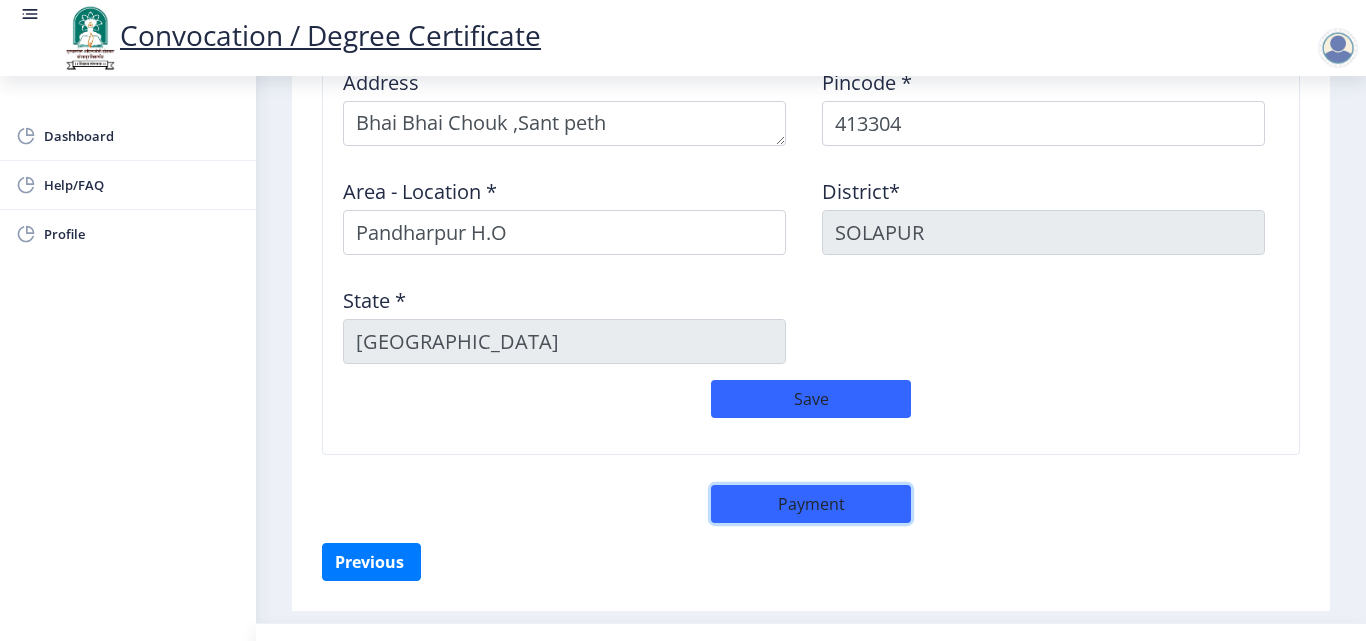 click on "Payment" 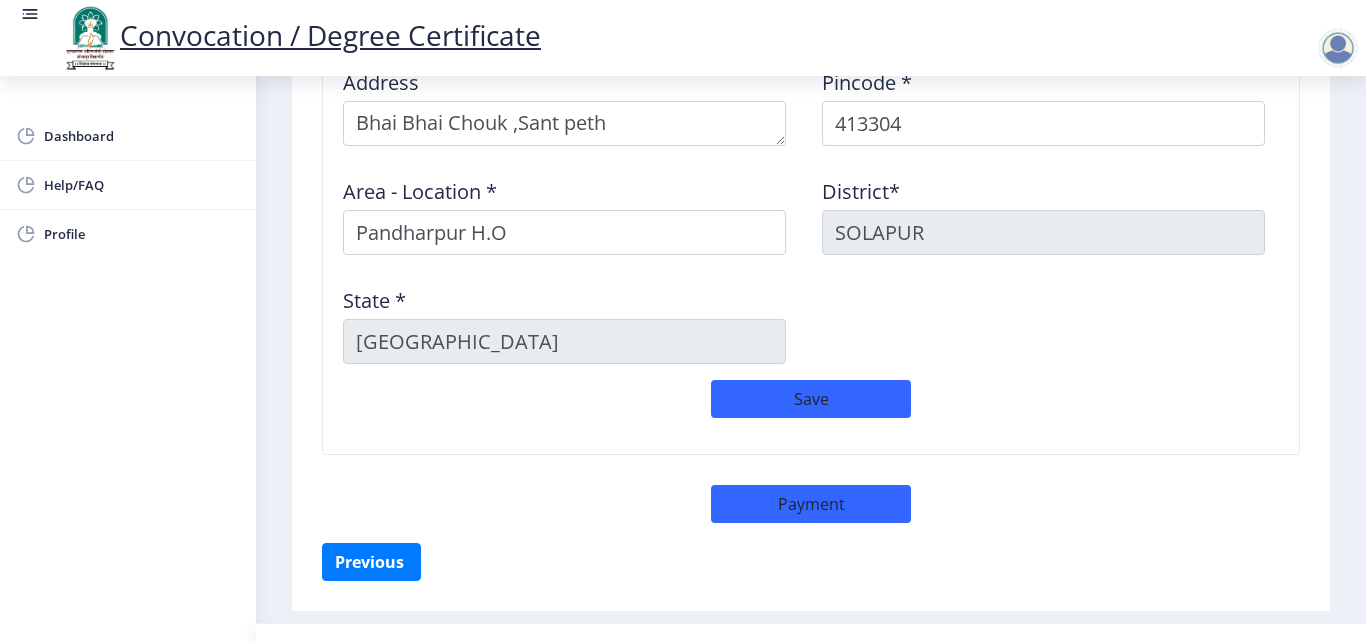 select on "sealed" 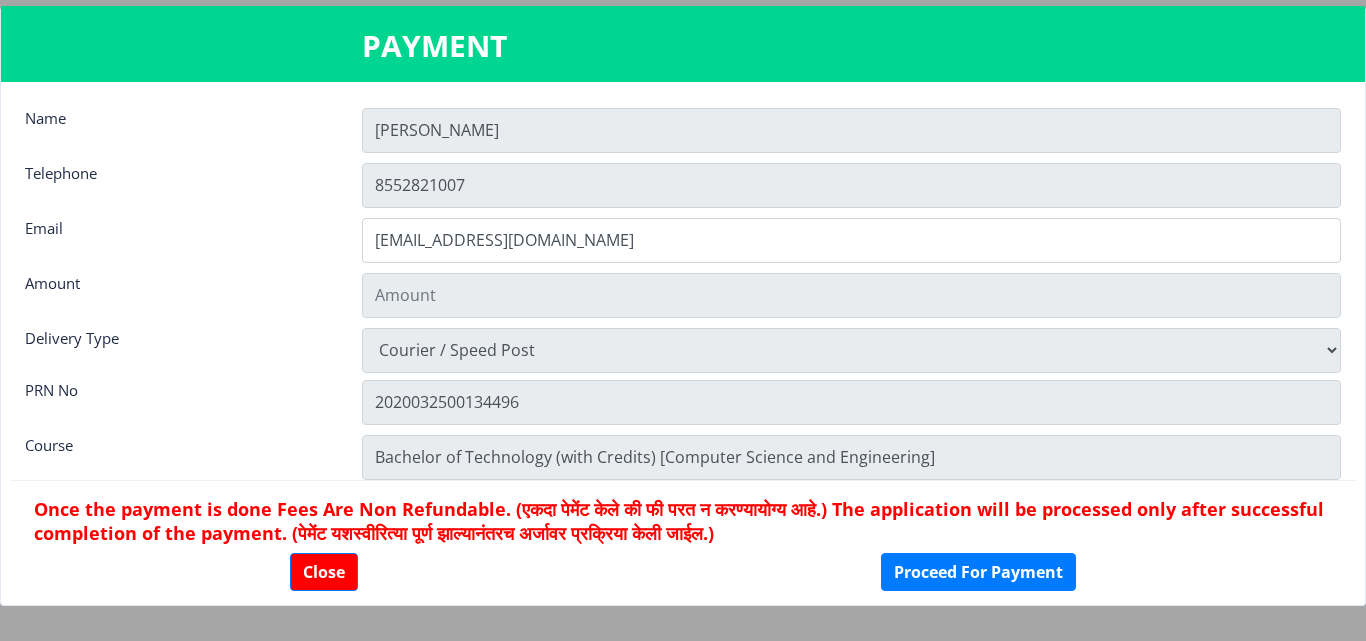 type on "600" 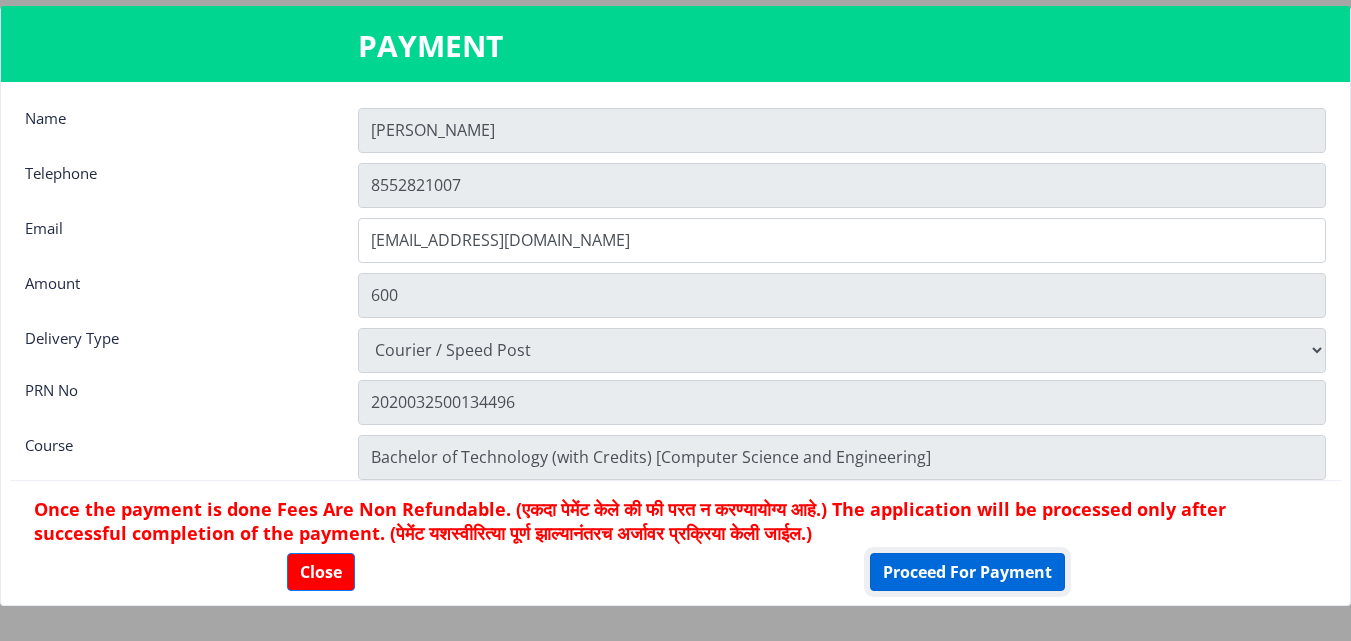 click on "Proceed For Payment" 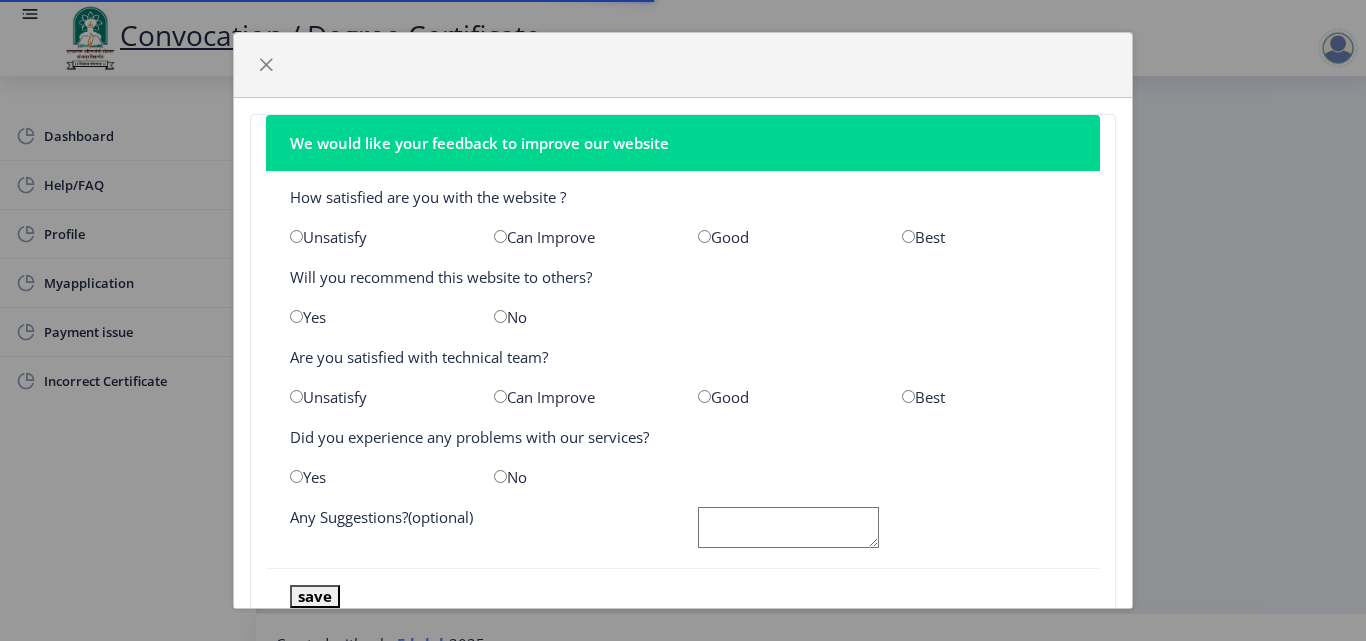 scroll, scrollTop: 0, scrollLeft: 0, axis: both 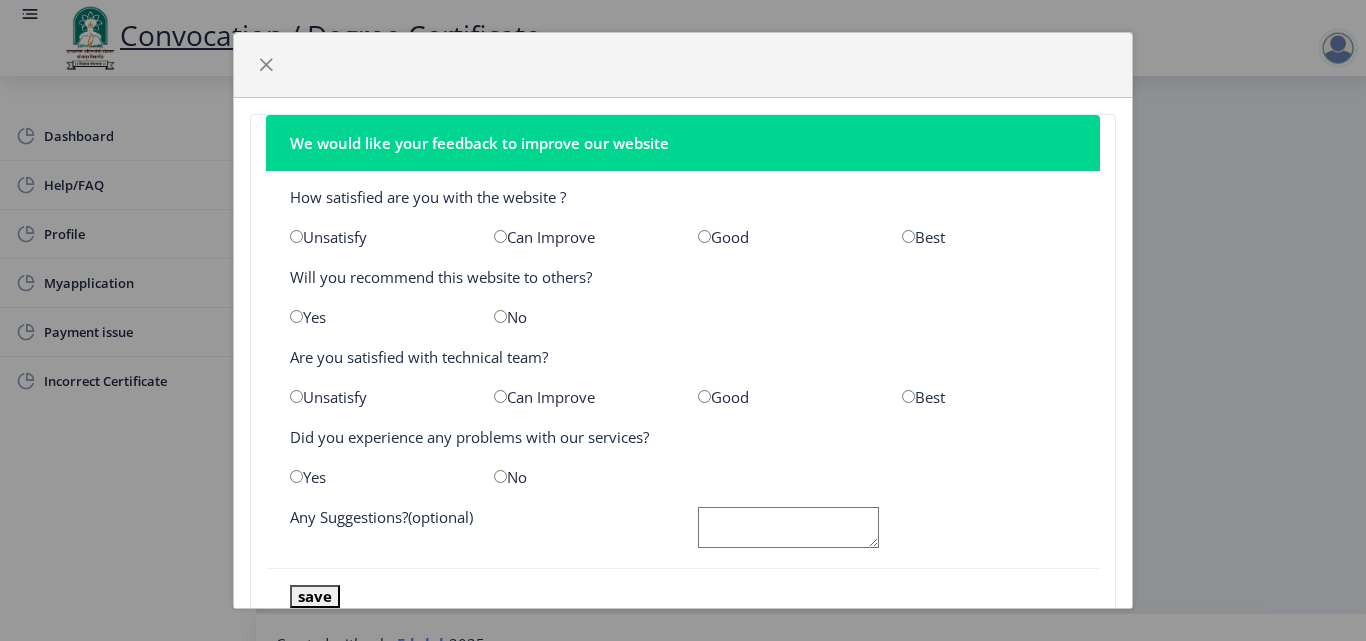 click at bounding box center [908, 236] 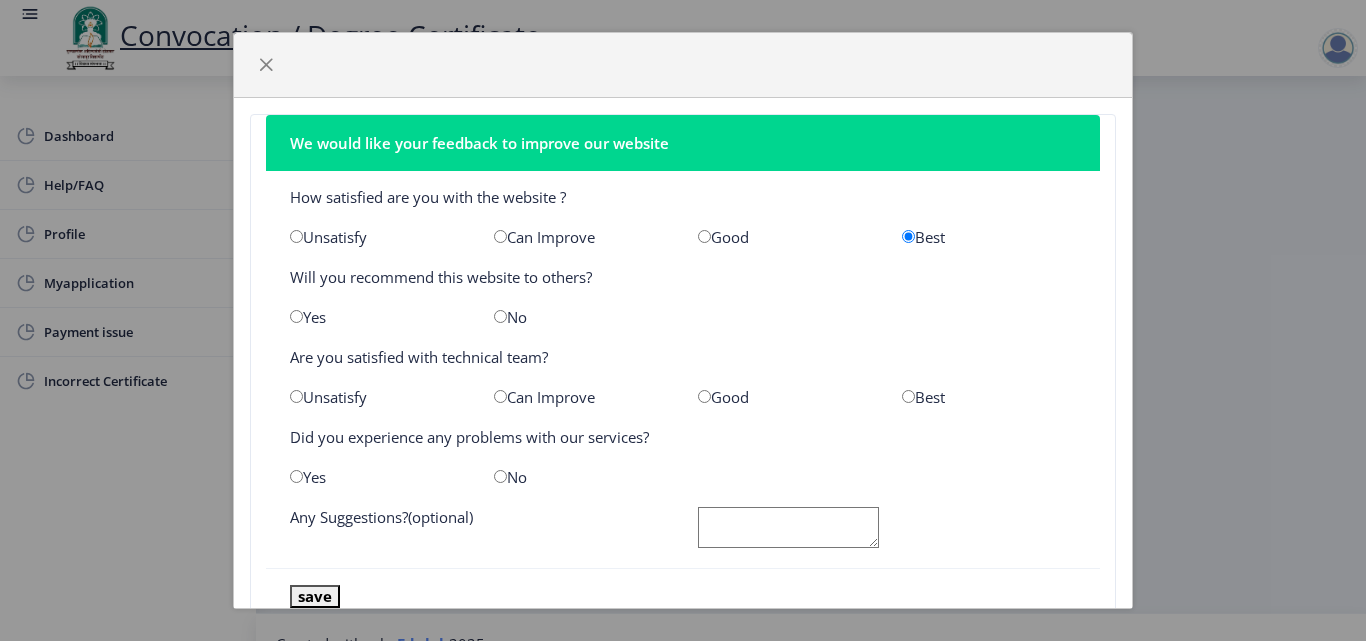 click on "Yes" 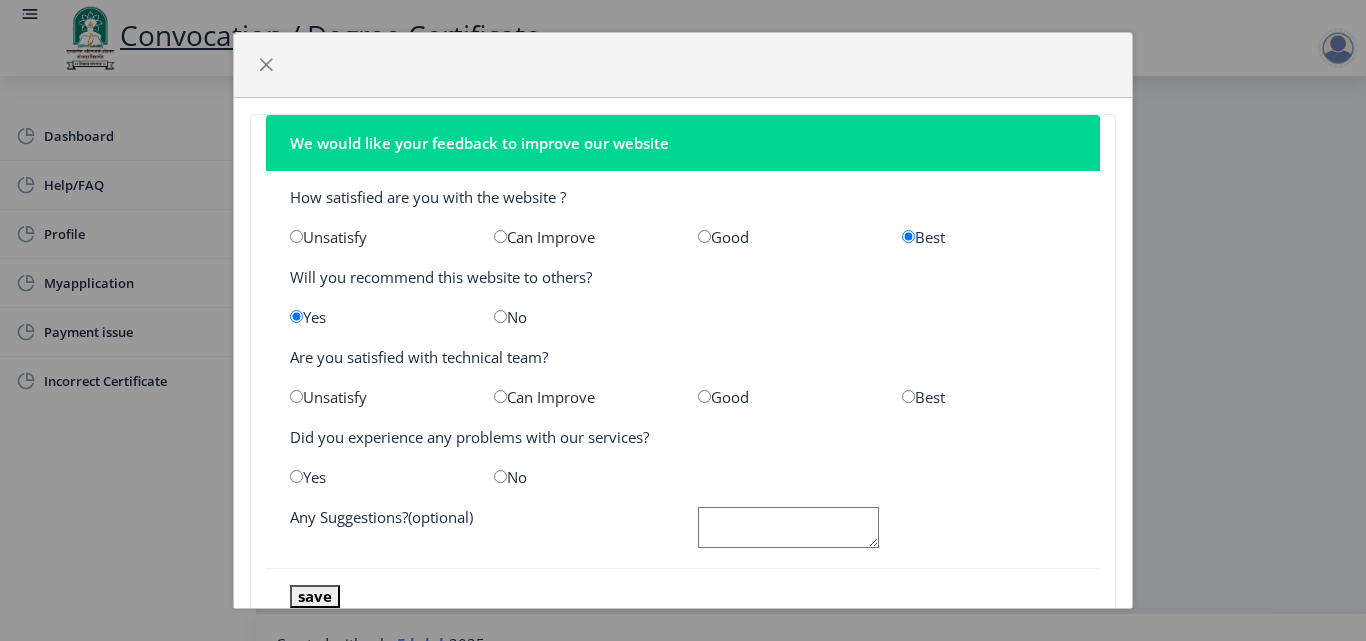 click at bounding box center (704, 396) 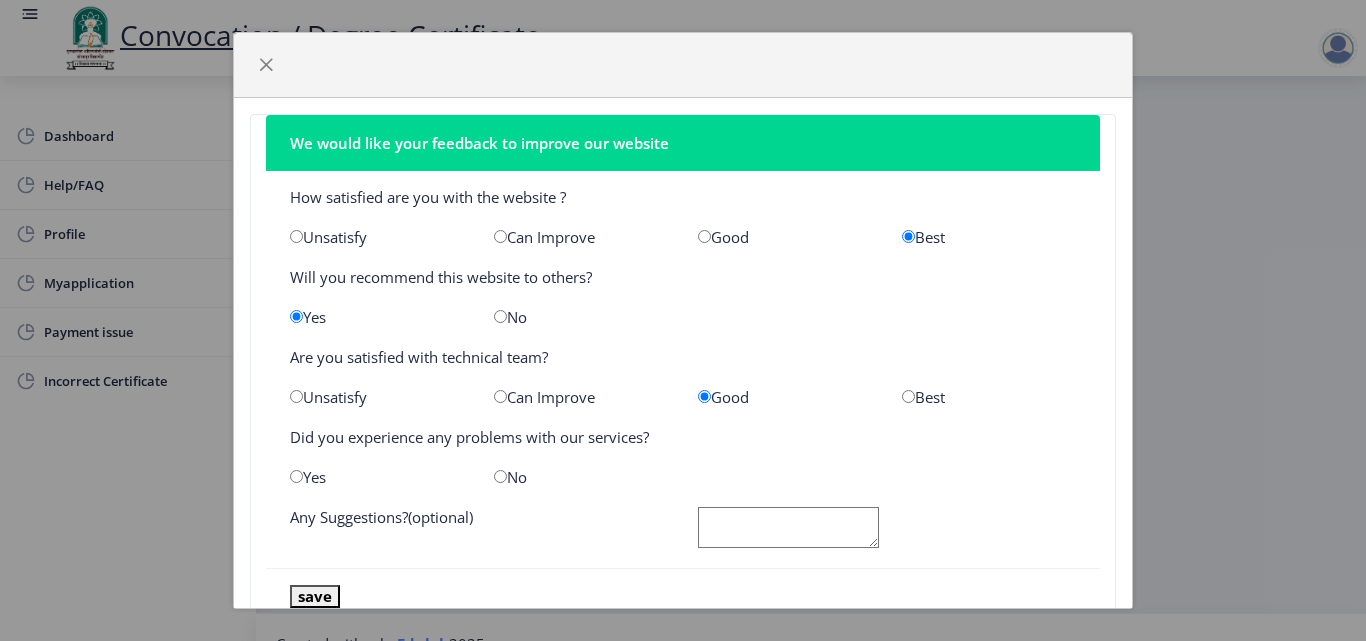 click at bounding box center [500, 476] 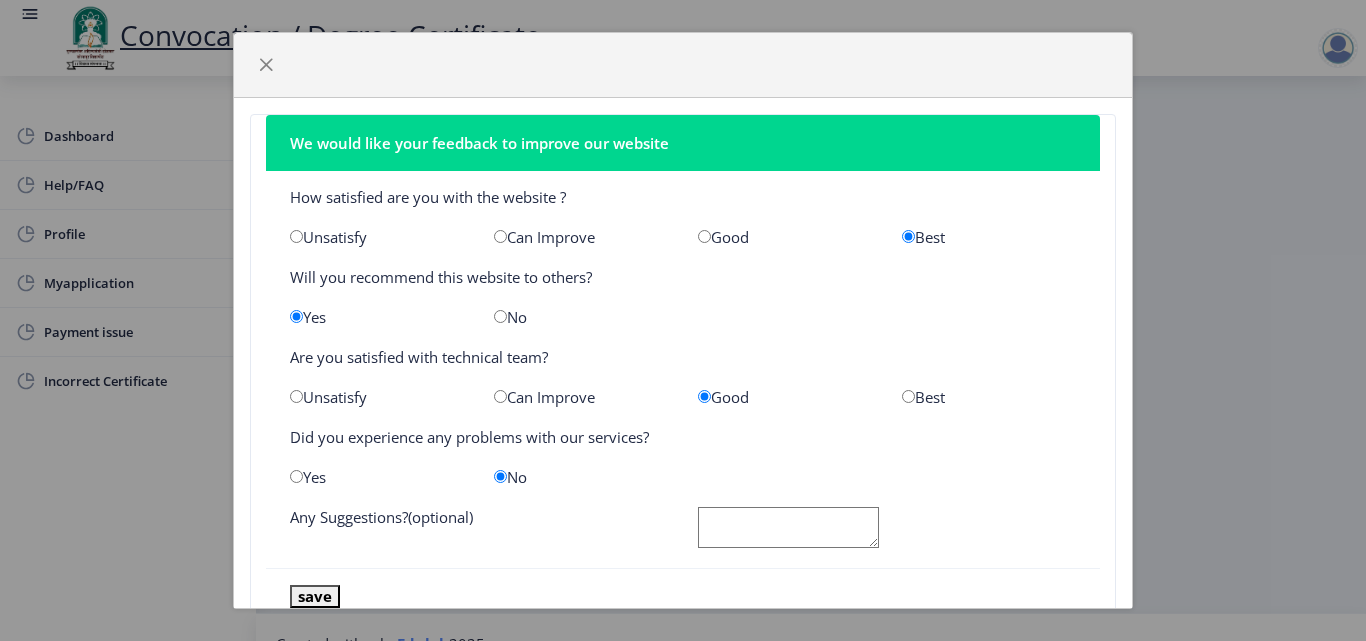 click 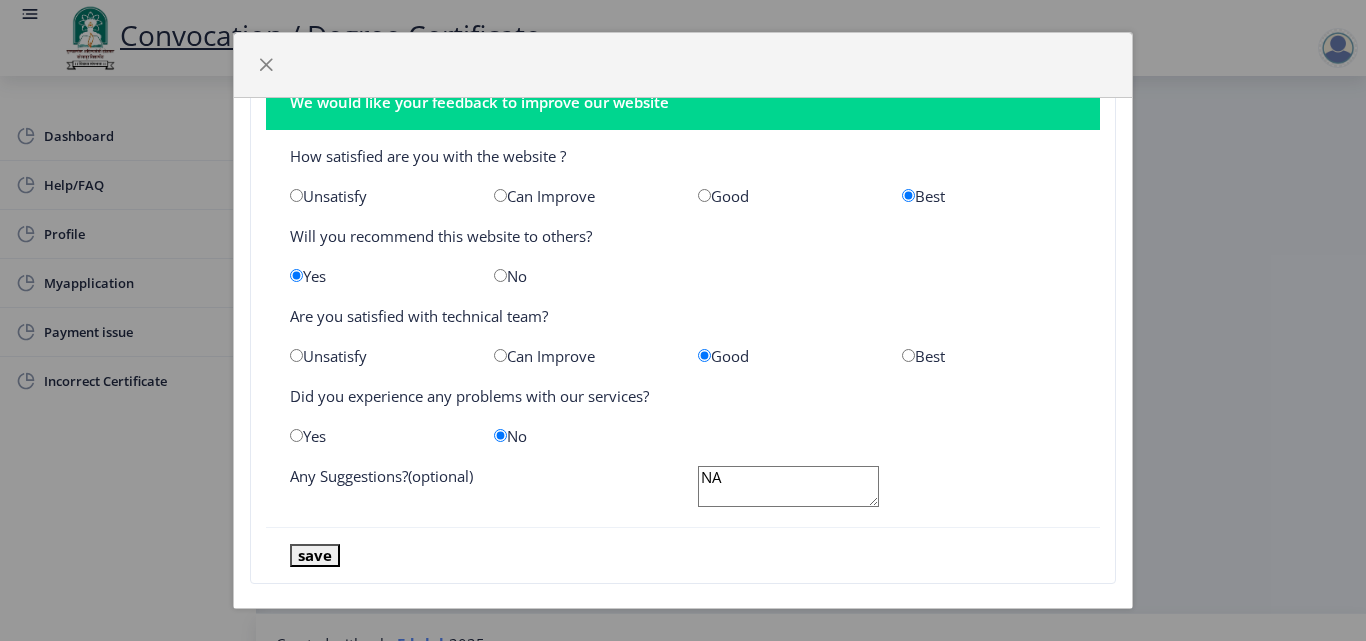 scroll, scrollTop: 63, scrollLeft: 0, axis: vertical 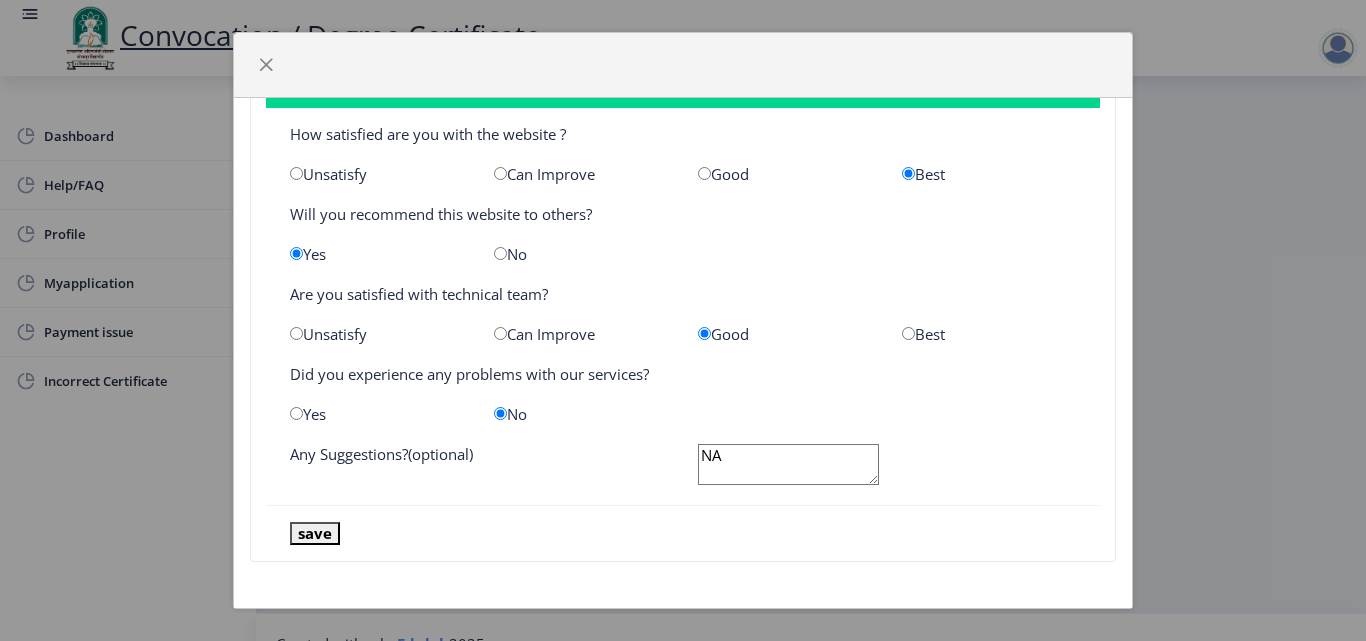 type on "NA" 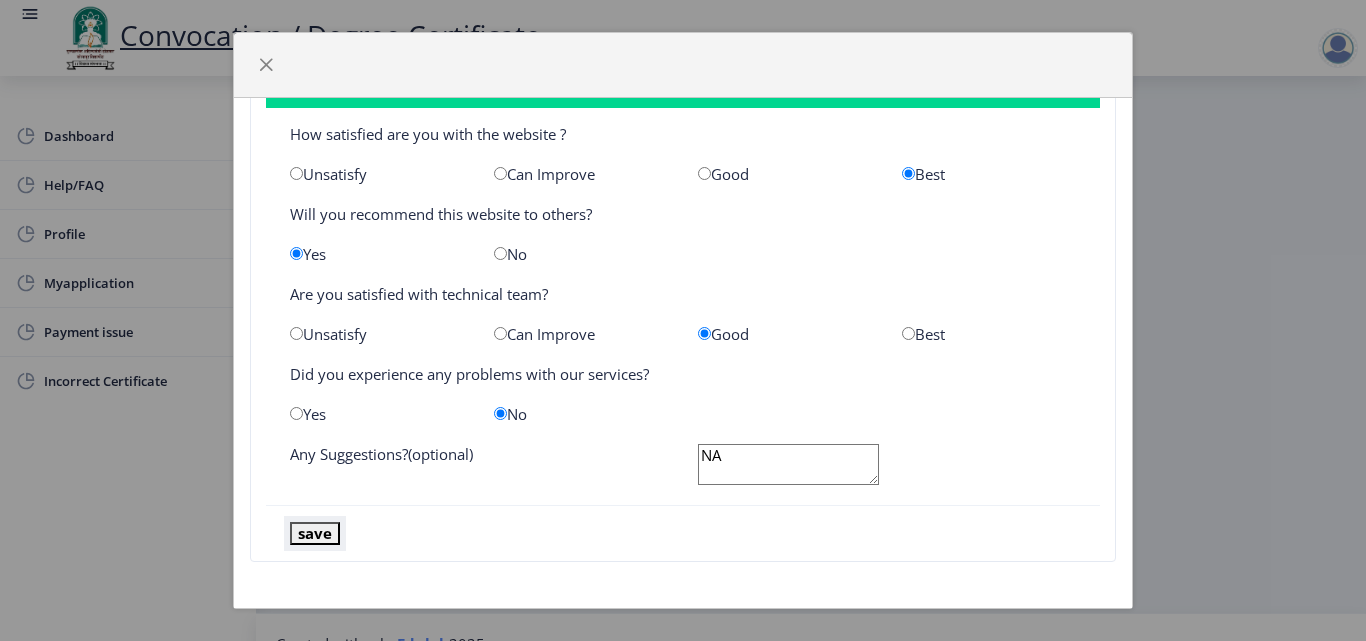 click on "save" 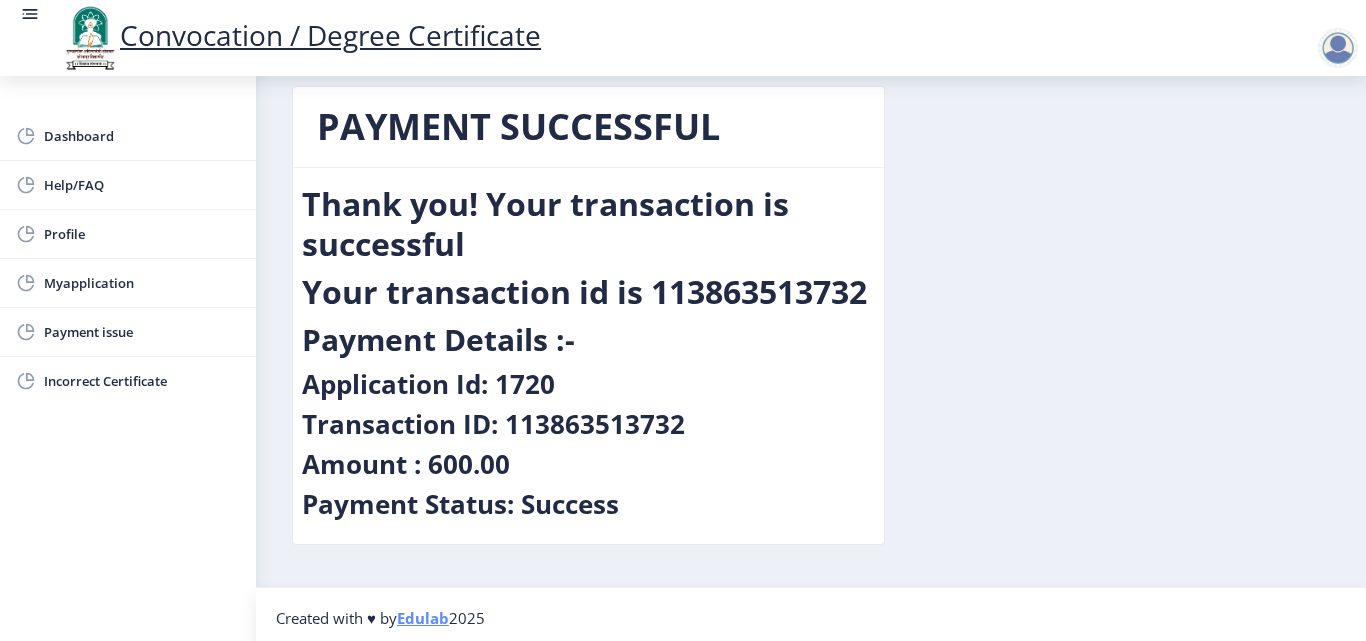 scroll, scrollTop: 33, scrollLeft: 0, axis: vertical 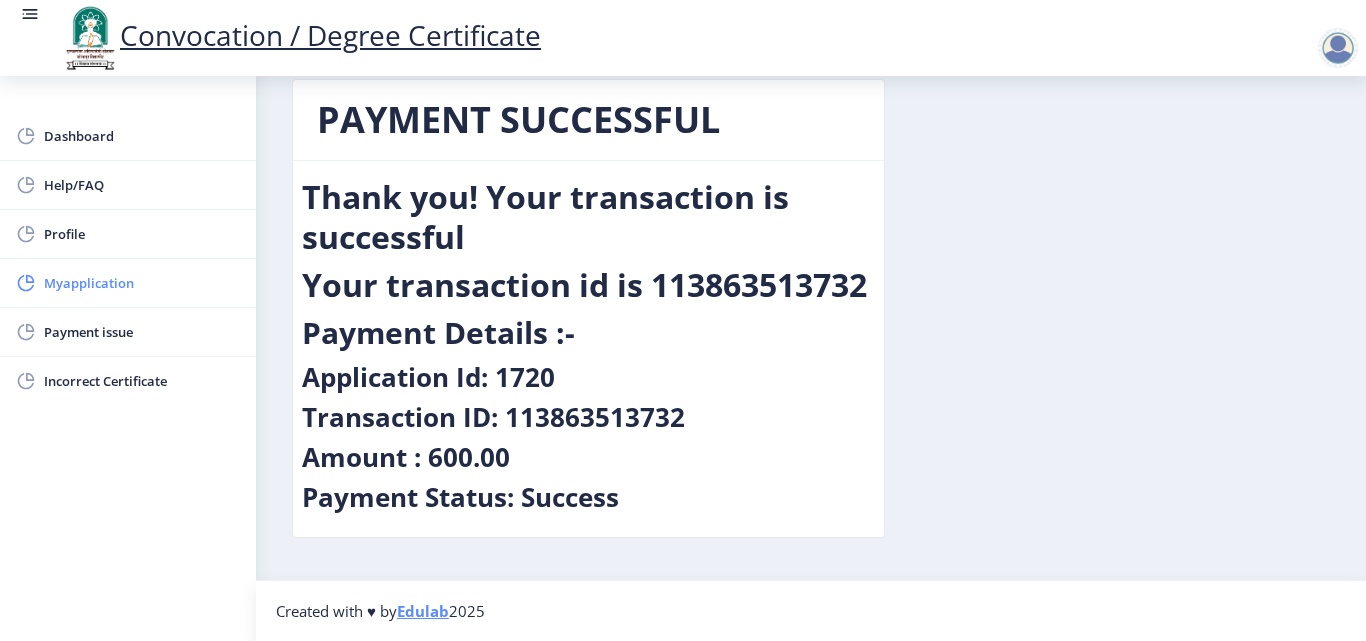 click on "Myapplication" 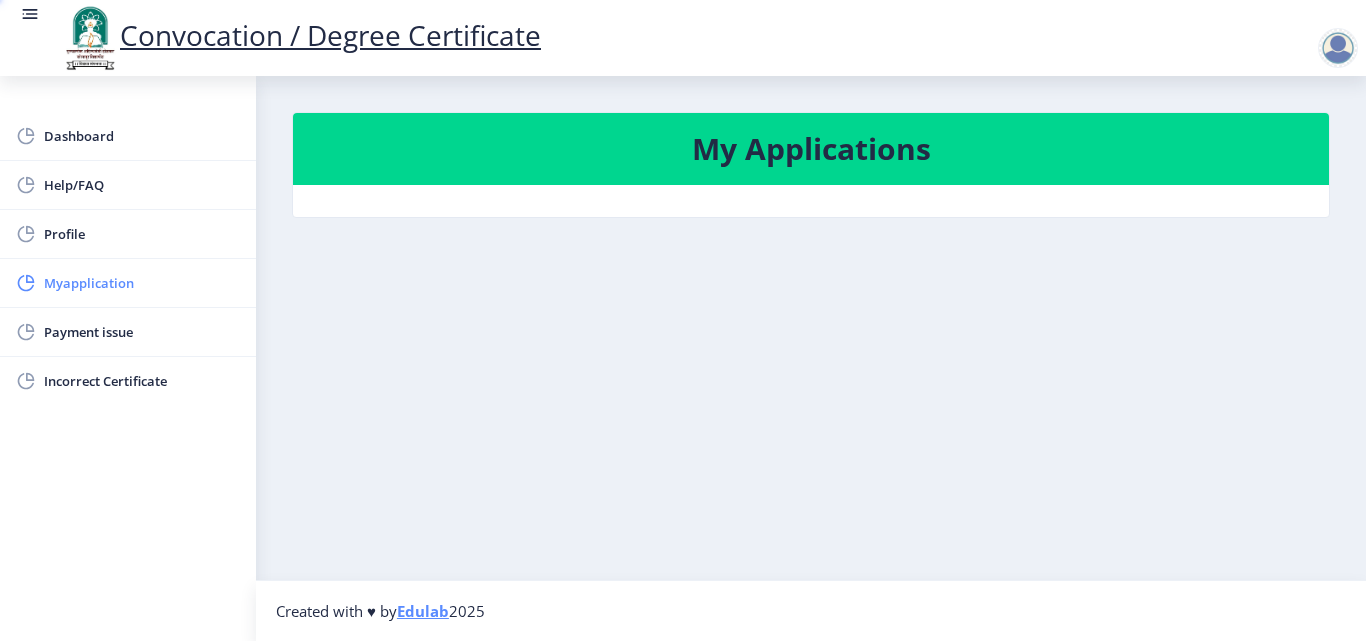 scroll, scrollTop: 0, scrollLeft: 0, axis: both 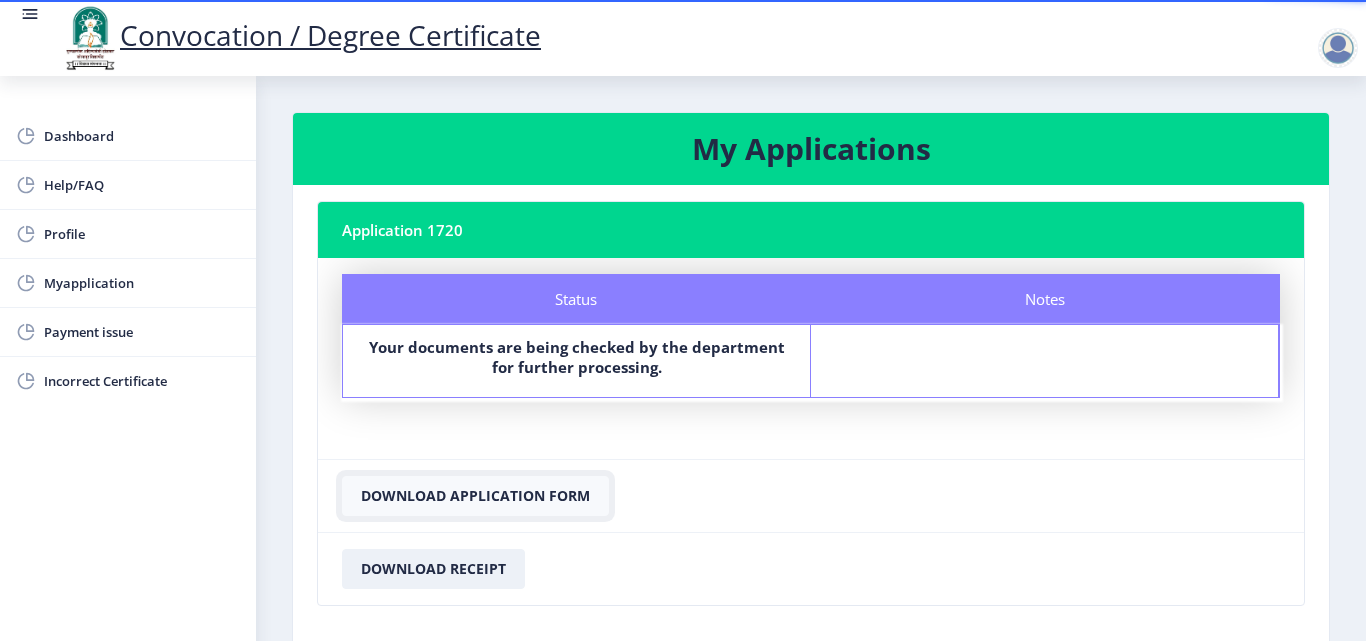 click on "Download Application Form" 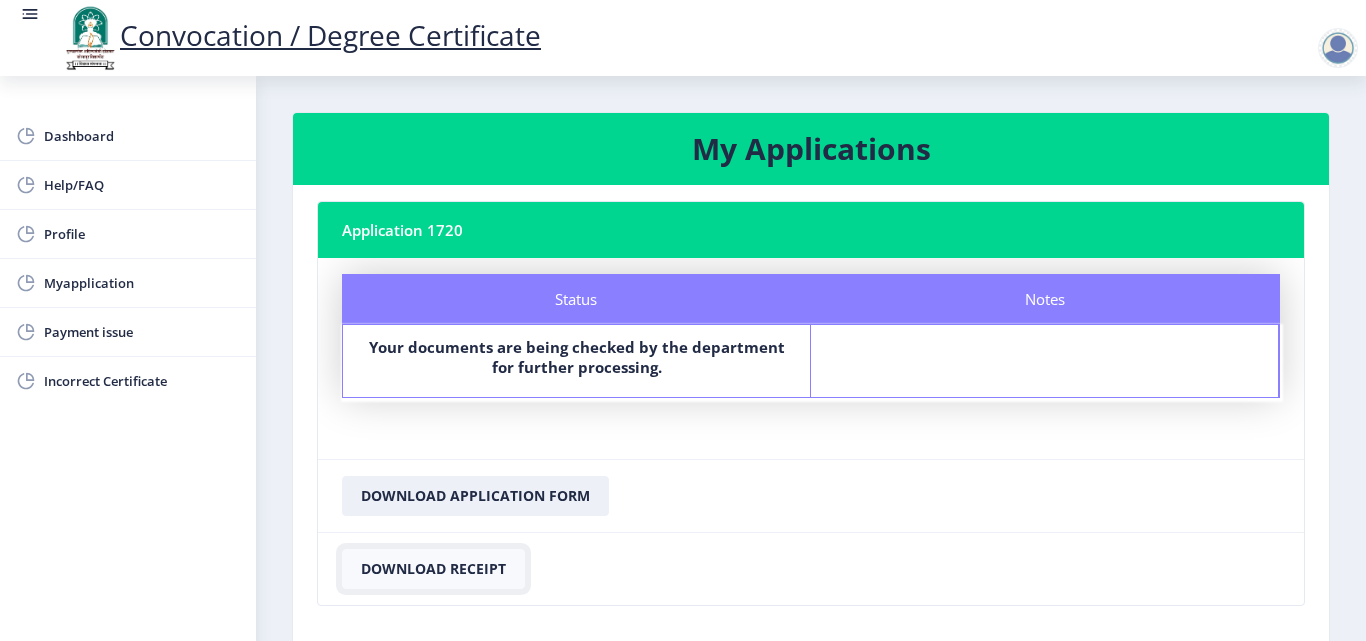 click on "Download Receipt" 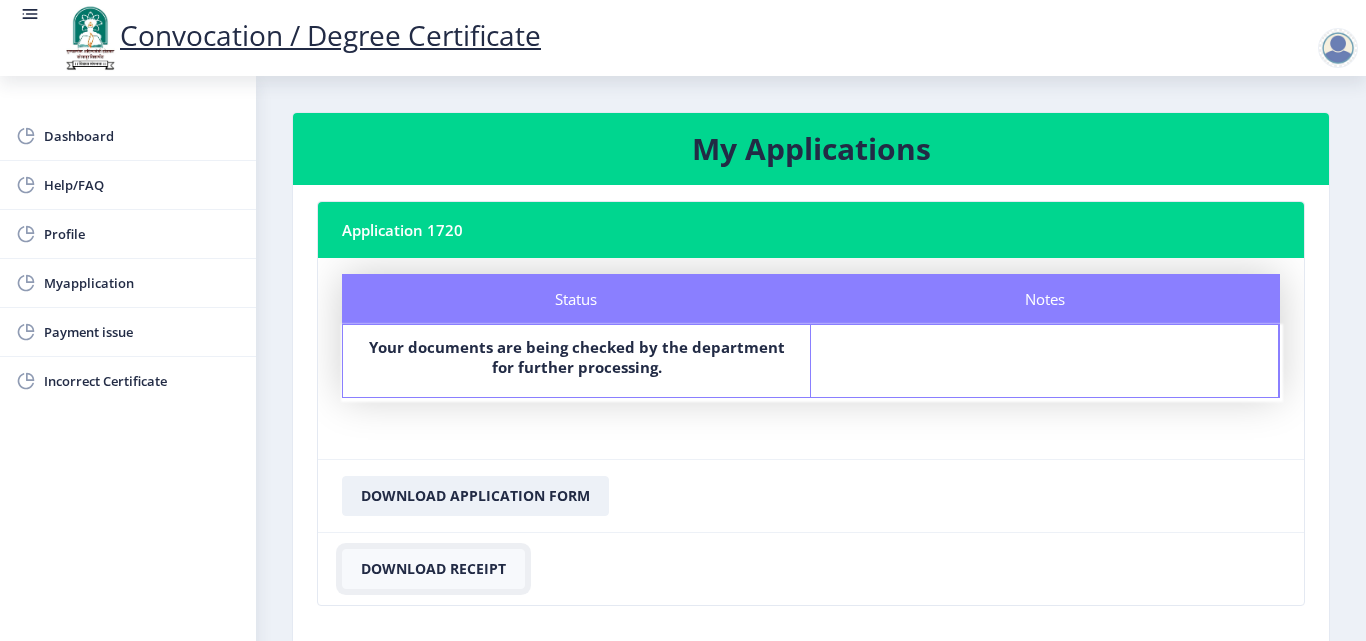 click on "Download Receipt" 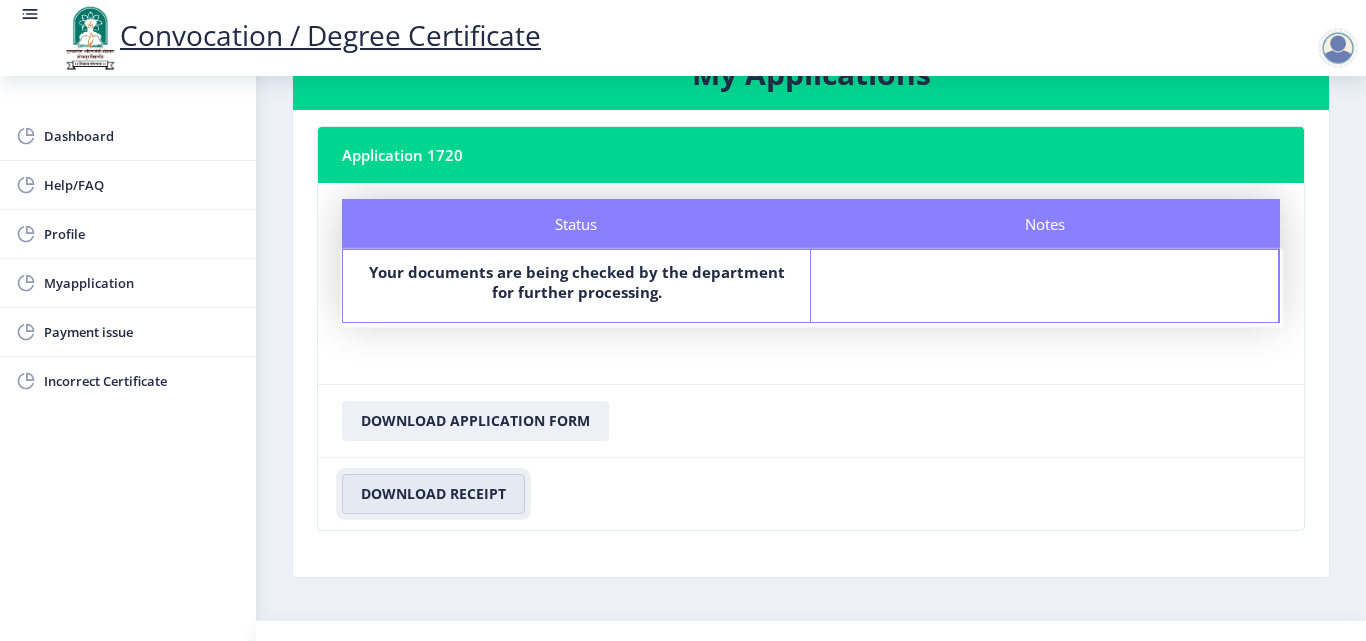 scroll, scrollTop: 115, scrollLeft: 0, axis: vertical 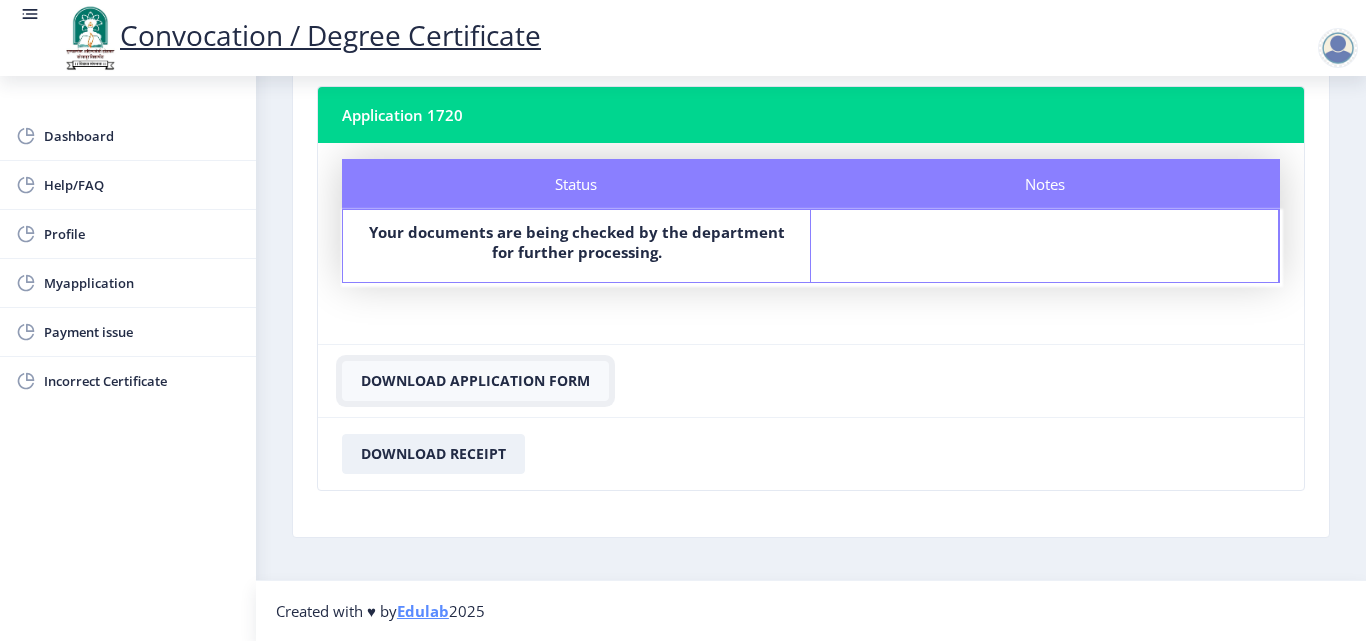 click on "Download Application Form" 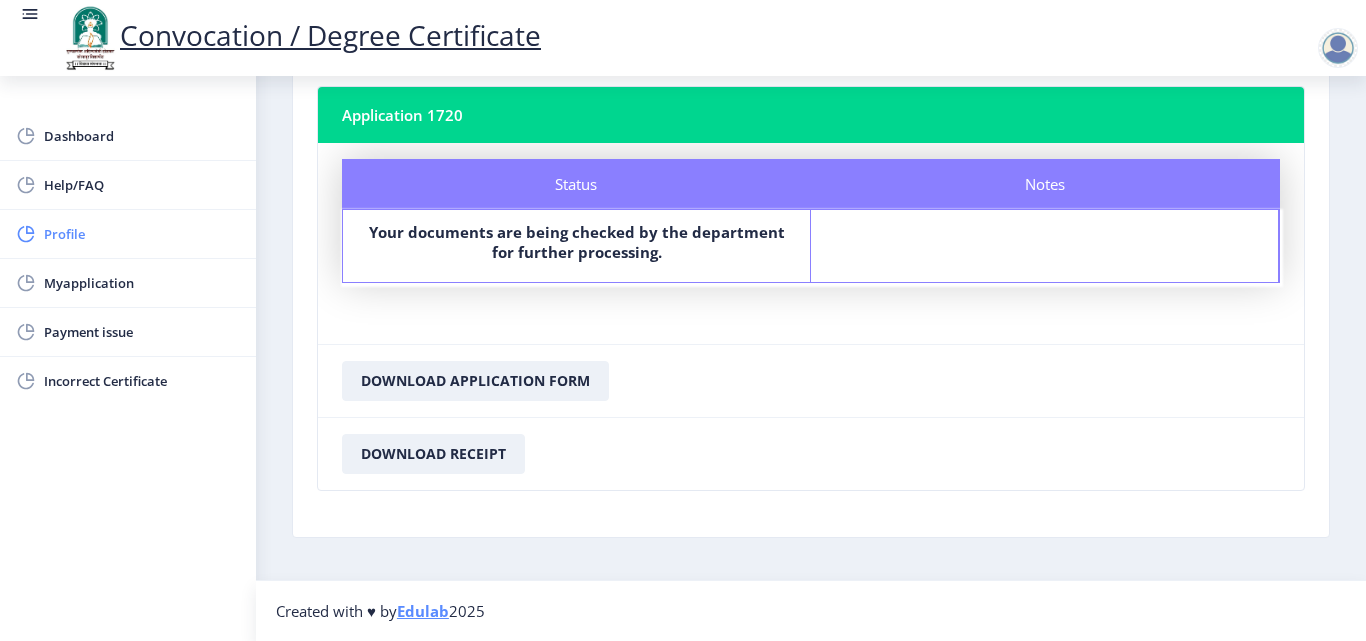 click on "Profile" 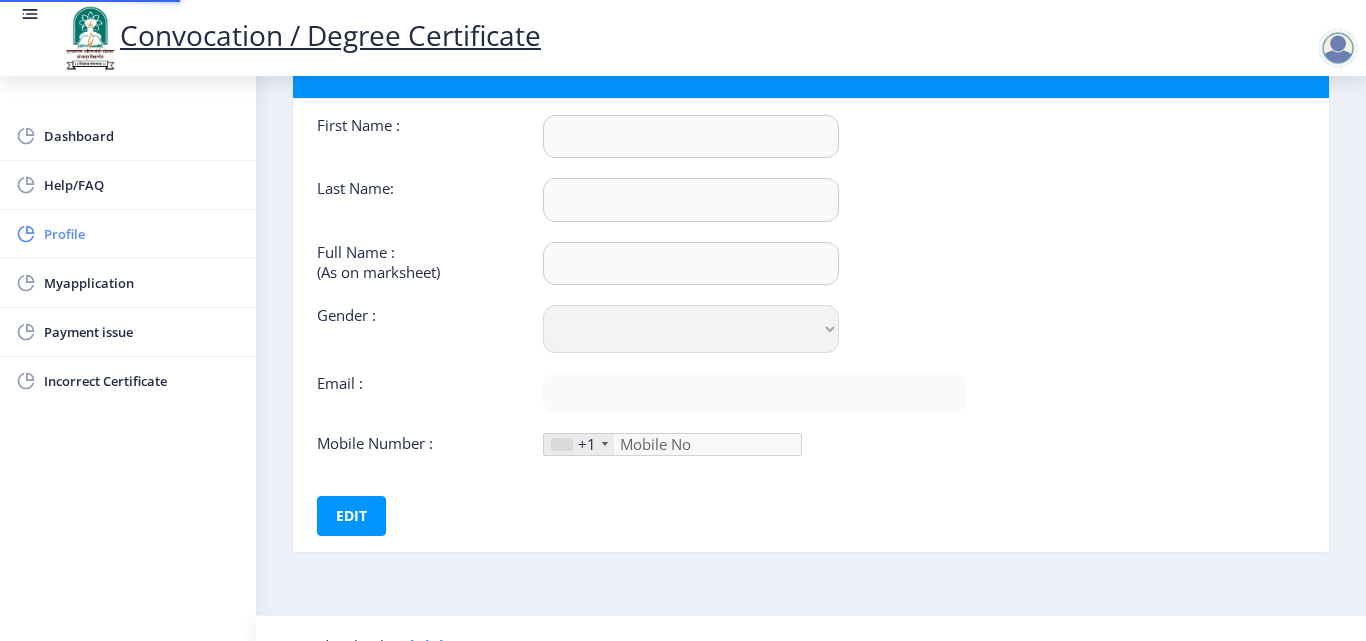 type on "[PERSON_NAME]" 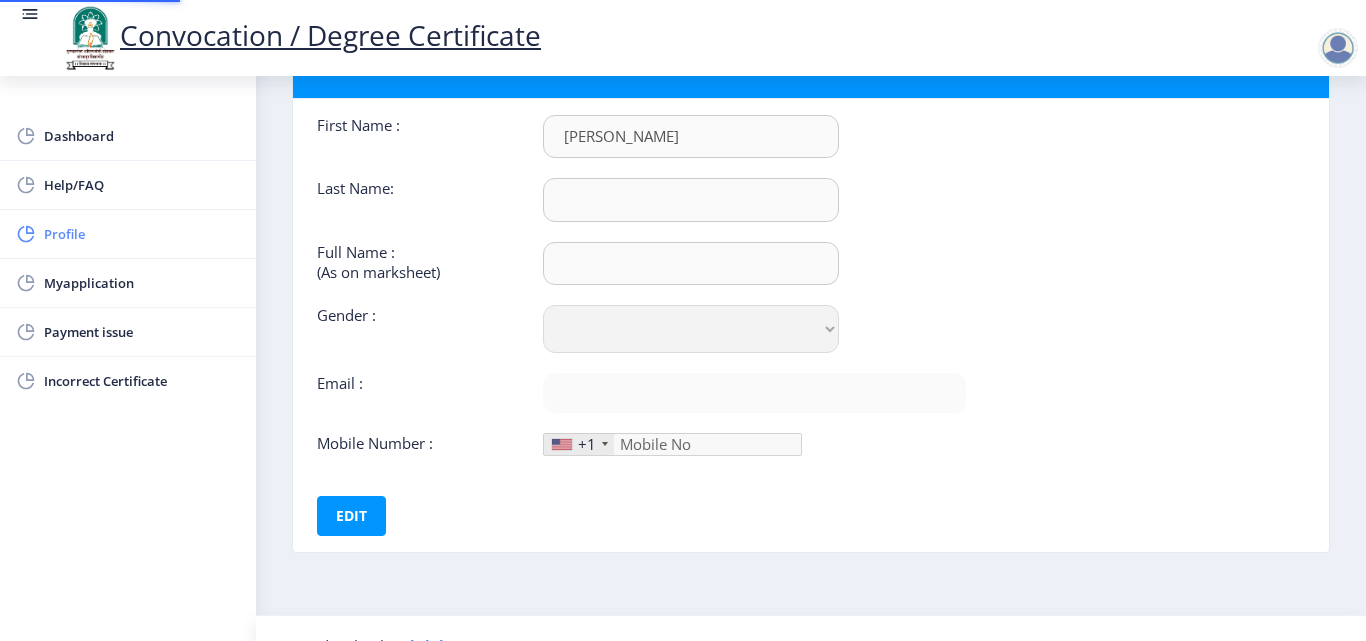 type on "[PERSON_NAME]" 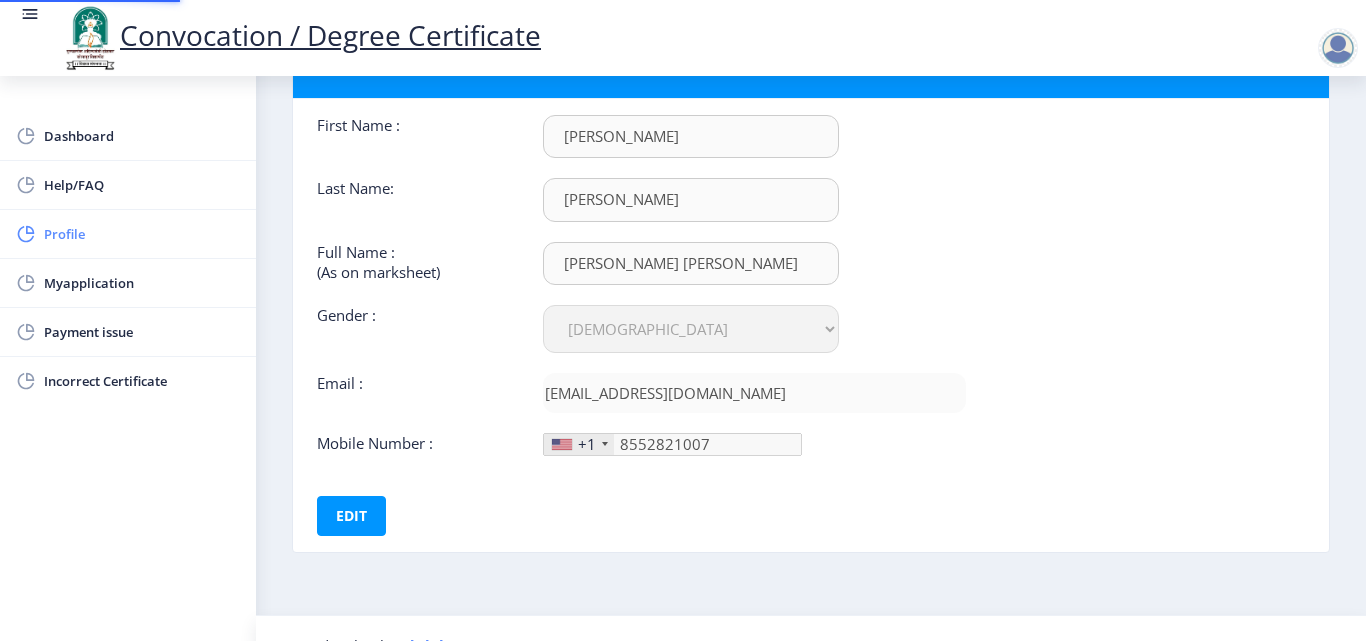 type on "[PHONE_NUMBER]" 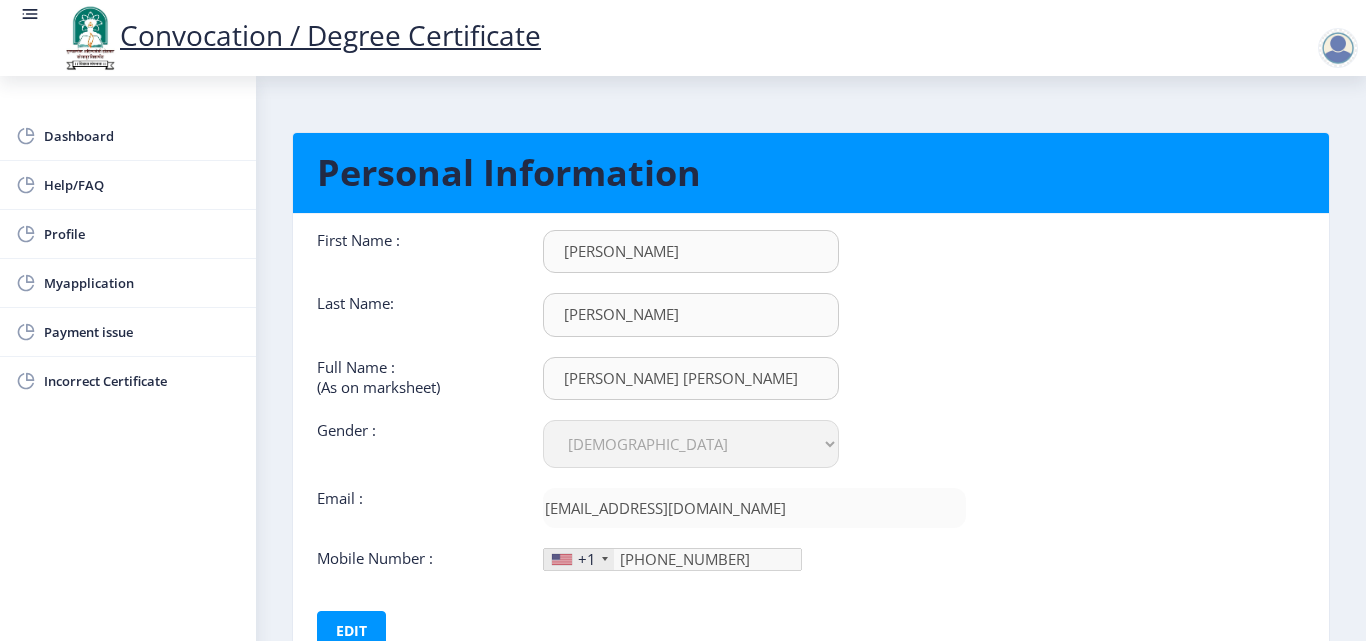 scroll, scrollTop: 150, scrollLeft: 0, axis: vertical 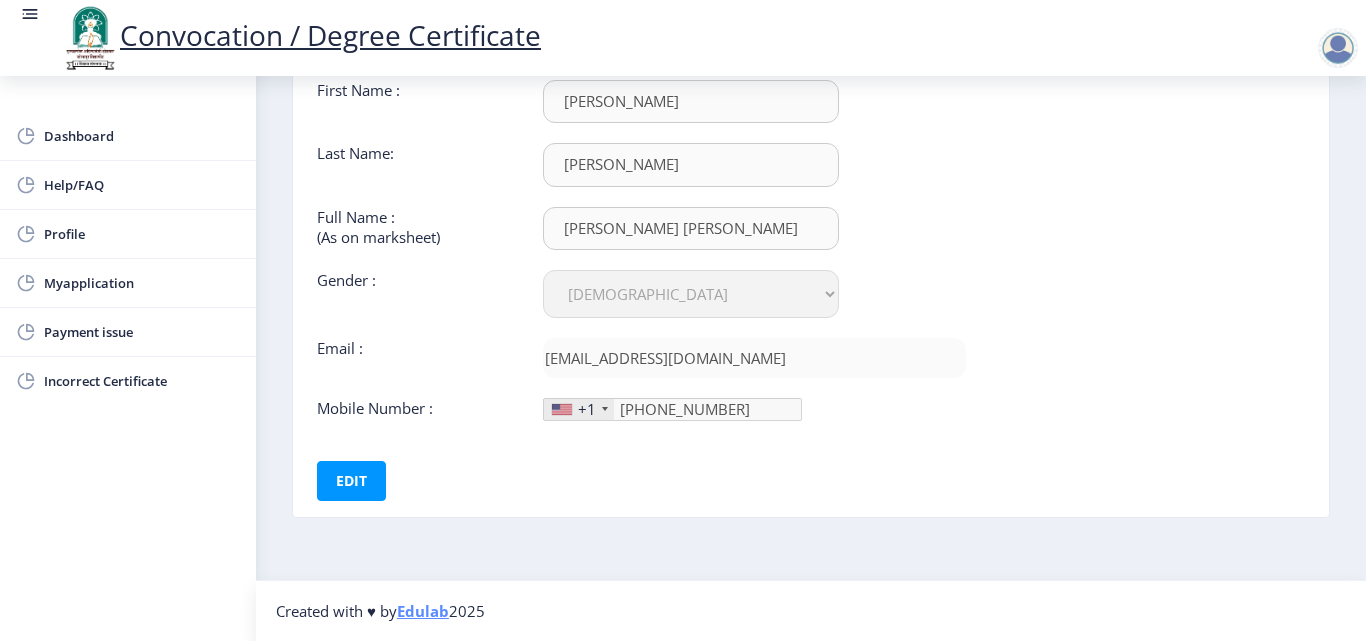 click on "+1" 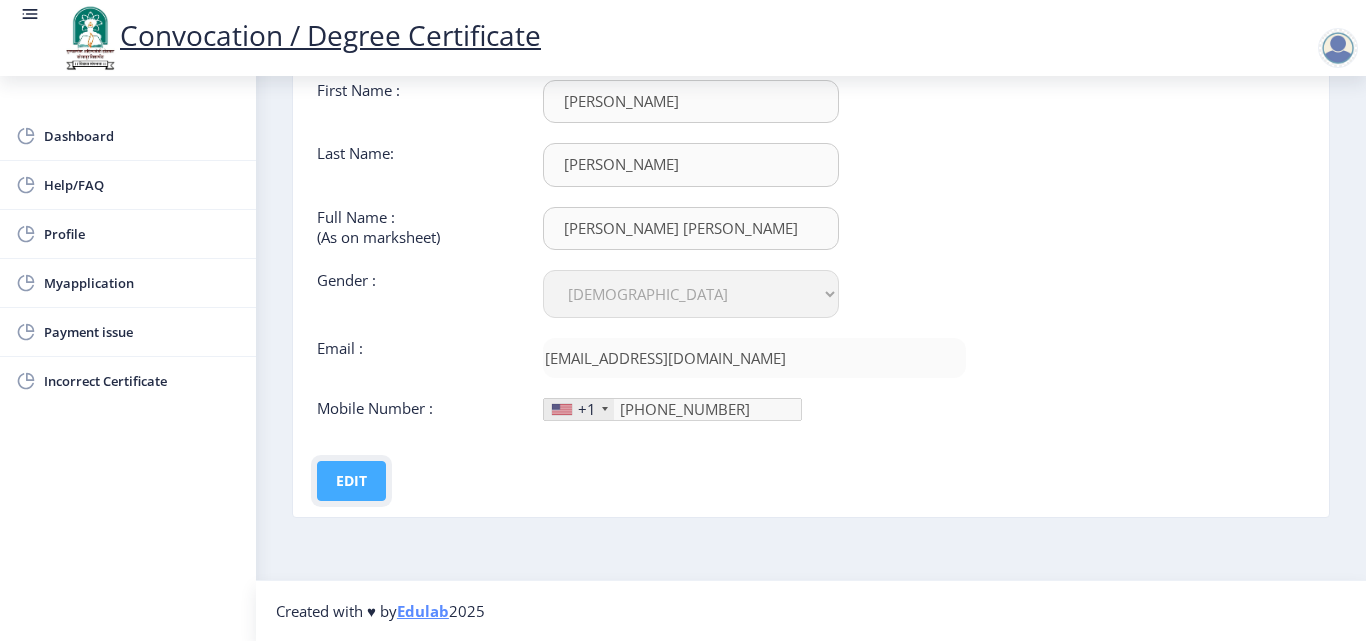 click on "Edit" 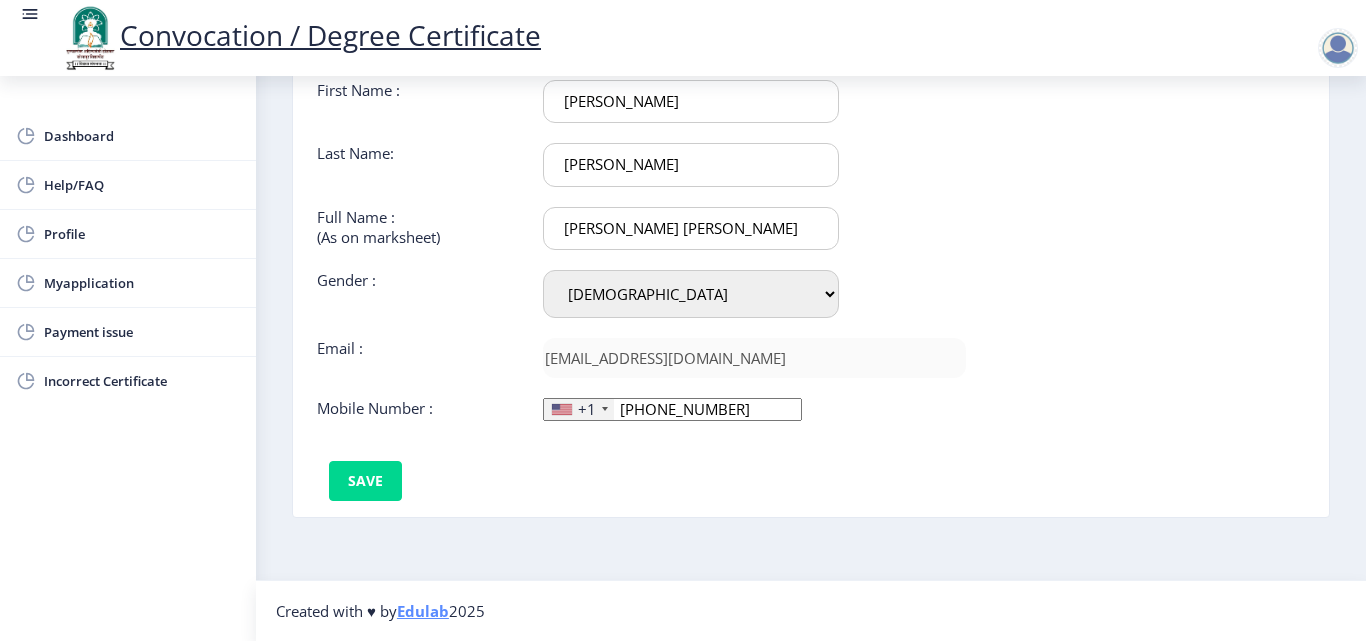 click 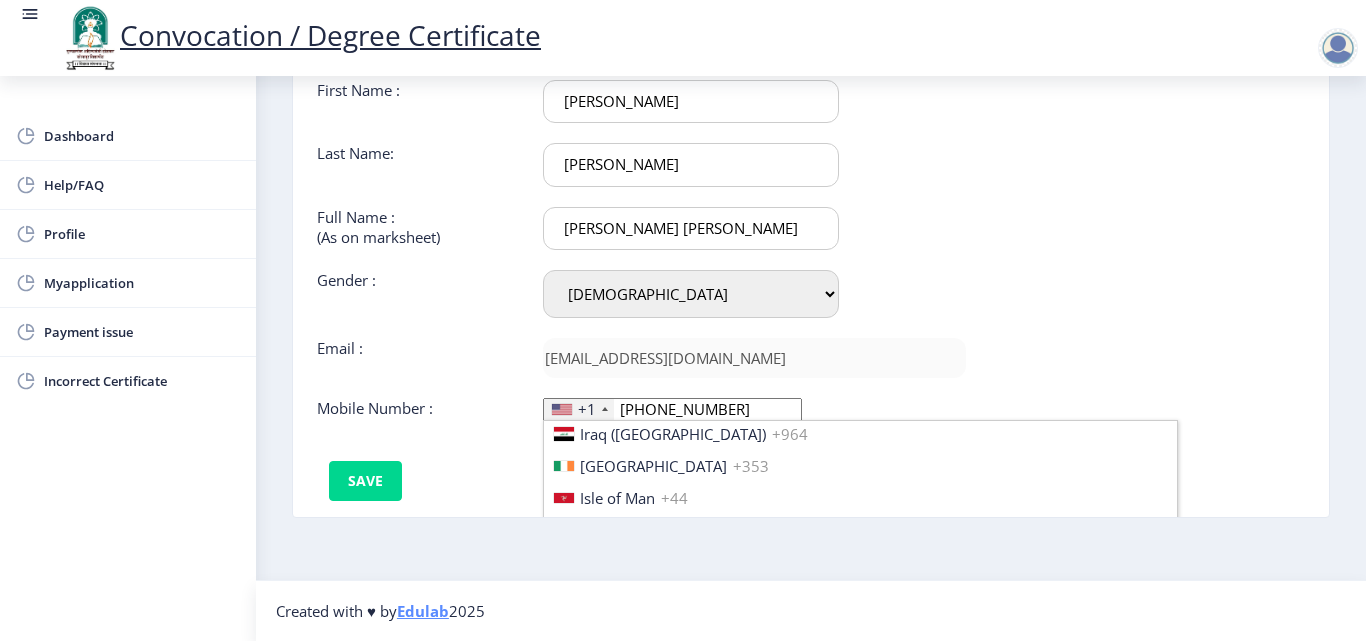 scroll, scrollTop: 3229, scrollLeft: 0, axis: vertical 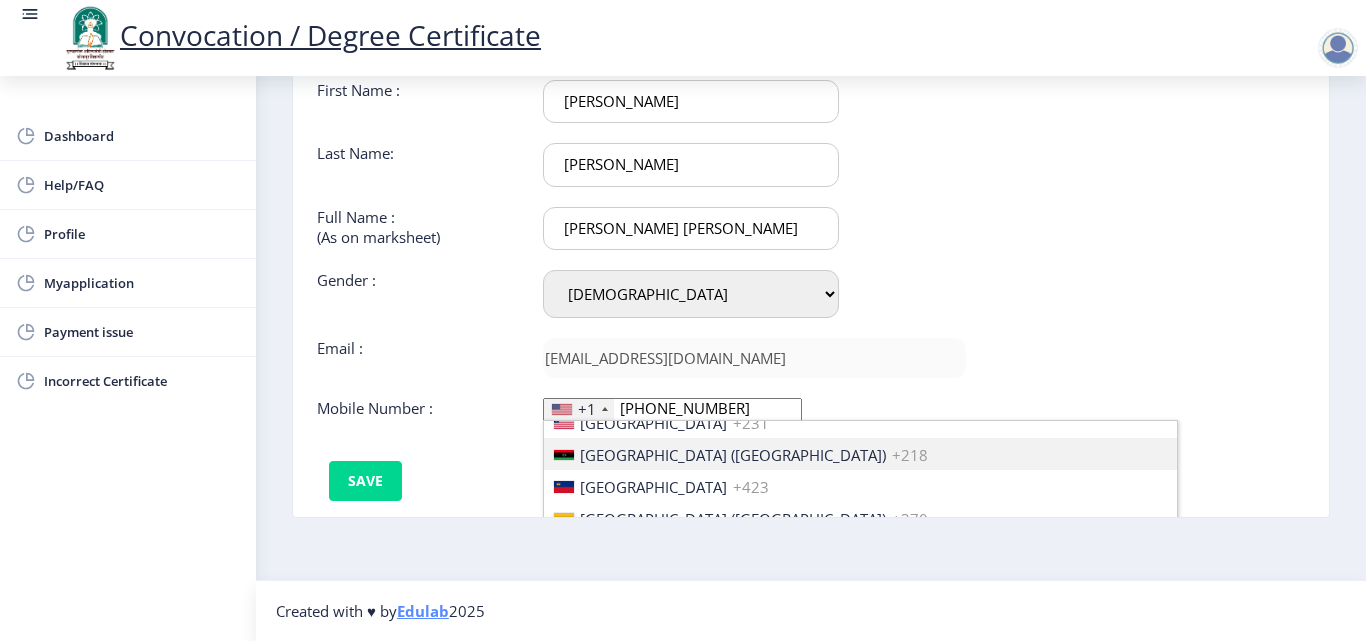 click on "+1" 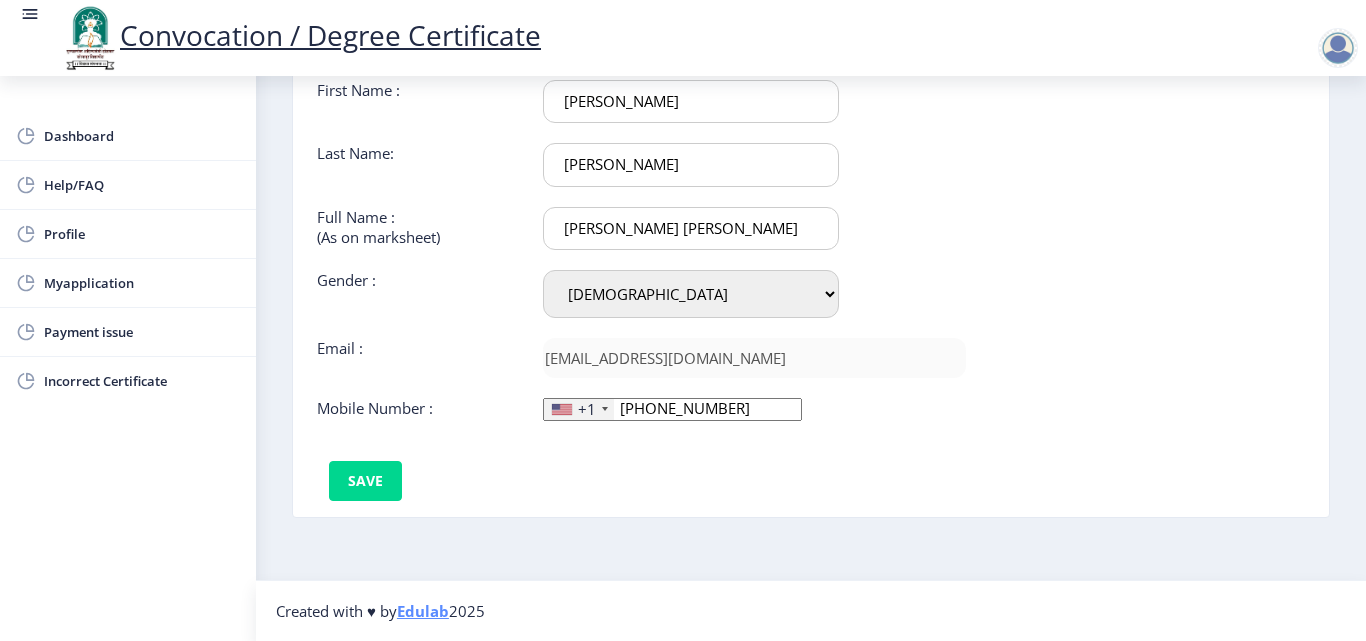 click on "+1" 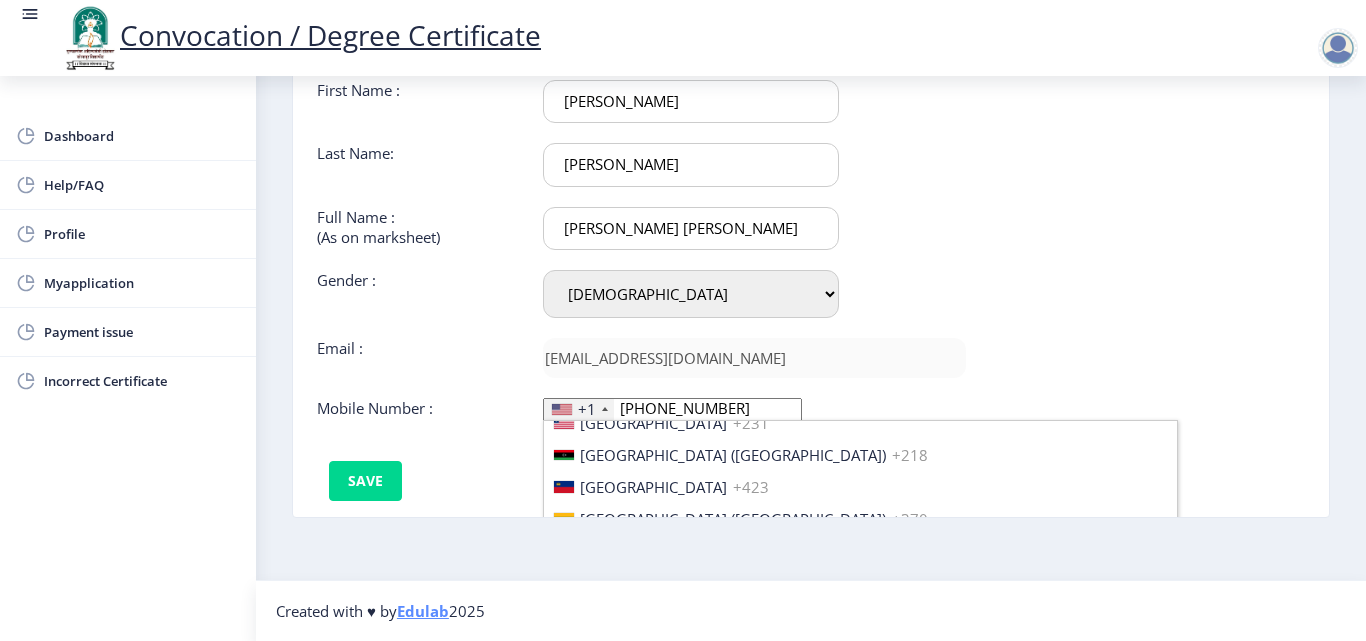 scroll, scrollTop: 0, scrollLeft: 0, axis: both 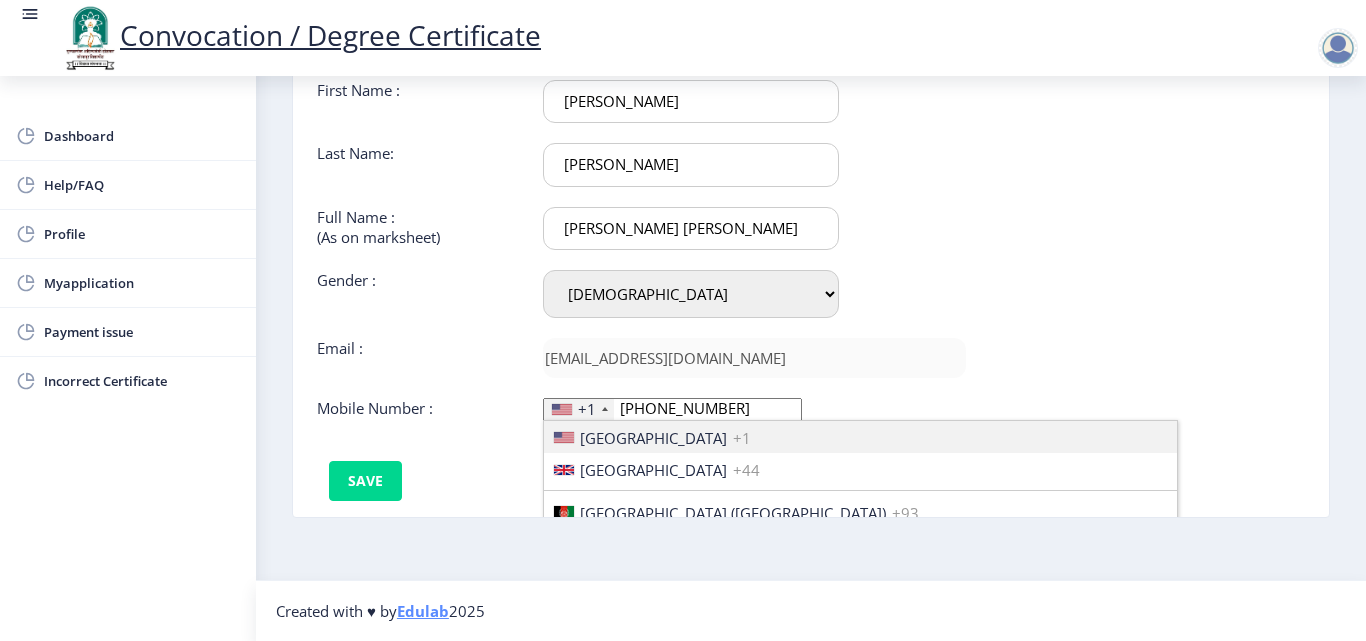 click on "+1" 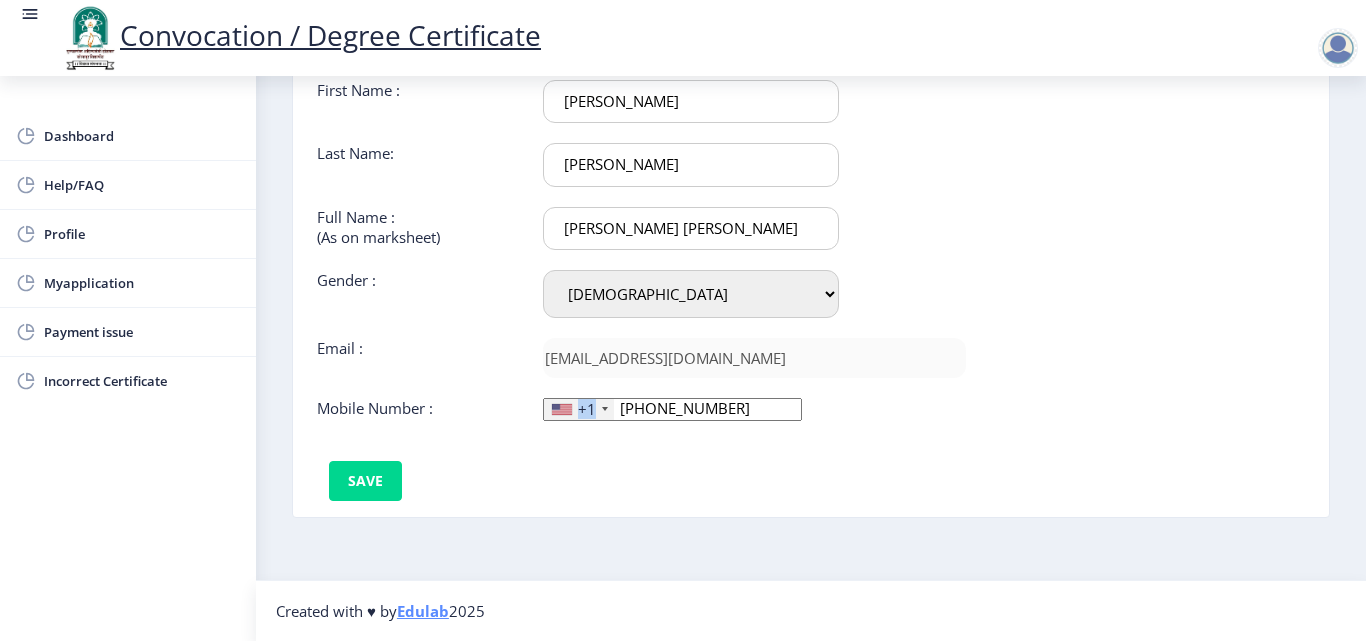 click on "+1" 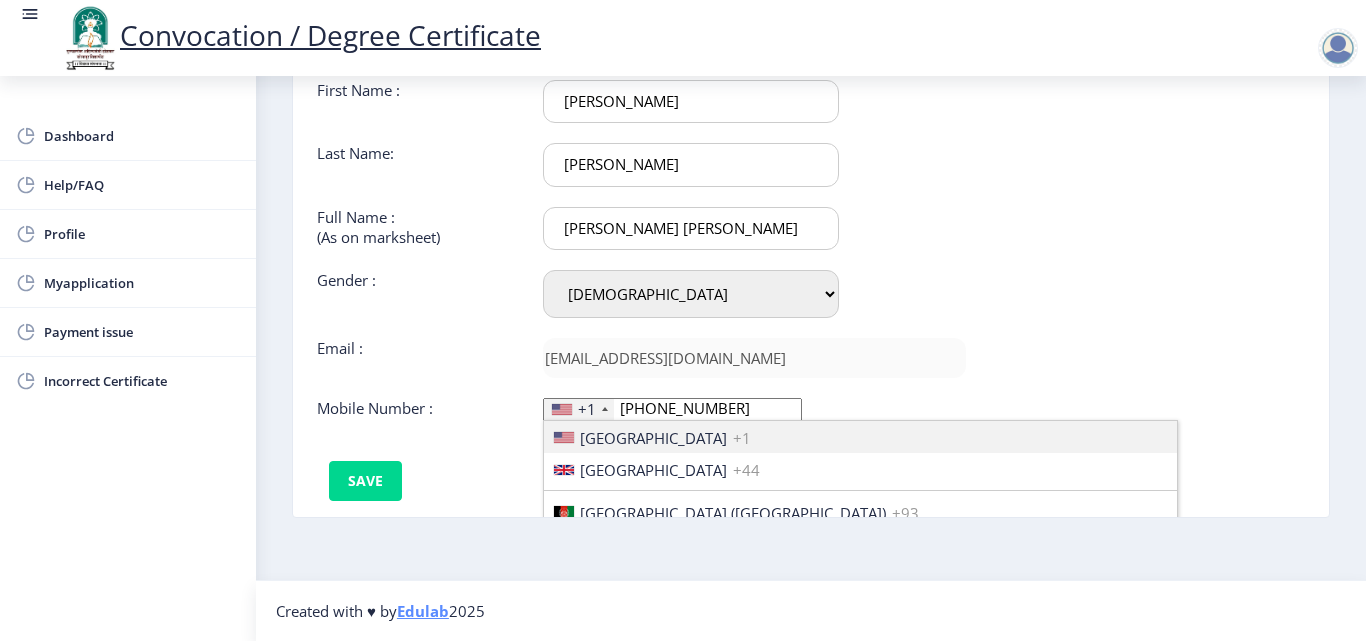 click on "First Name :  [PERSON_NAME] Last Name:  [PERSON_NAME] Full Name : (As on marksheet) [PERSON_NAME] [PERSON_NAME] Gender : Select Gender [DEMOGRAPHIC_DATA] [DEMOGRAPHIC_DATA] Other  Email :  [EMAIL_ADDRESS][DOMAIN_NAME]  Mobile Number :  +1 [GEOGRAPHIC_DATA] +1 [GEOGRAPHIC_DATA] +44 [GEOGRAPHIC_DATA] (‫[GEOGRAPHIC_DATA]‬‎) +93 [GEOGRAPHIC_DATA] ([GEOGRAPHIC_DATA]) +355 [GEOGRAPHIC_DATA] (‫[GEOGRAPHIC_DATA]‬‎) +213 [US_STATE] +1 [GEOGRAPHIC_DATA] +376 [GEOGRAPHIC_DATA] +244 [GEOGRAPHIC_DATA] +1 [GEOGRAPHIC_DATA] +1 [GEOGRAPHIC_DATA] +54 [GEOGRAPHIC_DATA] ([GEOGRAPHIC_DATA]) +374 [GEOGRAPHIC_DATA] +297 [GEOGRAPHIC_DATA] +61 [GEOGRAPHIC_DATA] ([GEOGRAPHIC_DATA]) +43 [GEOGRAPHIC_DATA] ([GEOGRAPHIC_DATA]) +994 [GEOGRAPHIC_DATA] +1 [GEOGRAPHIC_DATA] ([GEOGRAPHIC_DATA][GEOGRAPHIC_DATA]‬‎) +973 [GEOGRAPHIC_DATA] ([GEOGRAPHIC_DATA]) +880 [GEOGRAPHIC_DATA] +1 [GEOGRAPHIC_DATA] ([GEOGRAPHIC_DATA]) +375 [GEOGRAPHIC_DATA] ([GEOGRAPHIC_DATA]) +32 [GEOGRAPHIC_DATA] +501 [GEOGRAPHIC_DATA] ([GEOGRAPHIC_DATA]) +229 [GEOGRAPHIC_DATA] +1 [GEOGRAPHIC_DATA] (འབྲུག) +975 [GEOGRAPHIC_DATA] +591 [GEOGRAPHIC_DATA] ([GEOGRAPHIC_DATA]) +387 [GEOGRAPHIC_DATA] +267 [GEOGRAPHIC_DATA] ([GEOGRAPHIC_DATA]) +55 [GEOGRAPHIC_DATA] +246 [GEOGRAPHIC_DATA] +1 [GEOGRAPHIC_DATA] +673 [GEOGRAPHIC_DATA] ([GEOGRAPHIC_DATA]) +359 [GEOGRAPHIC_DATA] +226 +257" 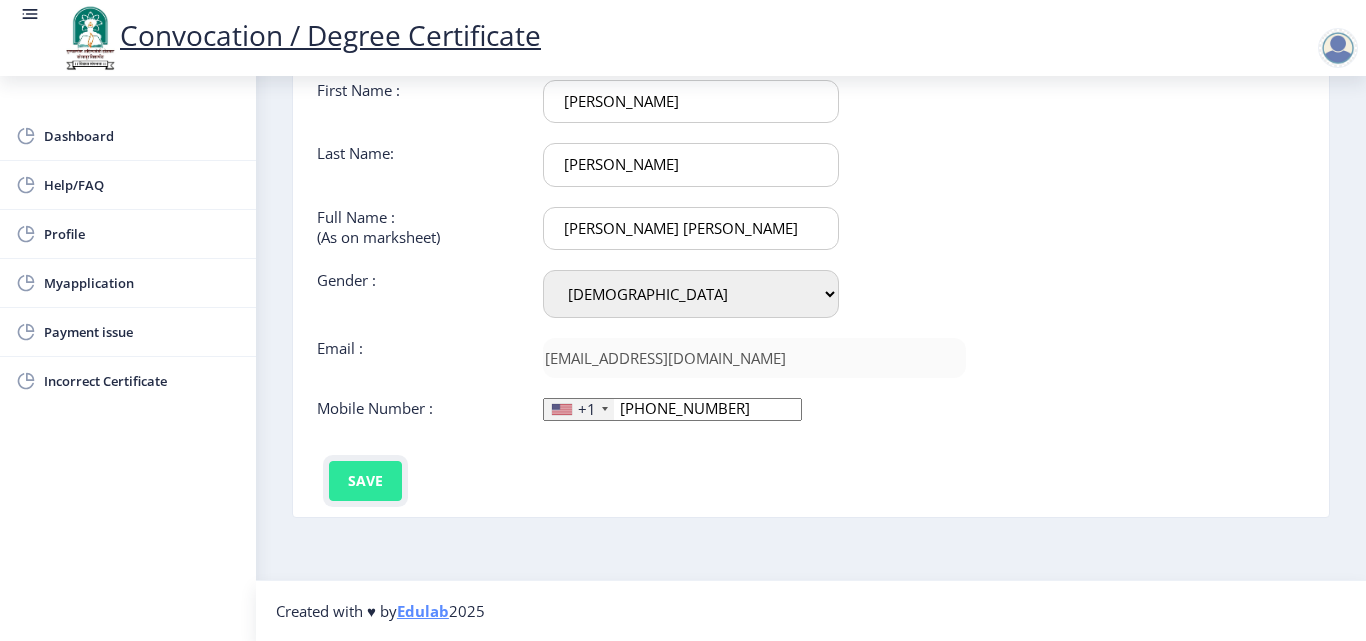 click on "Save" 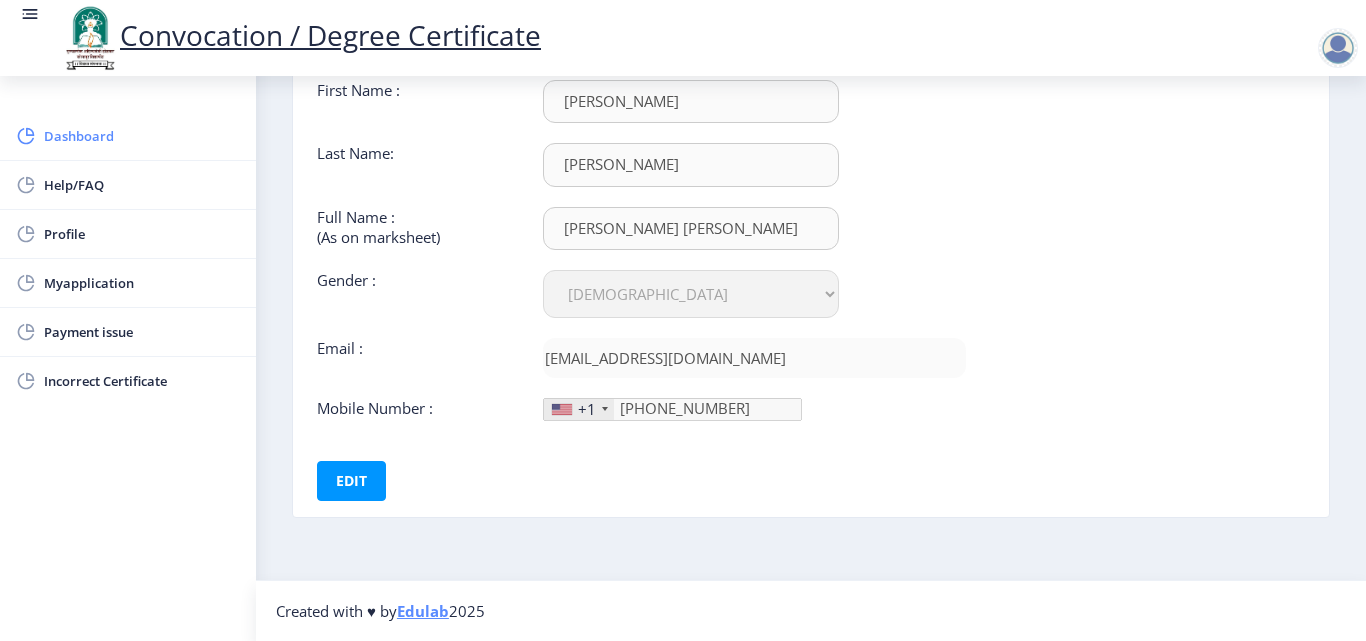 click on "Dashboard" 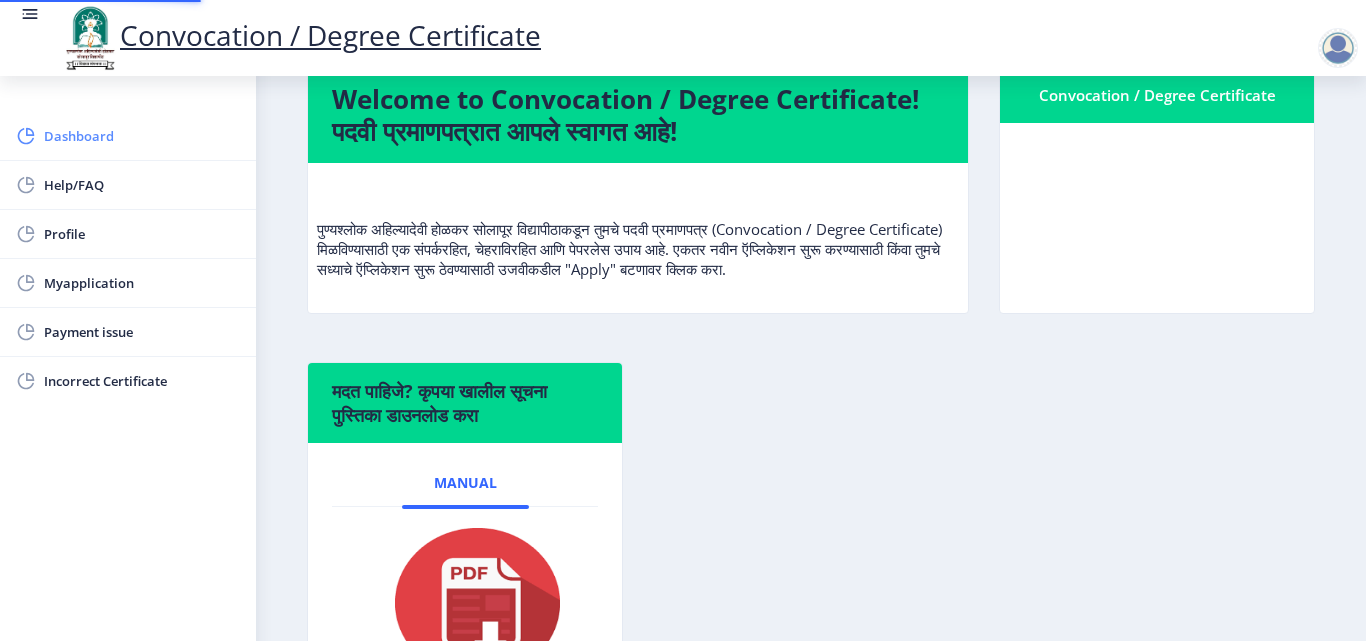 scroll, scrollTop: 0, scrollLeft: 0, axis: both 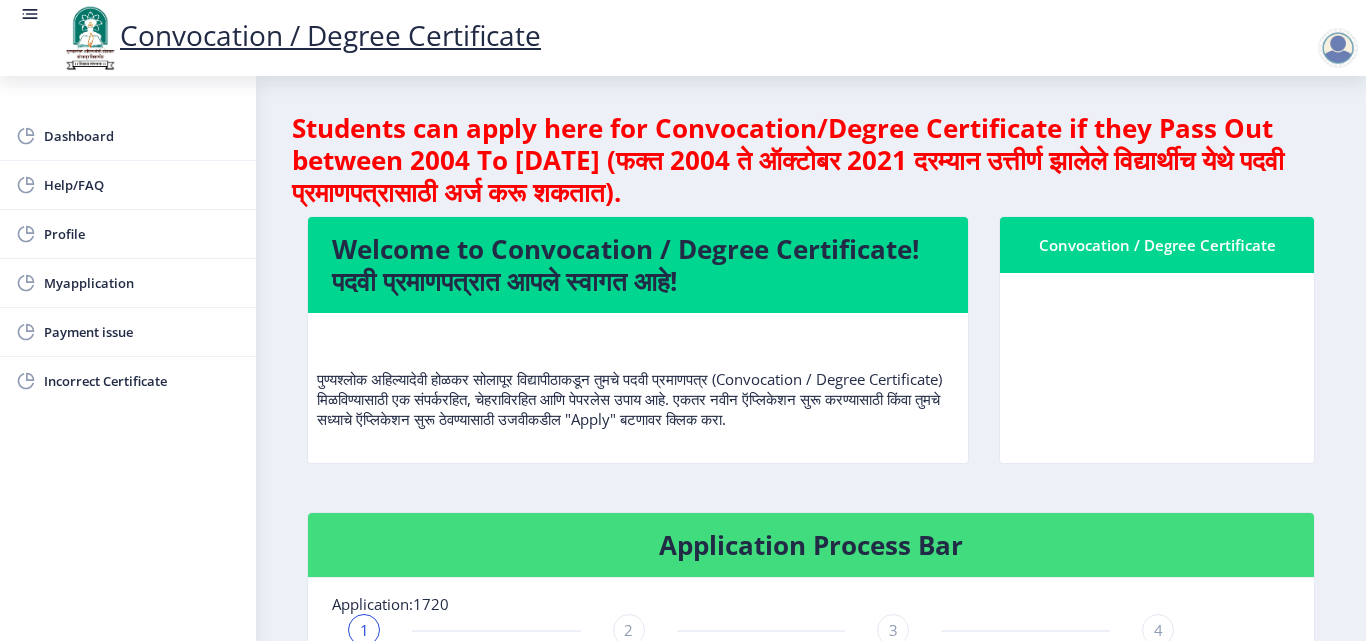 click on "Convocation / Degree Certificate" 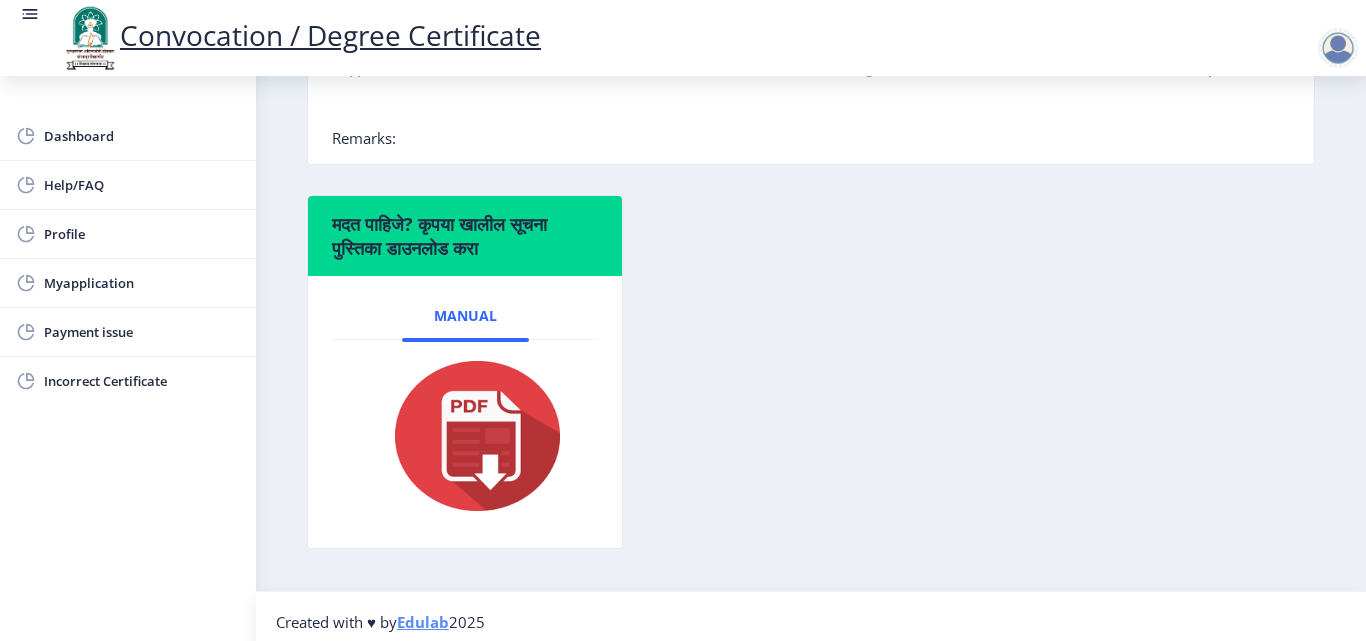 scroll, scrollTop: 605, scrollLeft: 0, axis: vertical 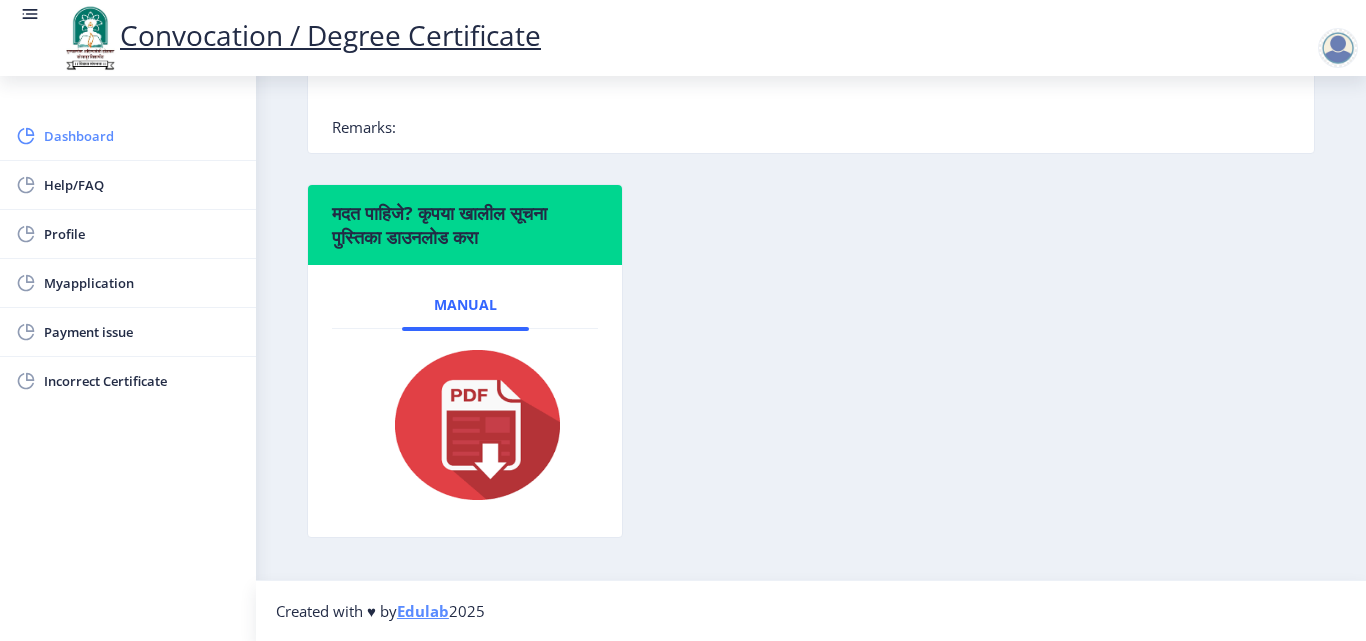 click on "Dashboard" 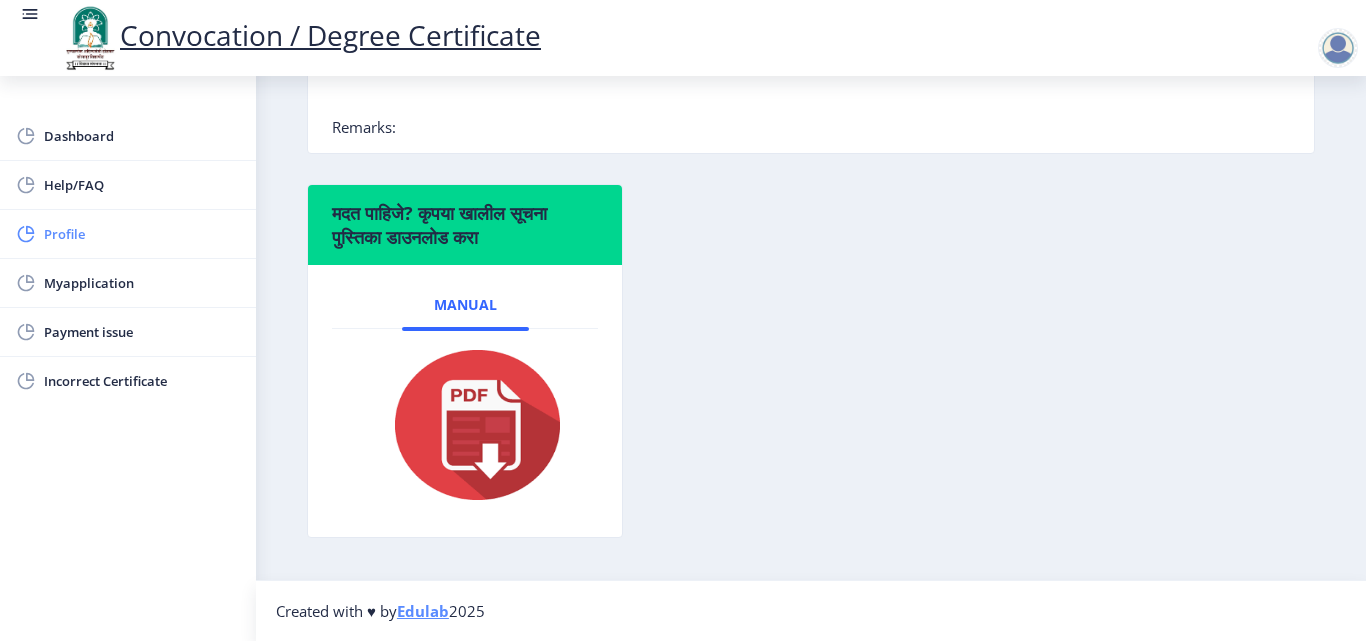 click on "Profile" 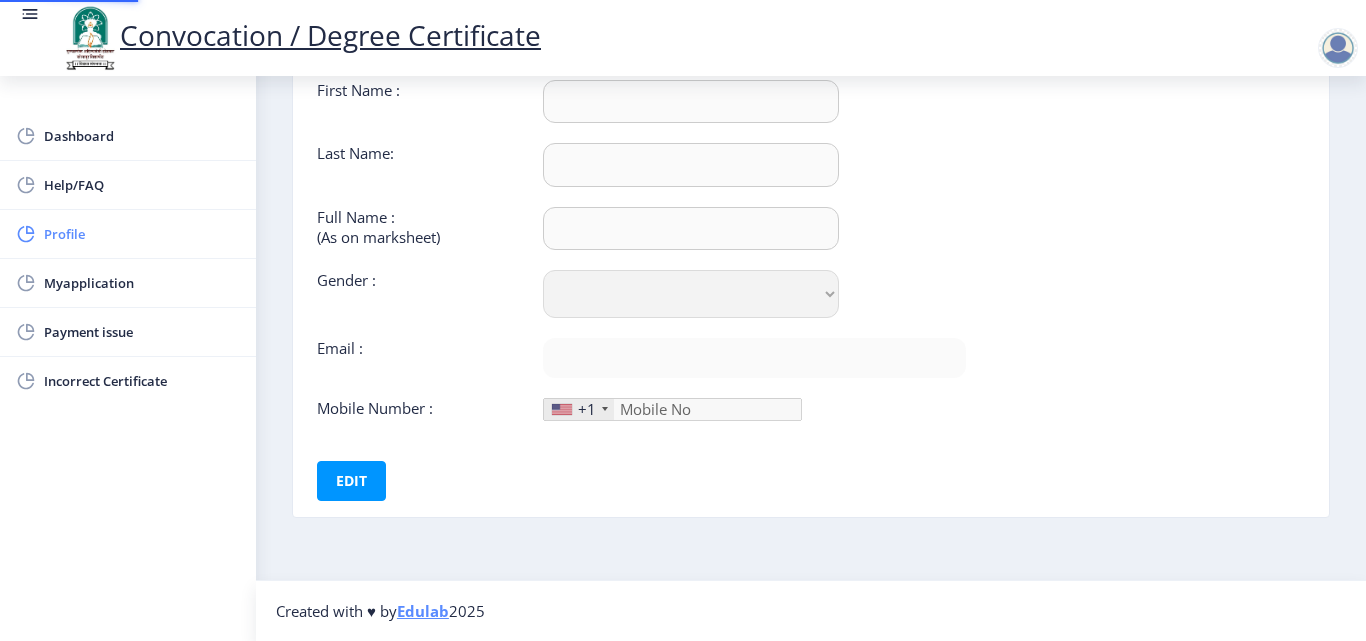type on "[PERSON_NAME]" 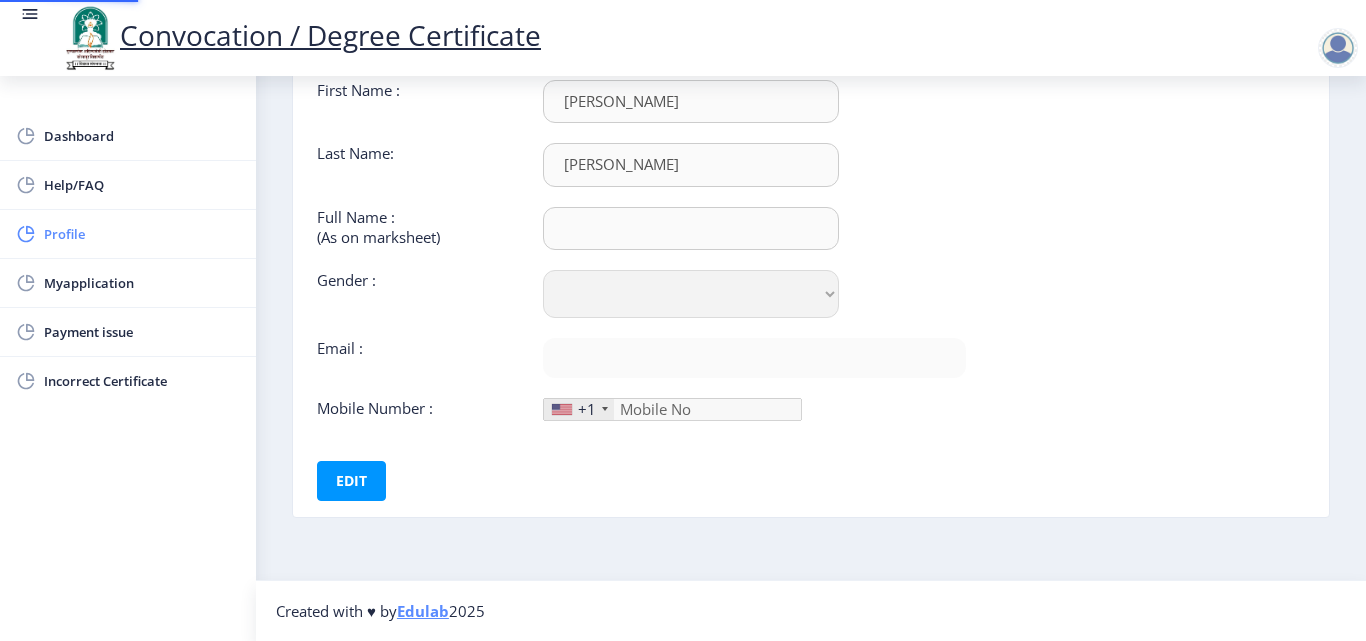 type on "[PERSON_NAME] [PERSON_NAME]" 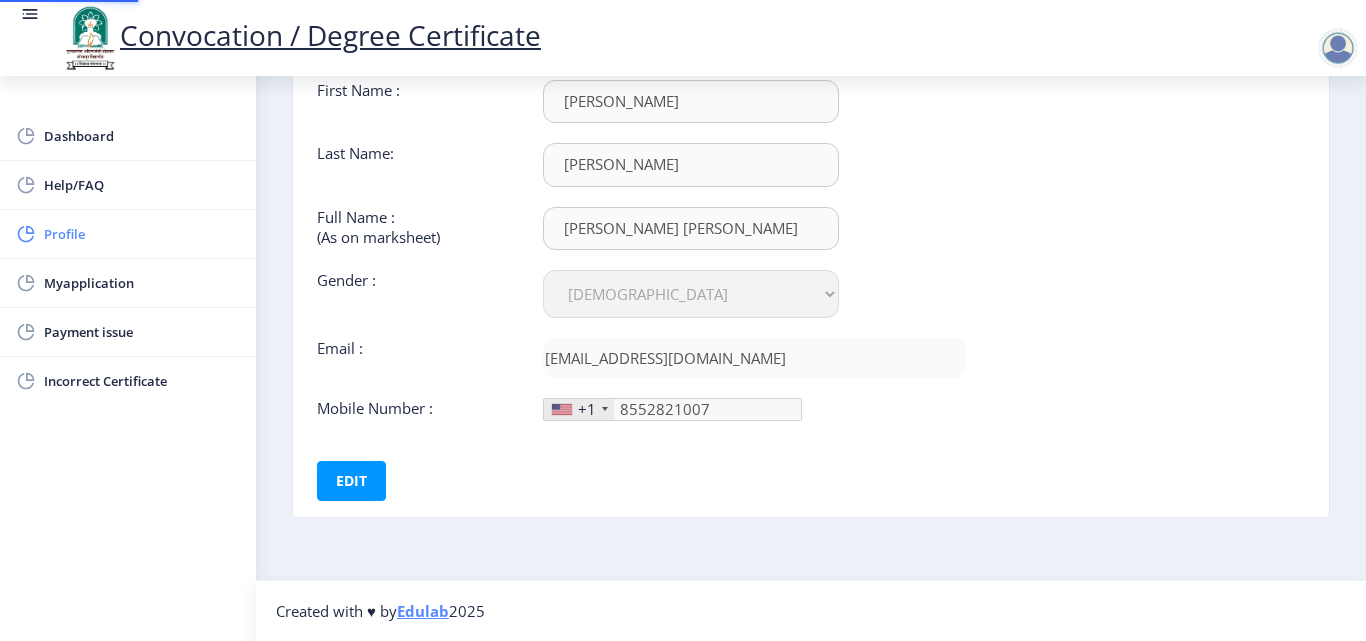 scroll, scrollTop: 0, scrollLeft: 0, axis: both 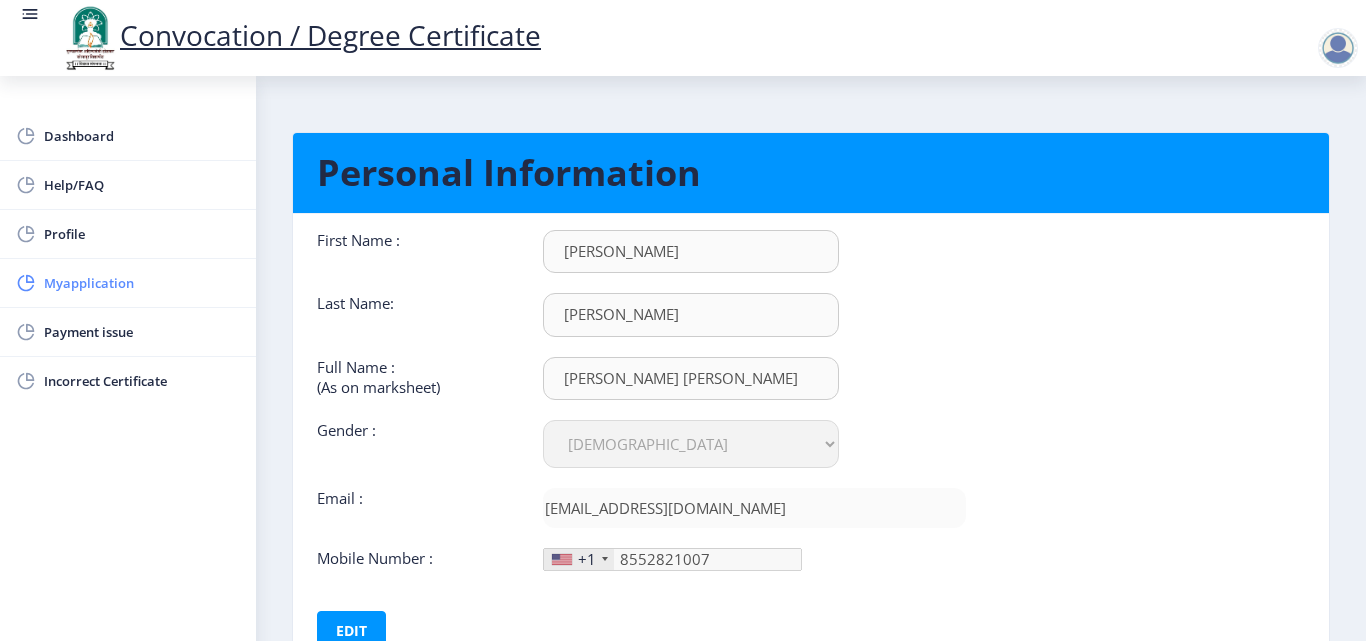 click on "Myapplication" 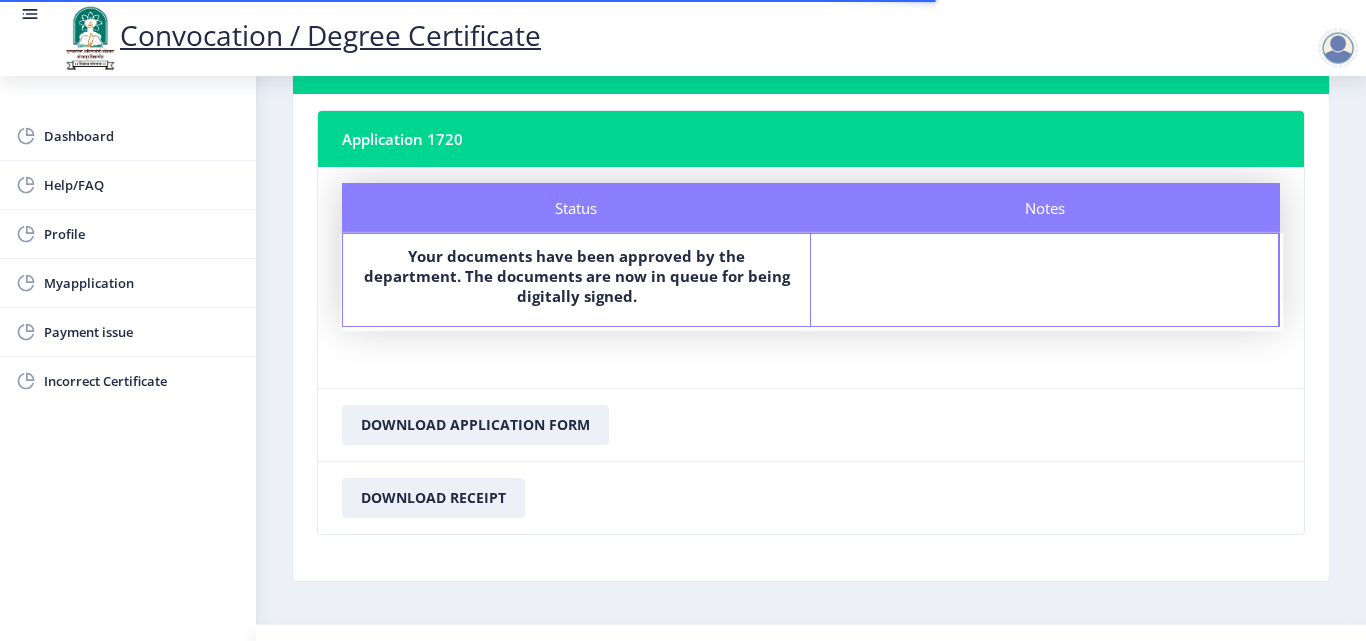 scroll, scrollTop: 135, scrollLeft: 0, axis: vertical 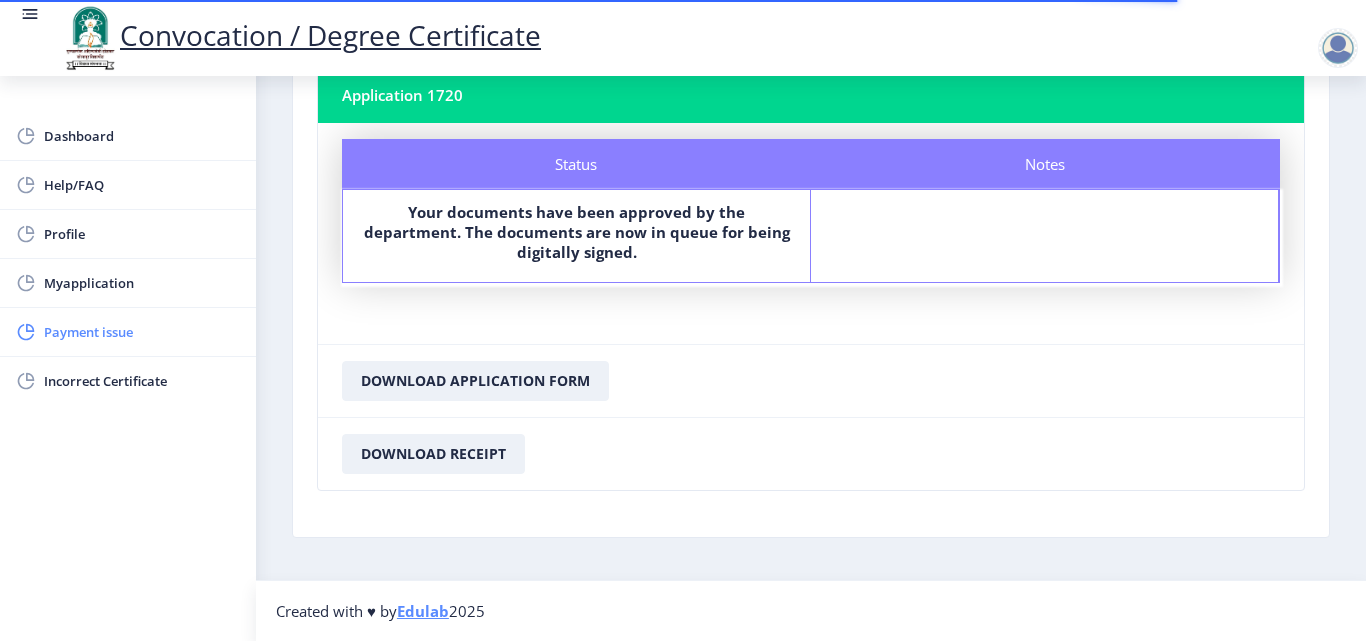 click on "Payment issue" 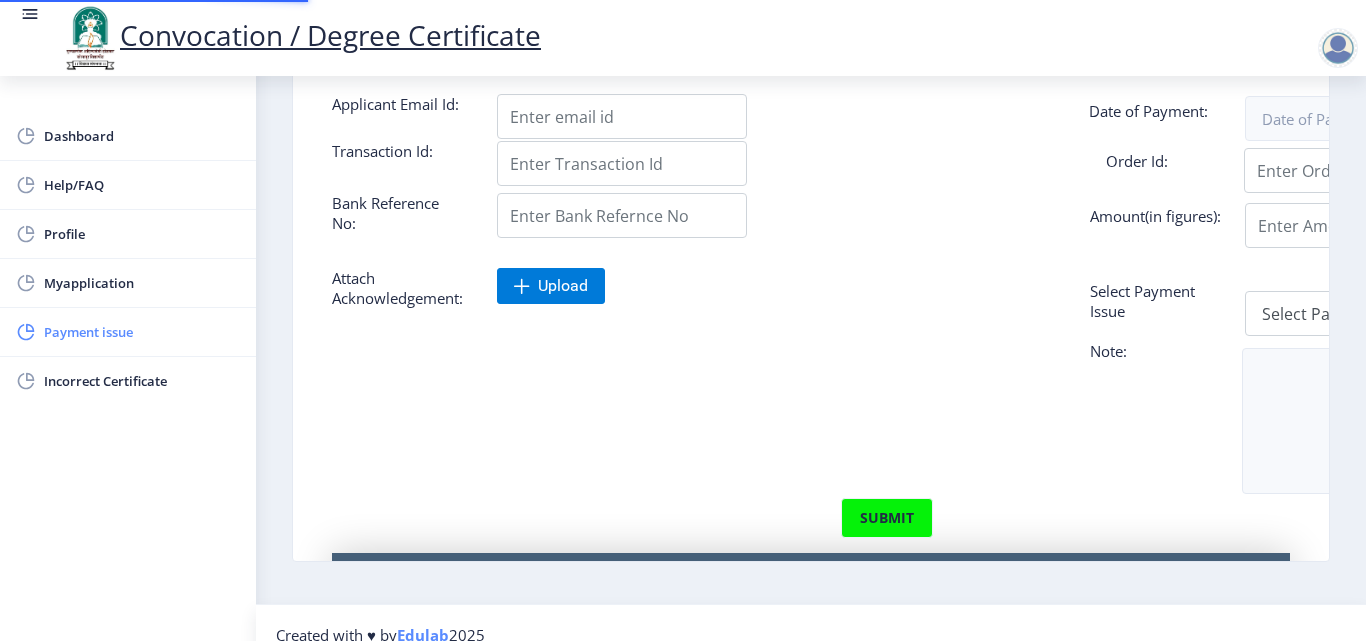scroll, scrollTop: 0, scrollLeft: 0, axis: both 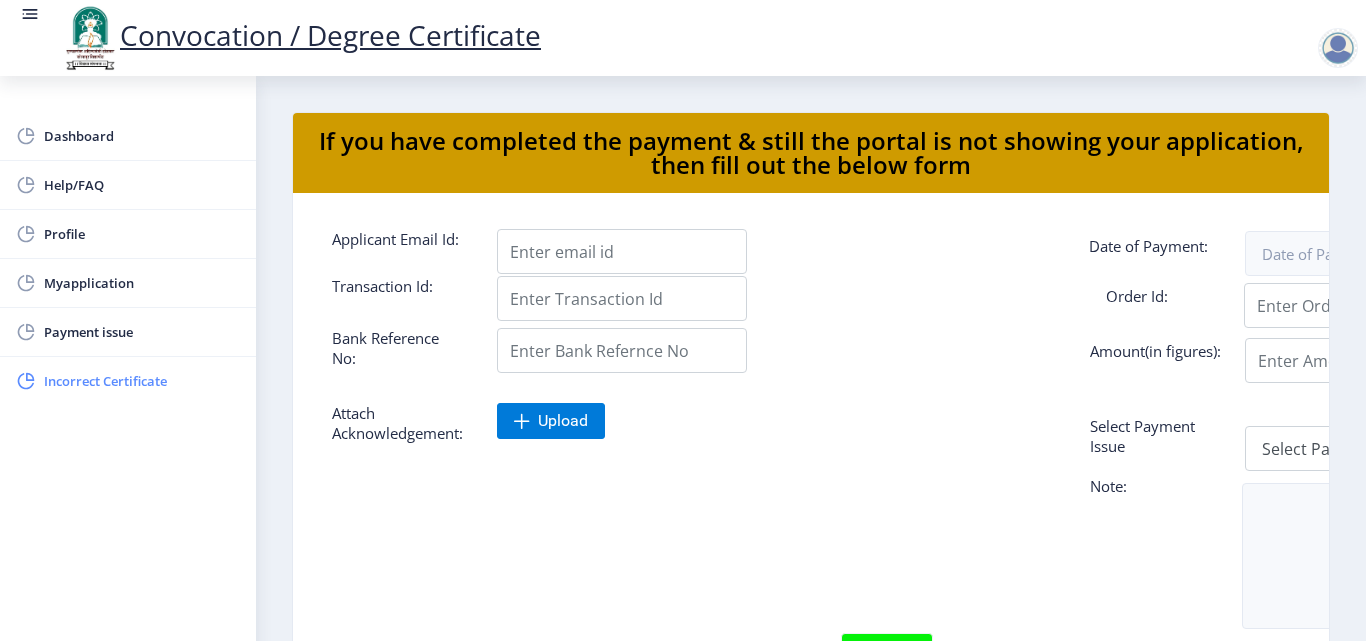 click on "Incorrect Certificate" 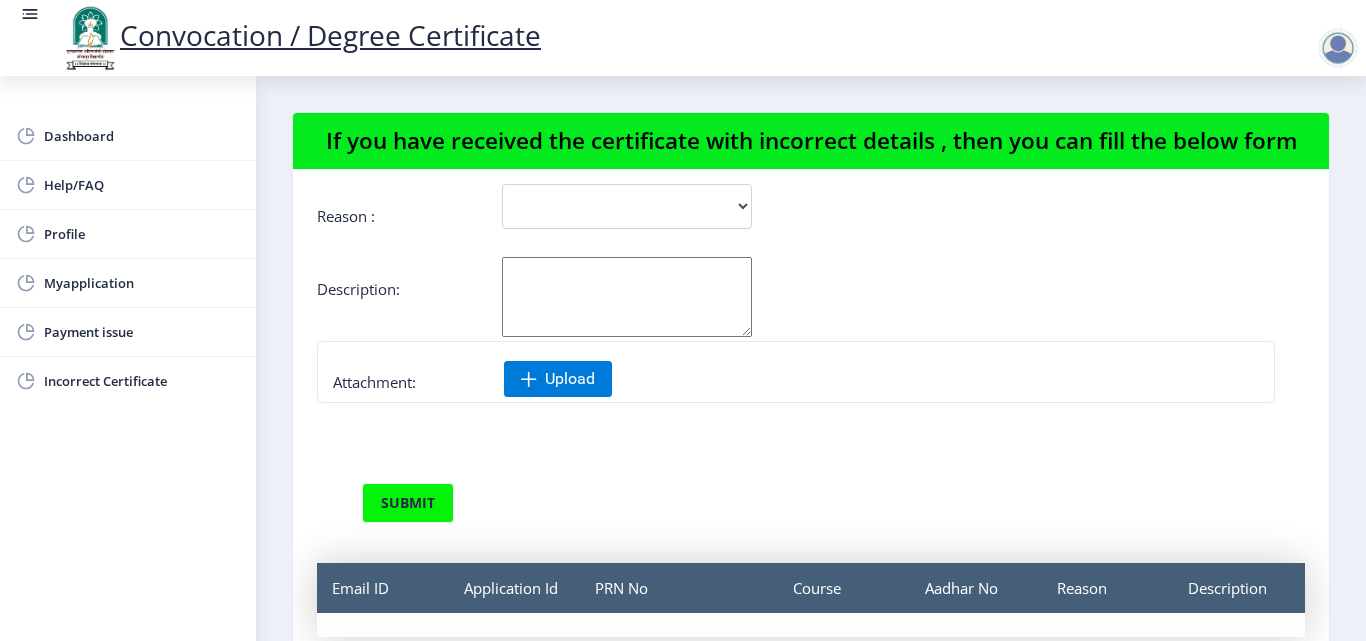 scroll, scrollTop: 213, scrollLeft: 0, axis: vertical 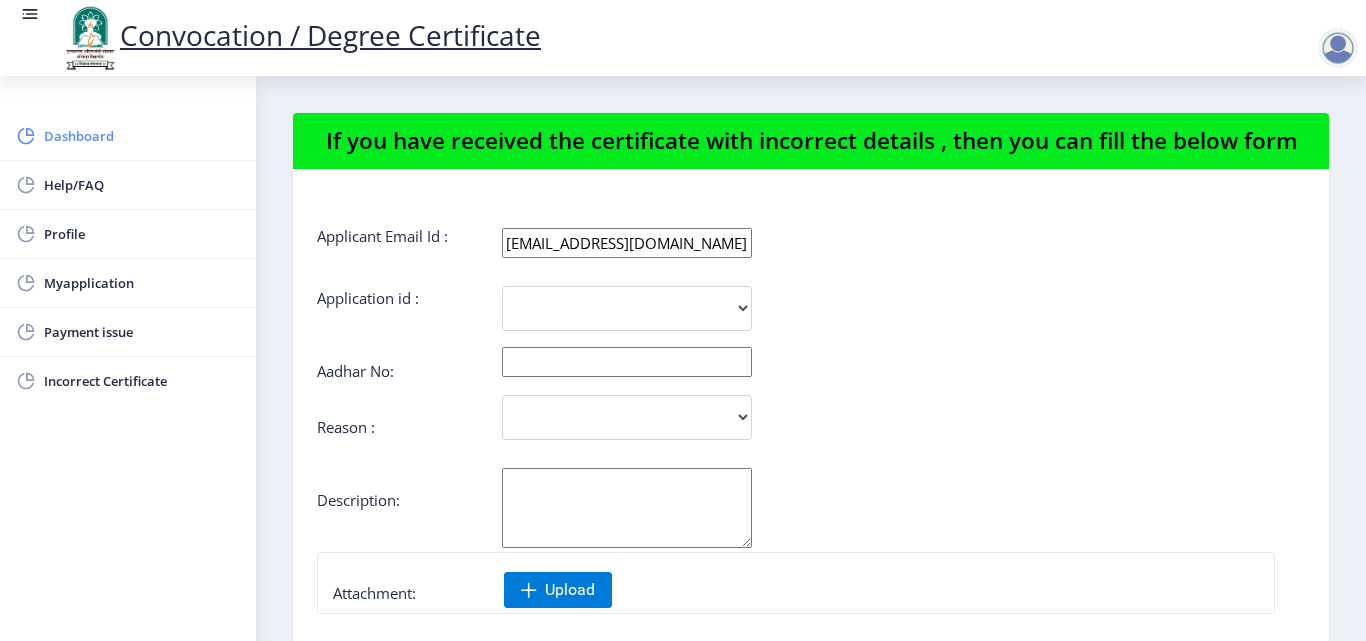click on "Dashboard" 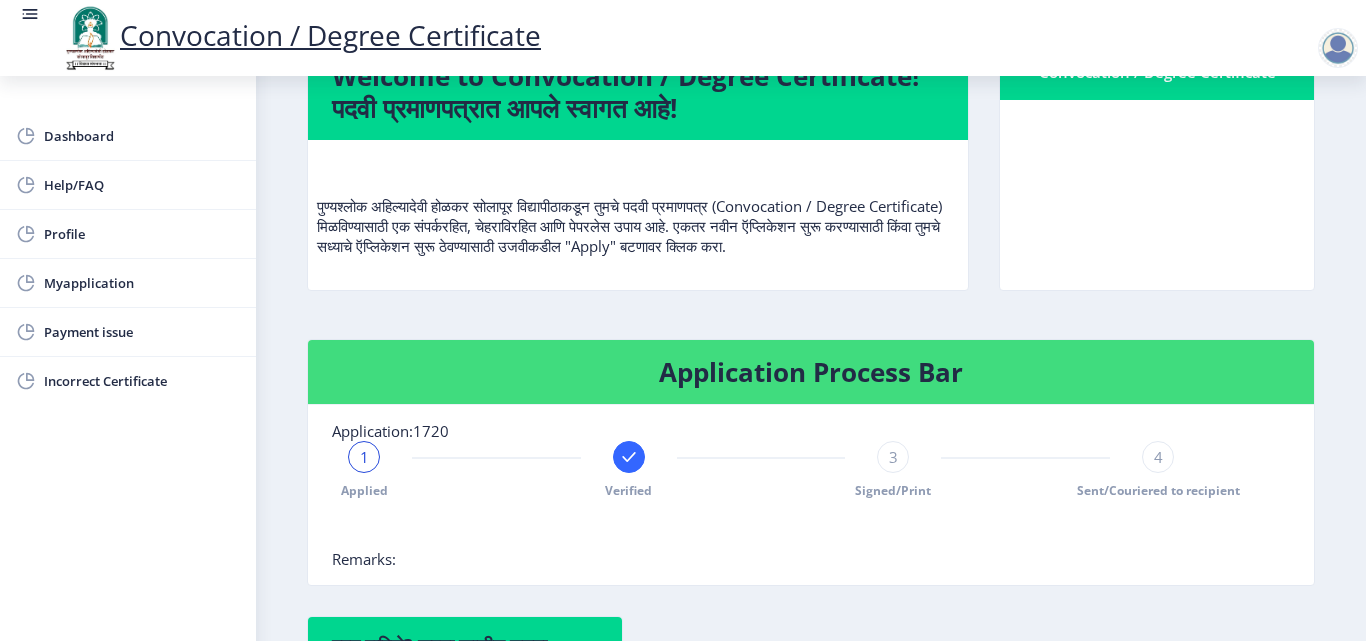 scroll, scrollTop: 167, scrollLeft: 0, axis: vertical 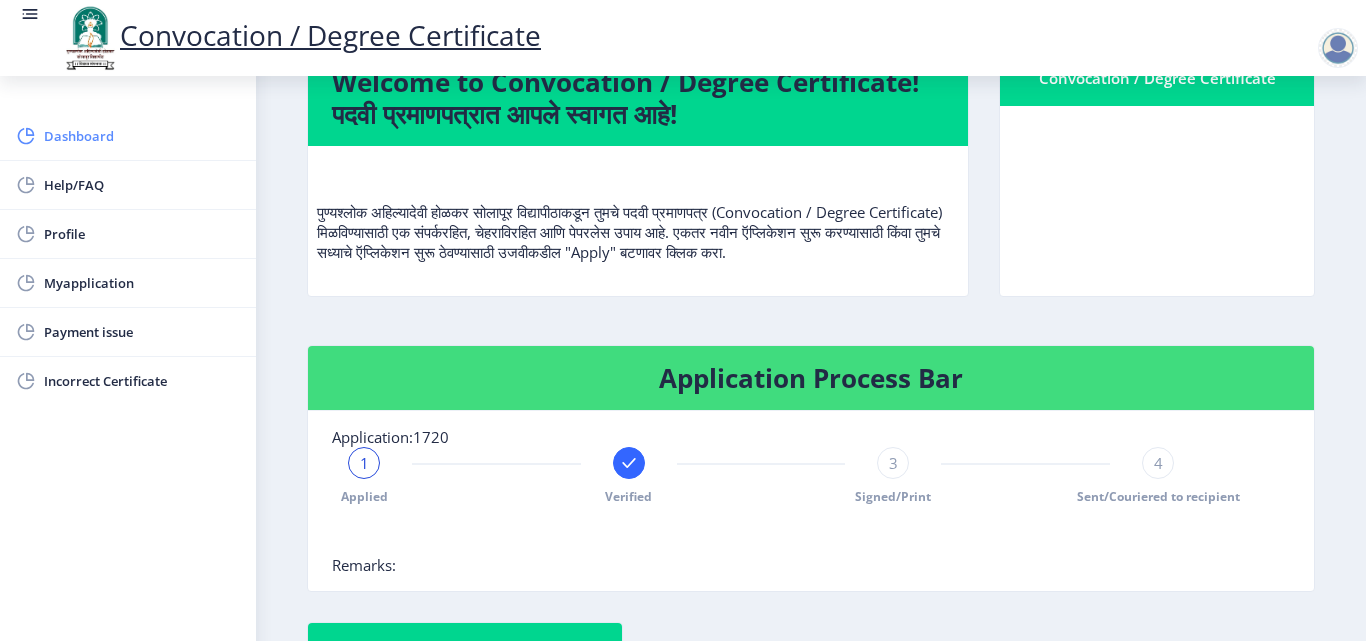 click on "Dashboard" 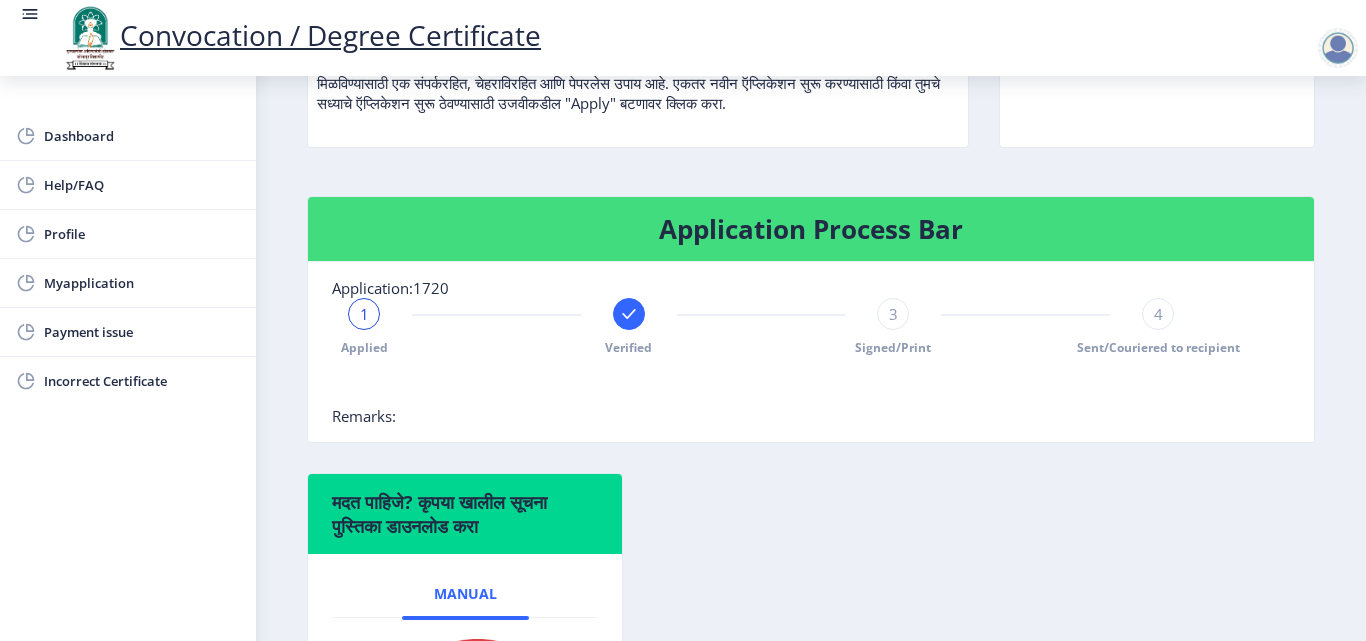 scroll, scrollTop: 500, scrollLeft: 0, axis: vertical 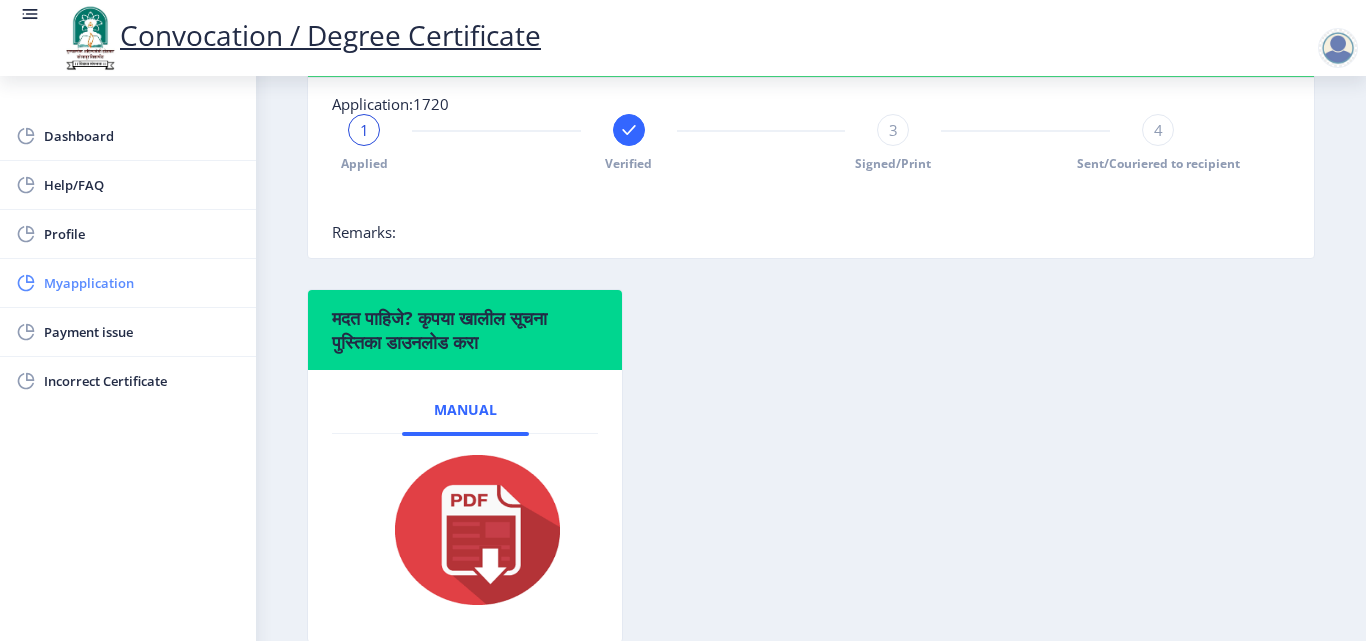 click on "Myapplication" 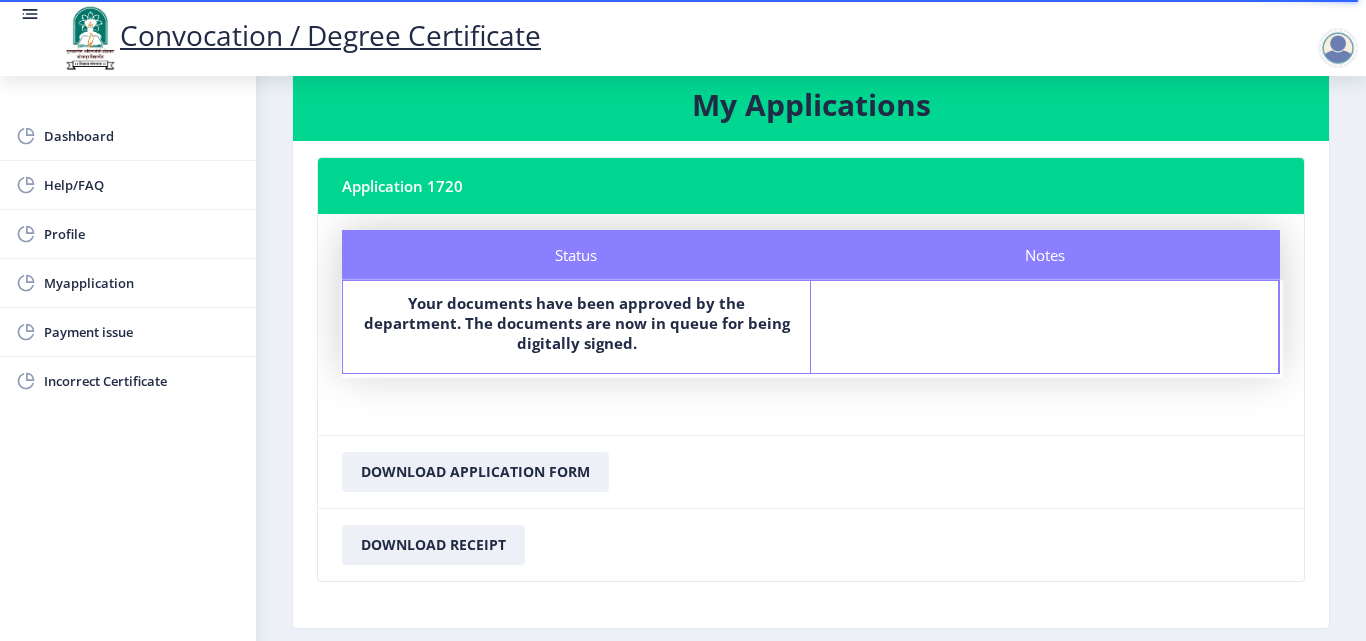 scroll, scrollTop: 0, scrollLeft: 0, axis: both 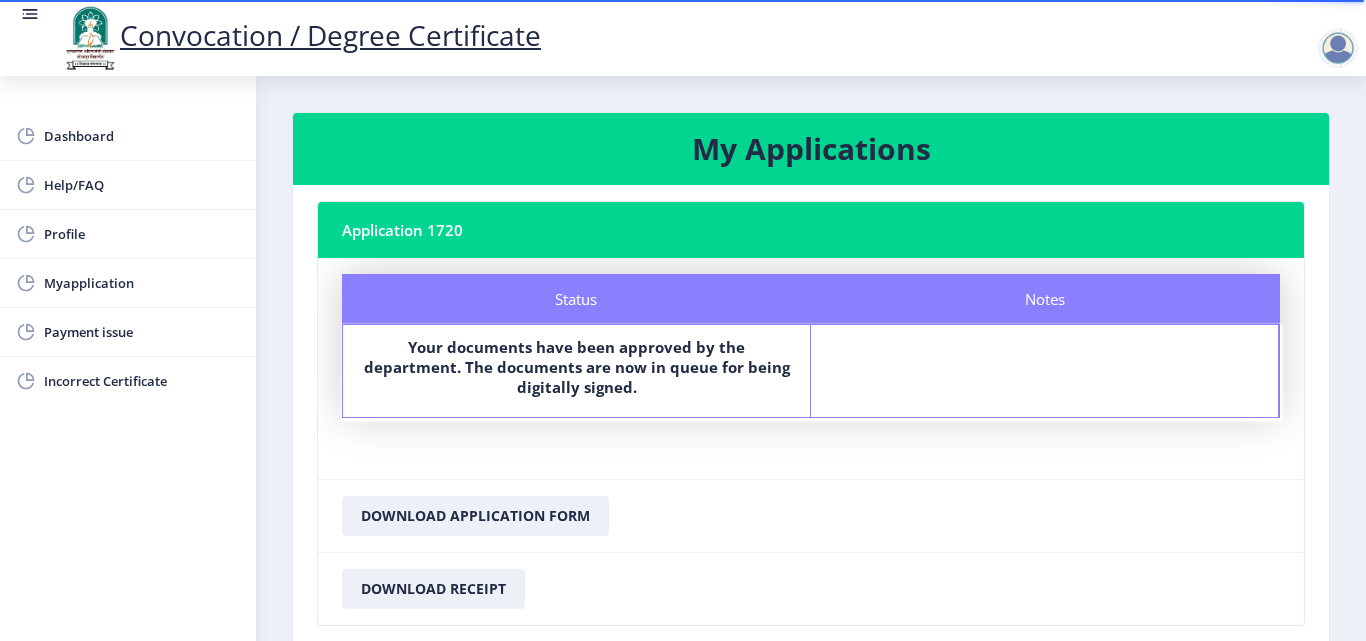 click 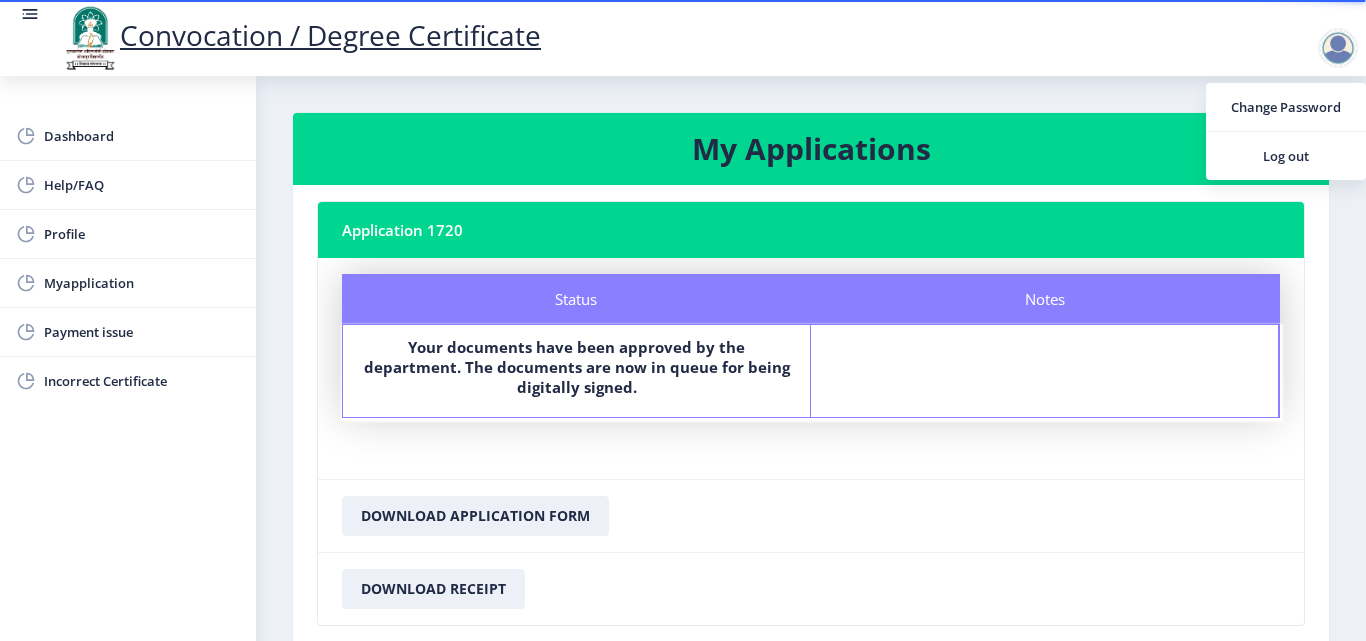 click 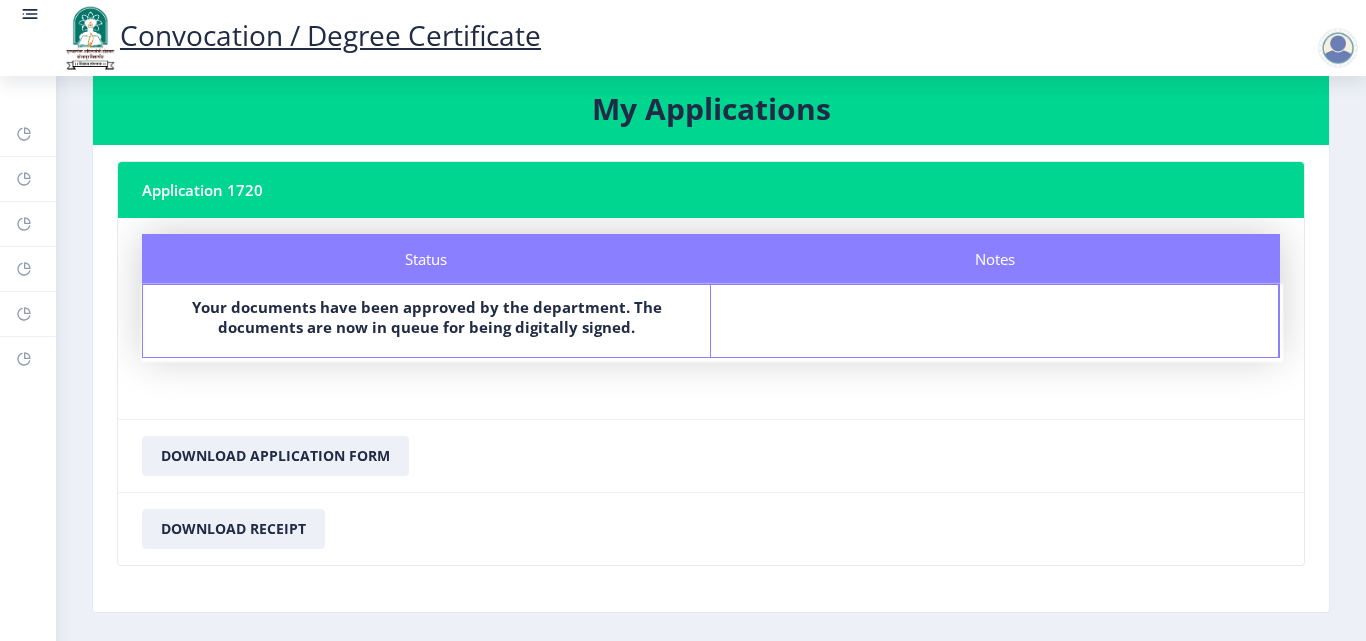 scroll, scrollTop: 0, scrollLeft: 0, axis: both 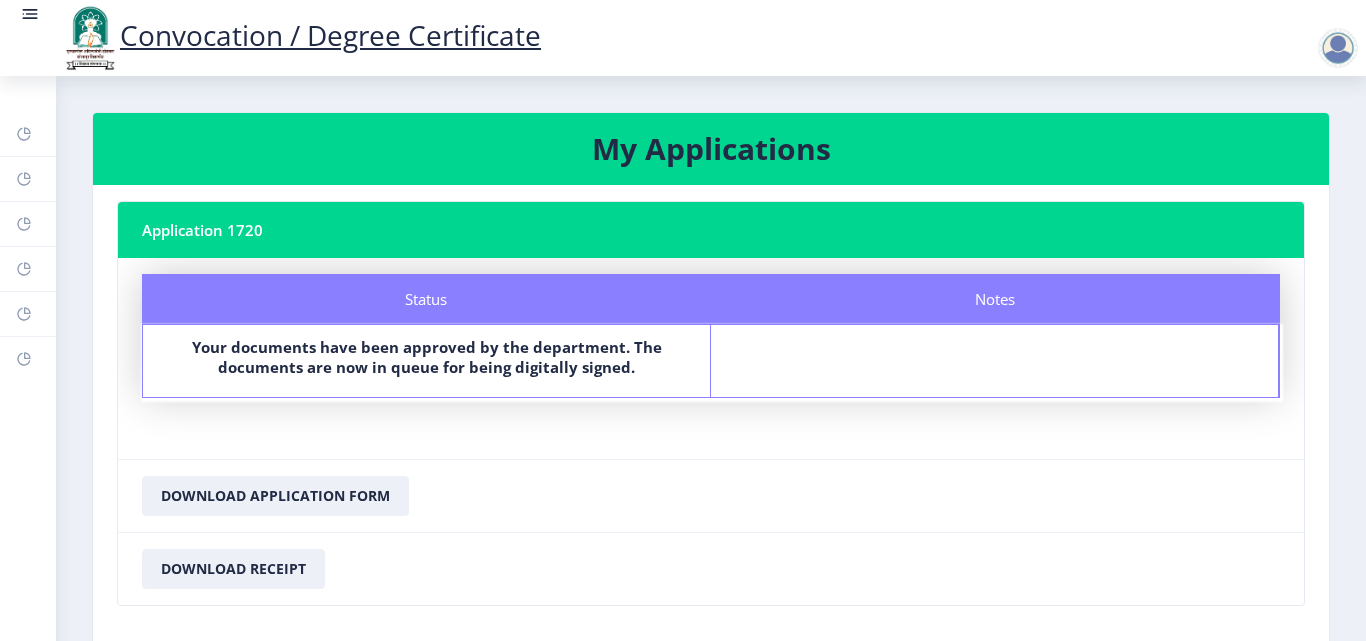 click 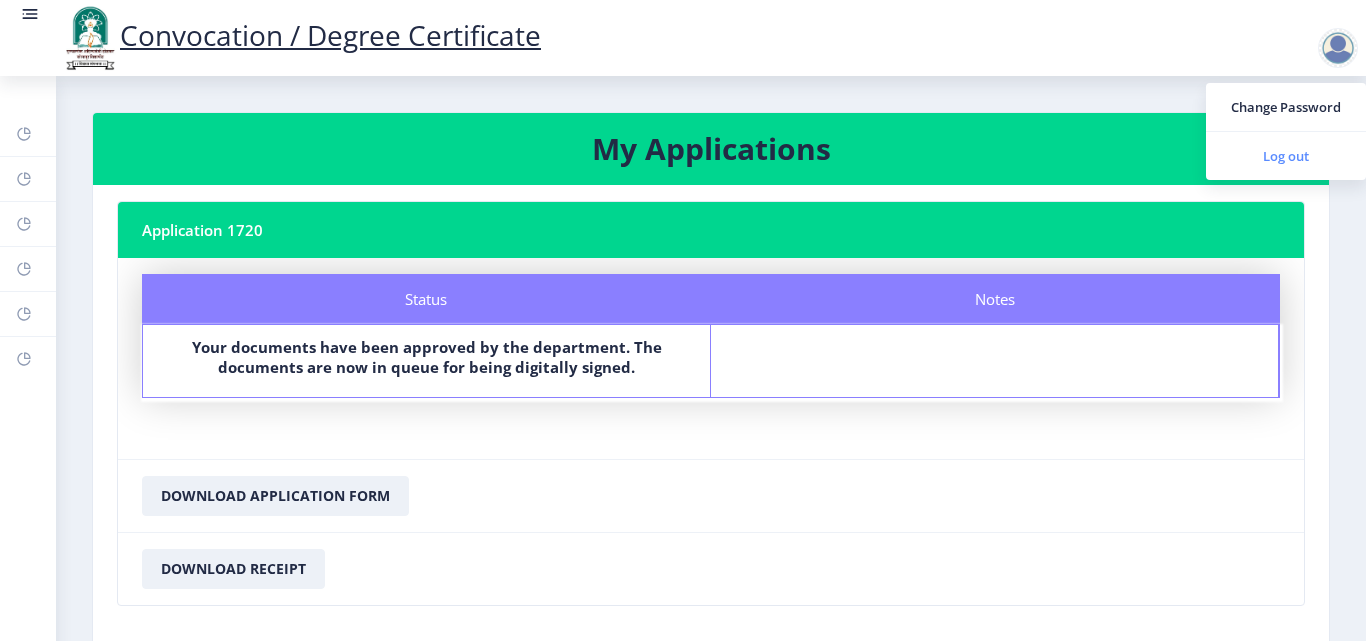 click on "Log out" at bounding box center (1286, 156) 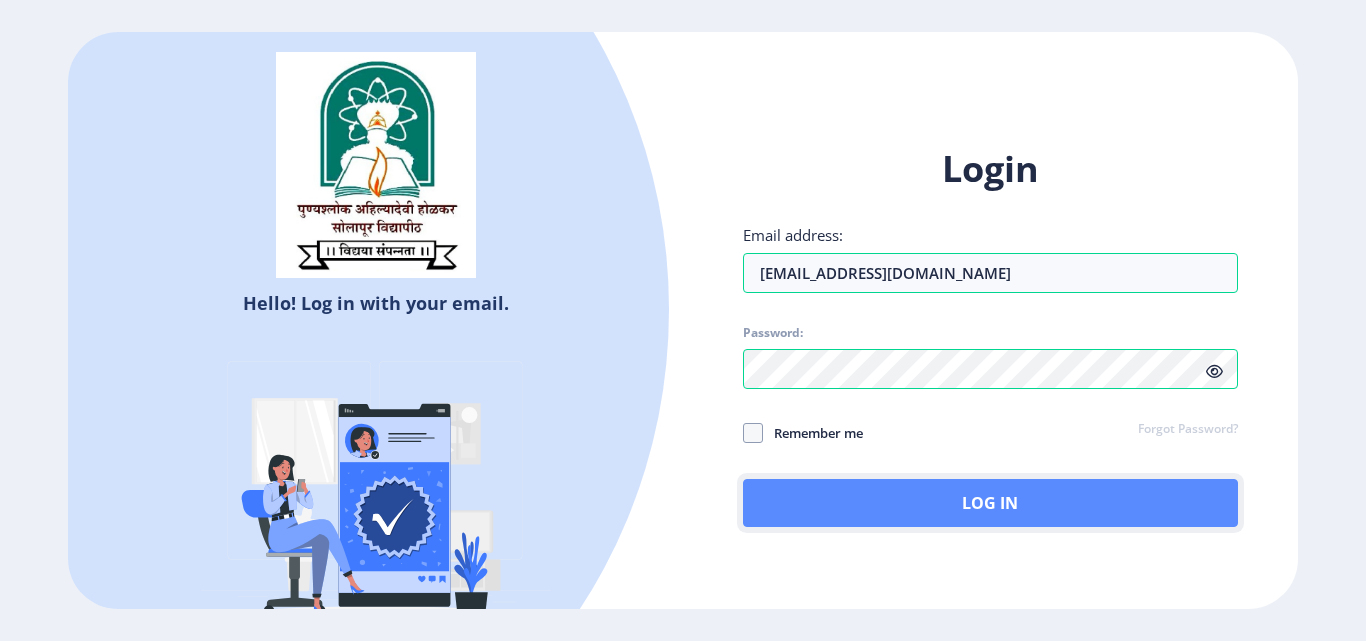click on "Log In" 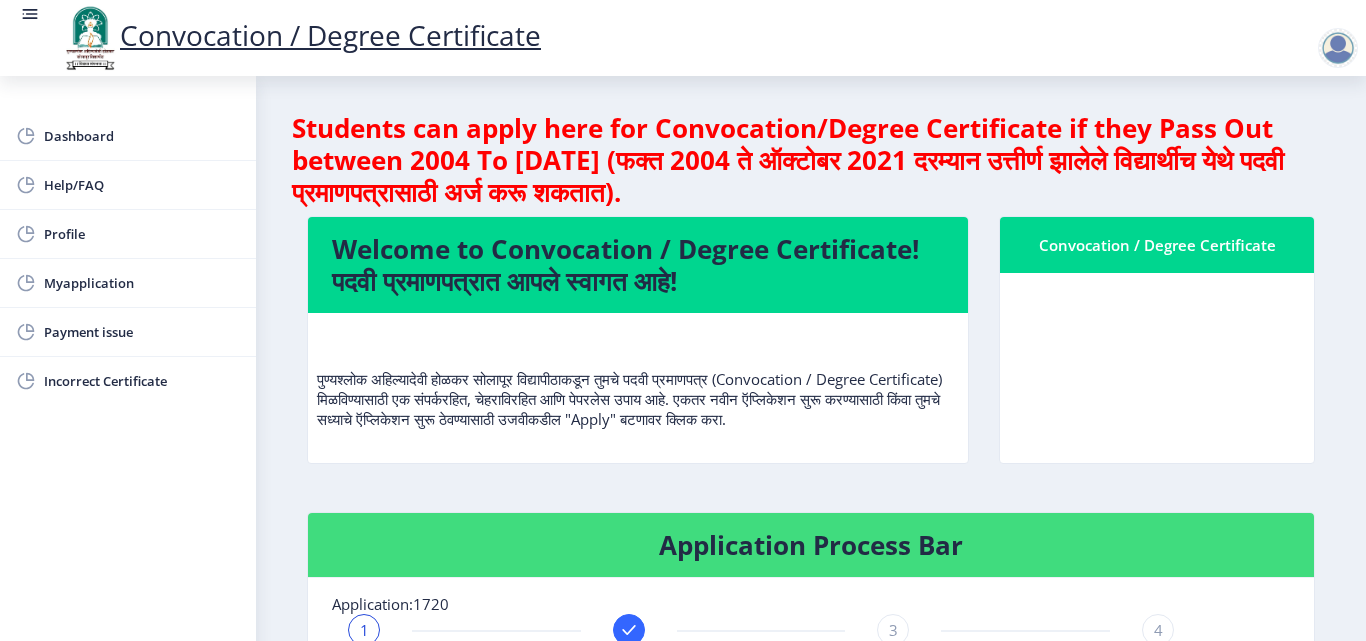click 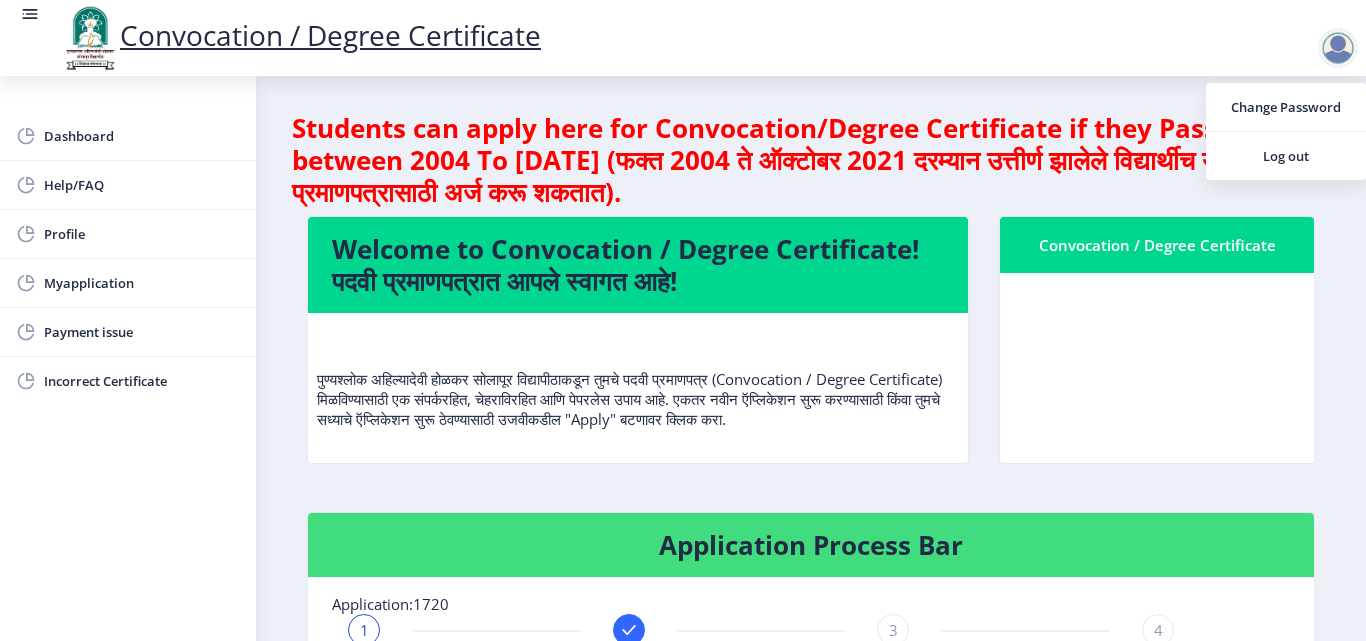 click on "Convocation / Degree Certificate" 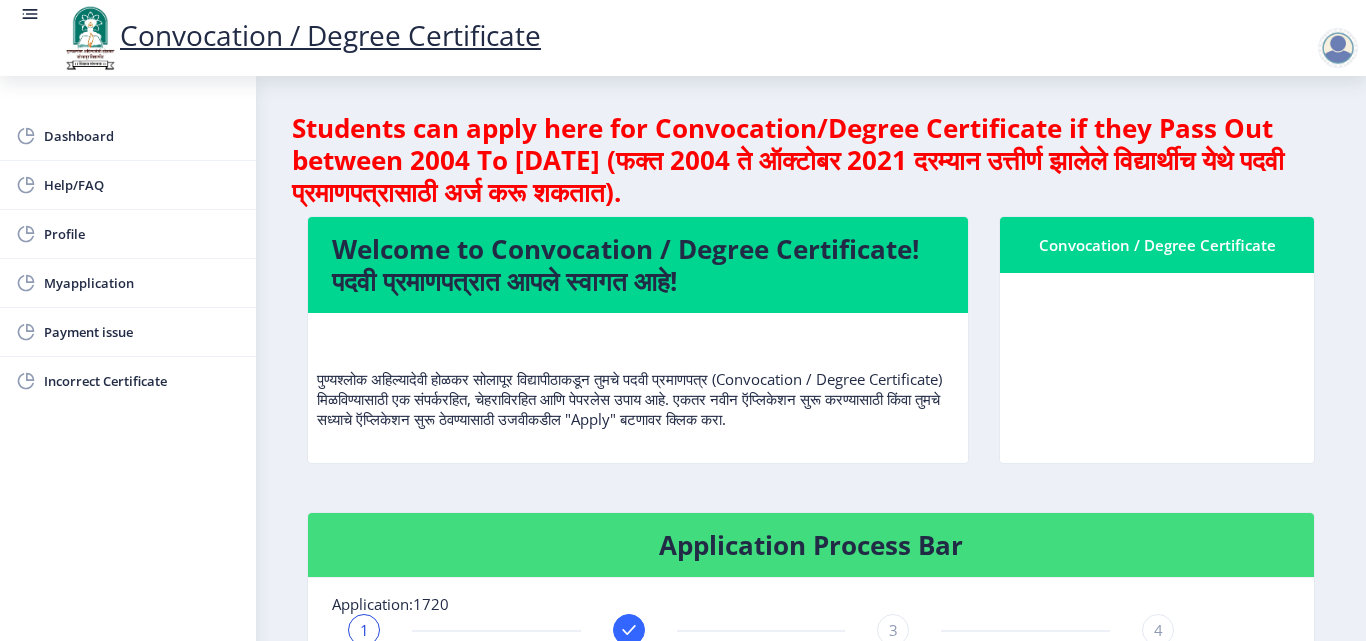 click on "Convocation / Degree Certificate" 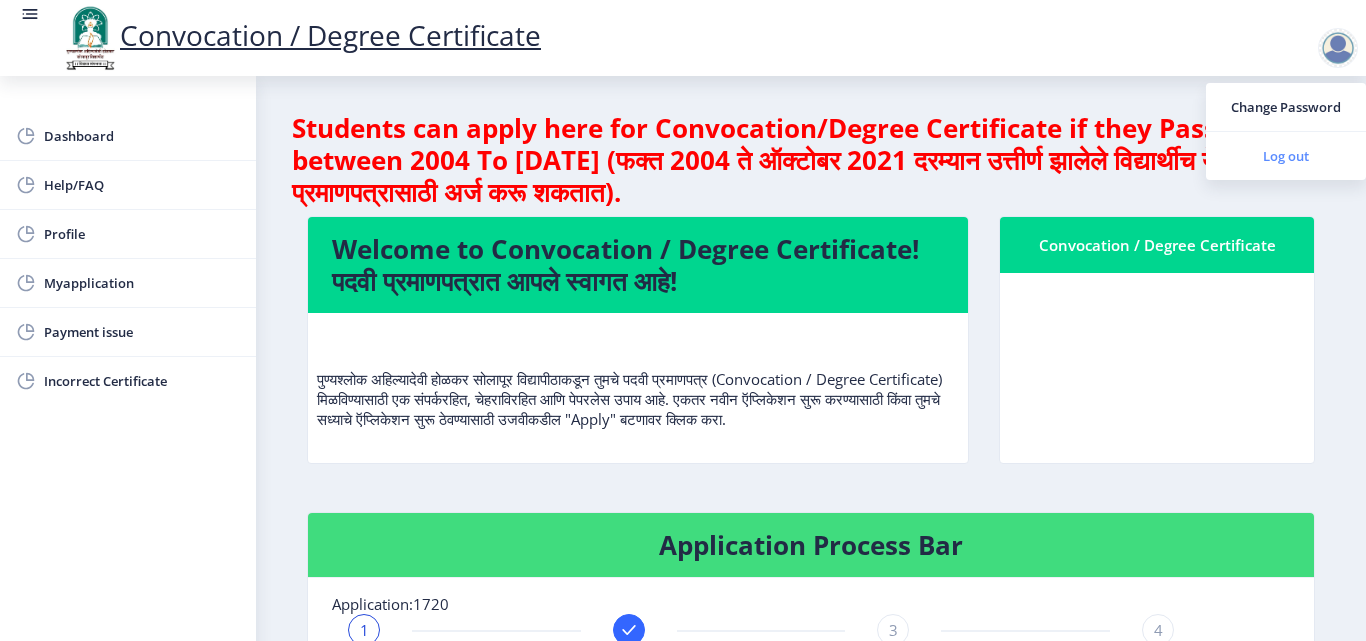 click on "Log out" at bounding box center [1286, 156] 